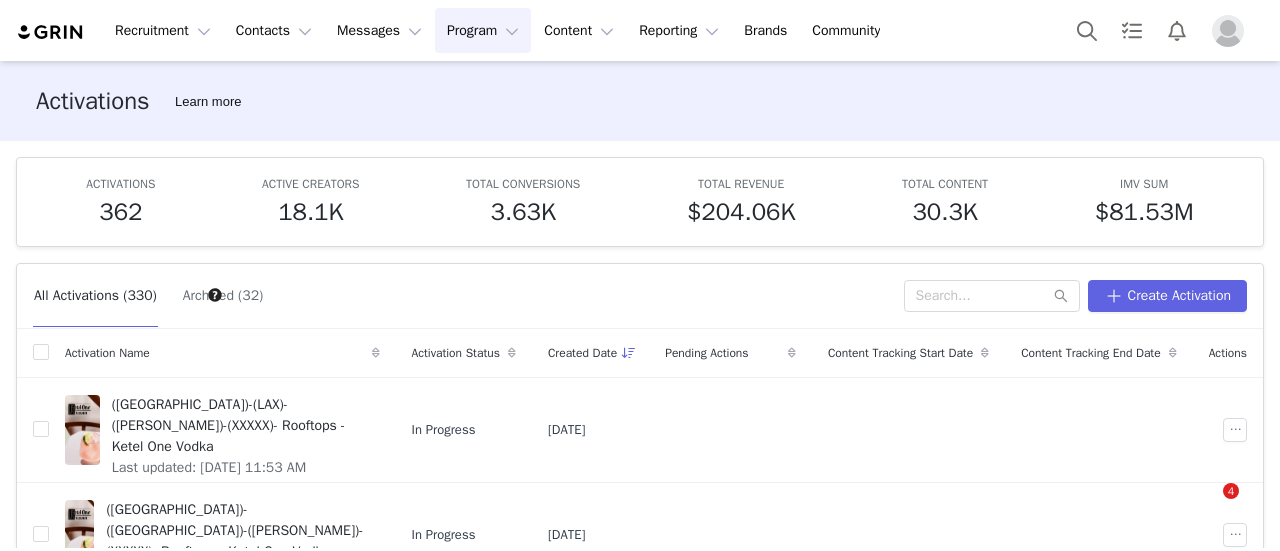 scroll, scrollTop: 0, scrollLeft: 0, axis: both 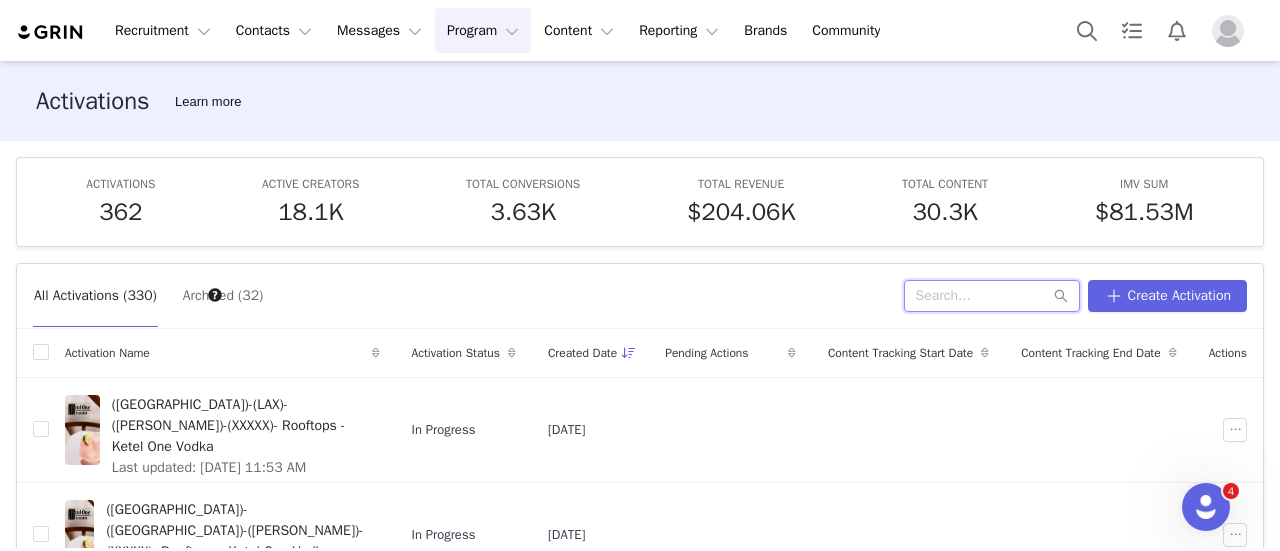 click at bounding box center (992, 296) 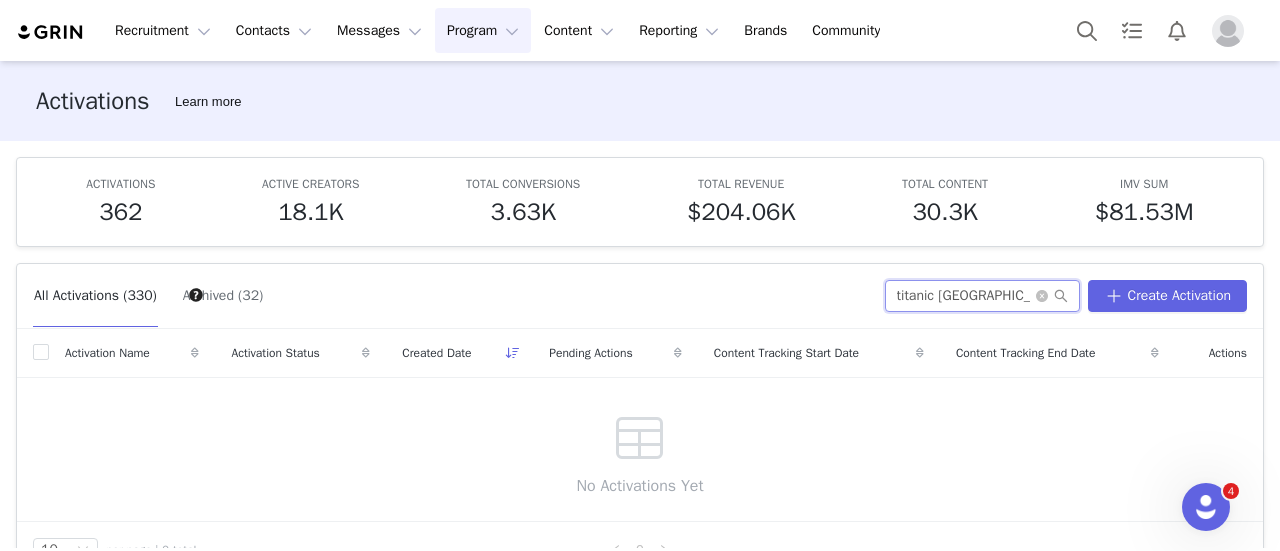 drag, startPoint x: 895, startPoint y: 296, endPoint x: 814, endPoint y: 319, distance: 84.20214 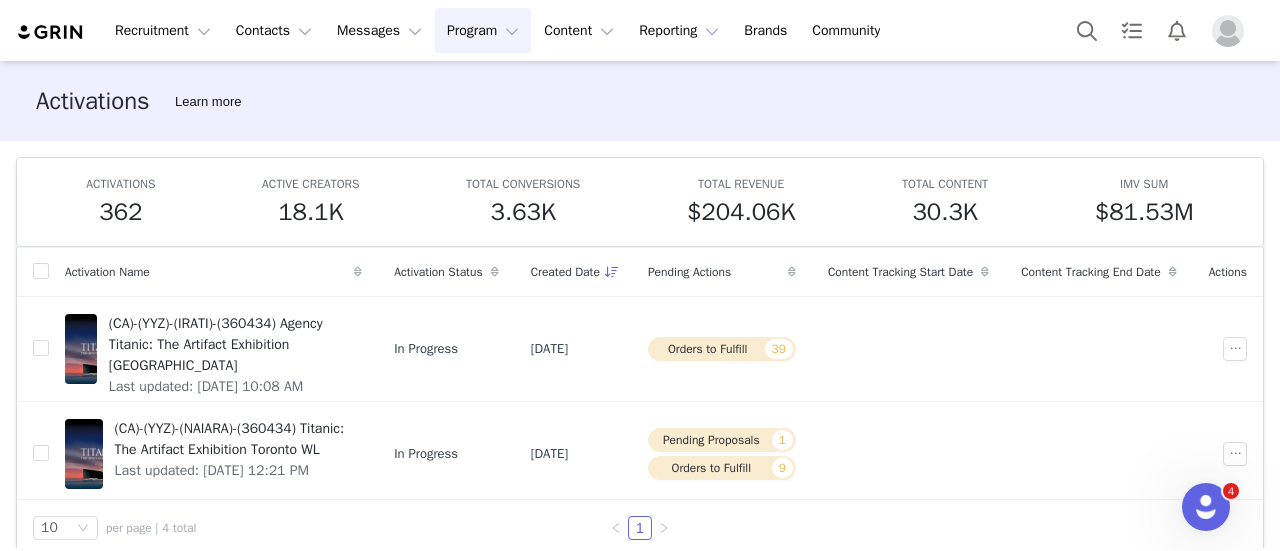 scroll, scrollTop: 100, scrollLeft: 0, axis: vertical 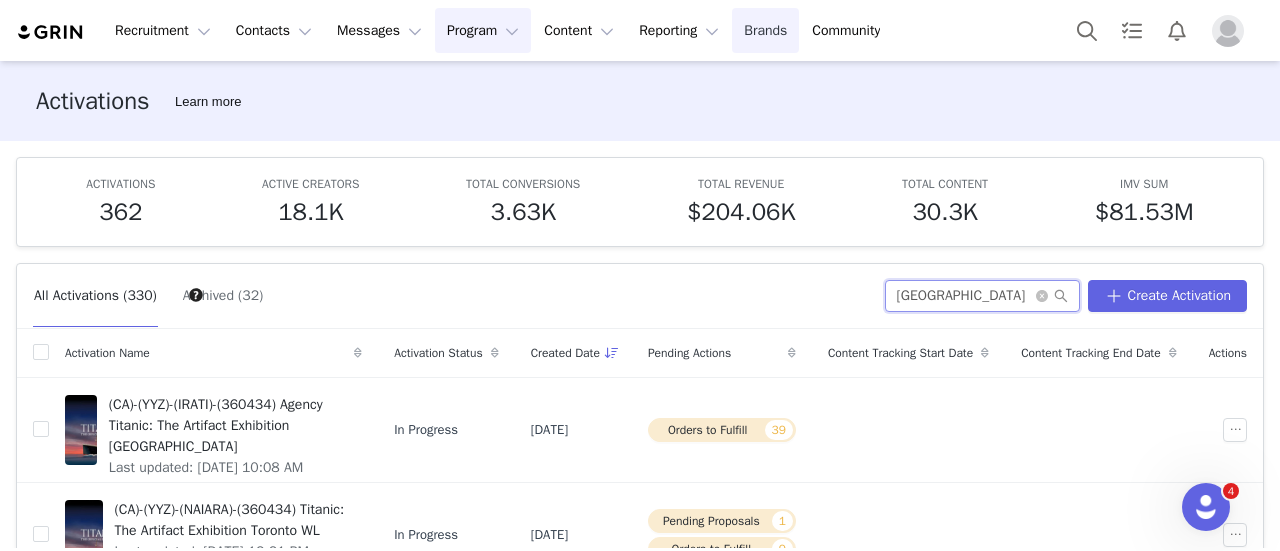 type on "toronto" 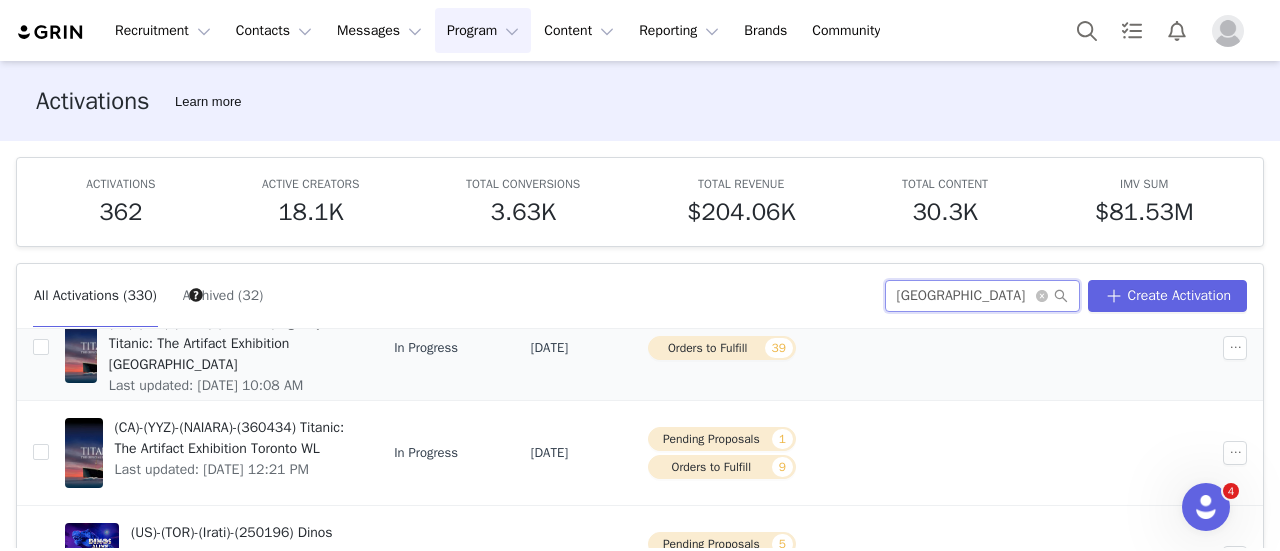 scroll, scrollTop: 100, scrollLeft: 0, axis: vertical 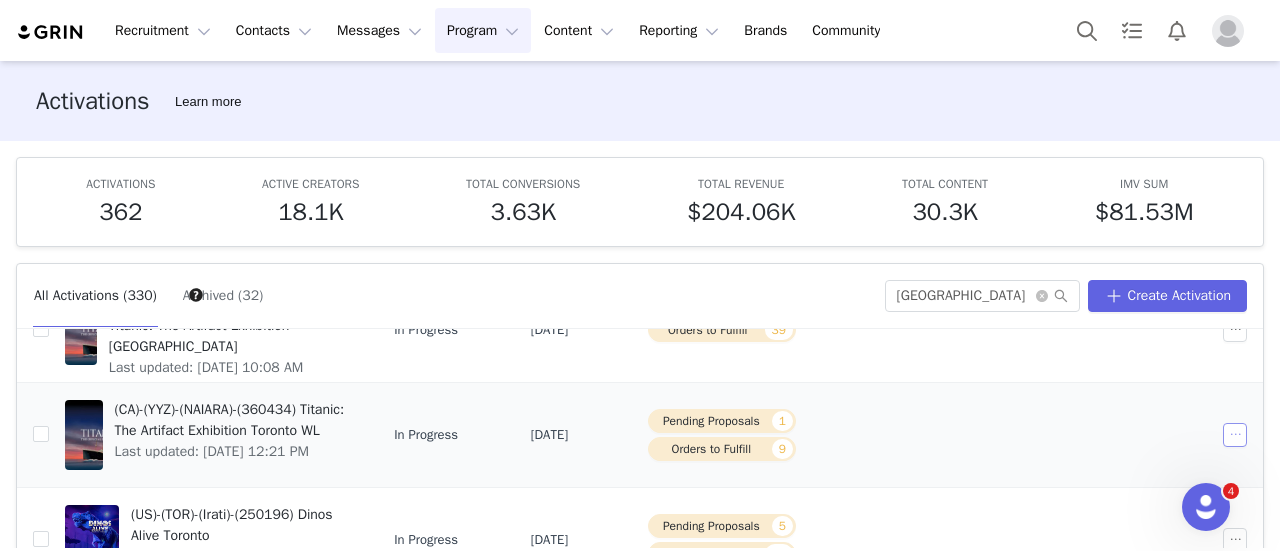 click at bounding box center (1235, 435) 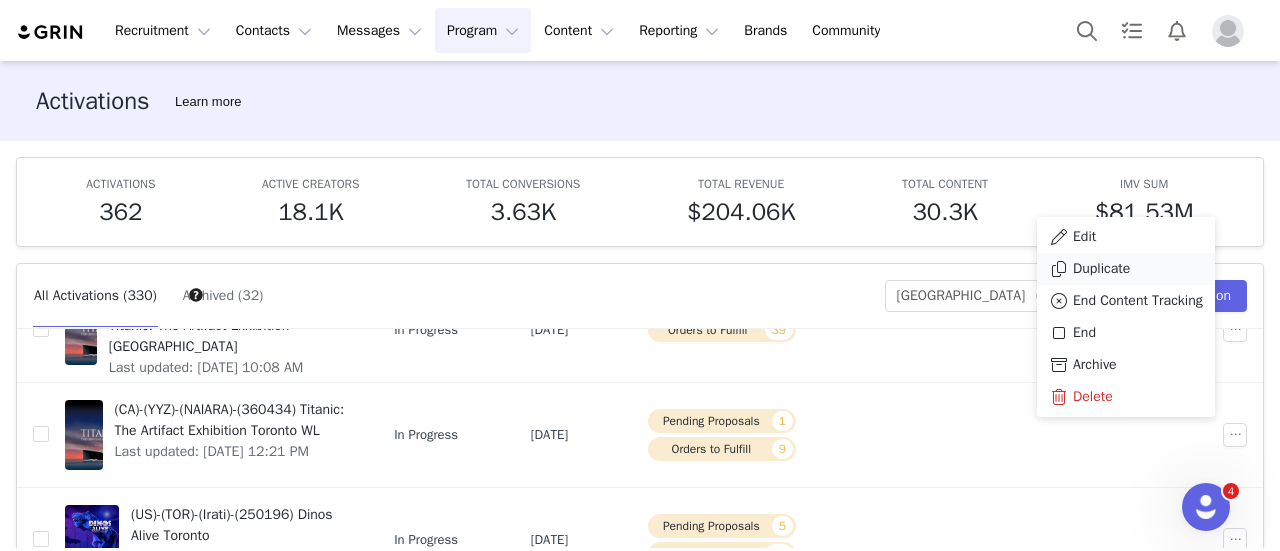 click on "Duplicate" at bounding box center [1101, 269] 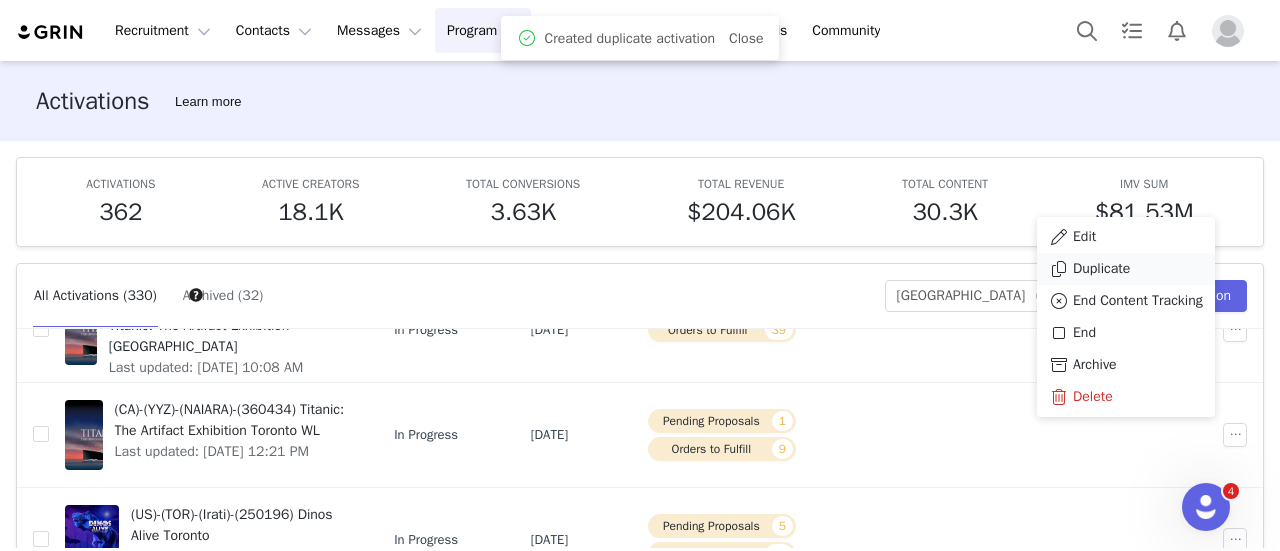 scroll, scrollTop: 0, scrollLeft: 0, axis: both 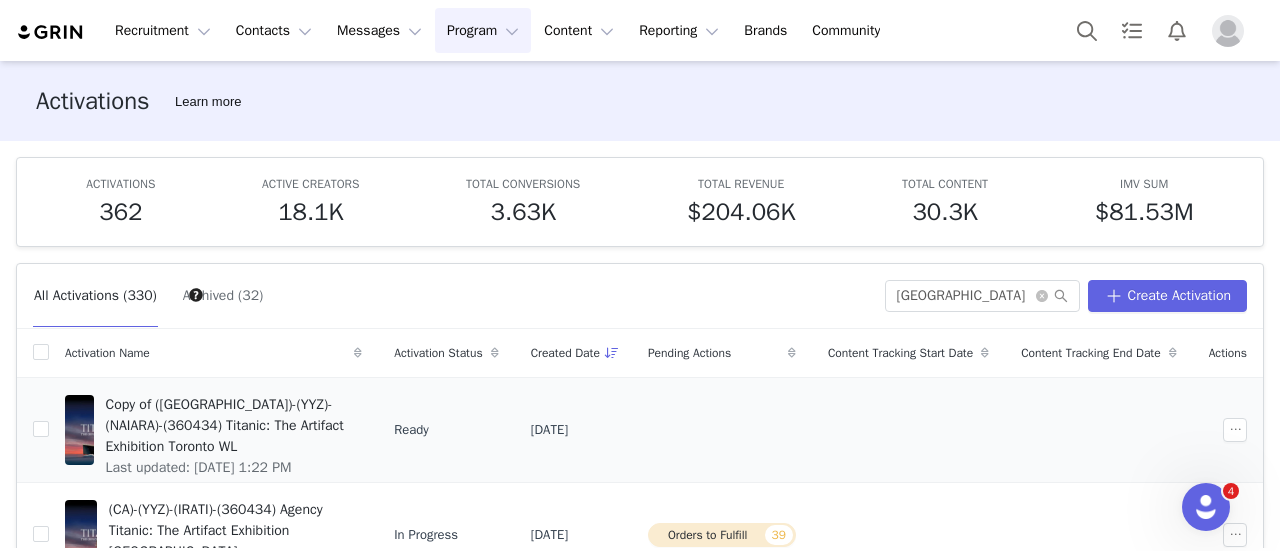click at bounding box center [722, 429] 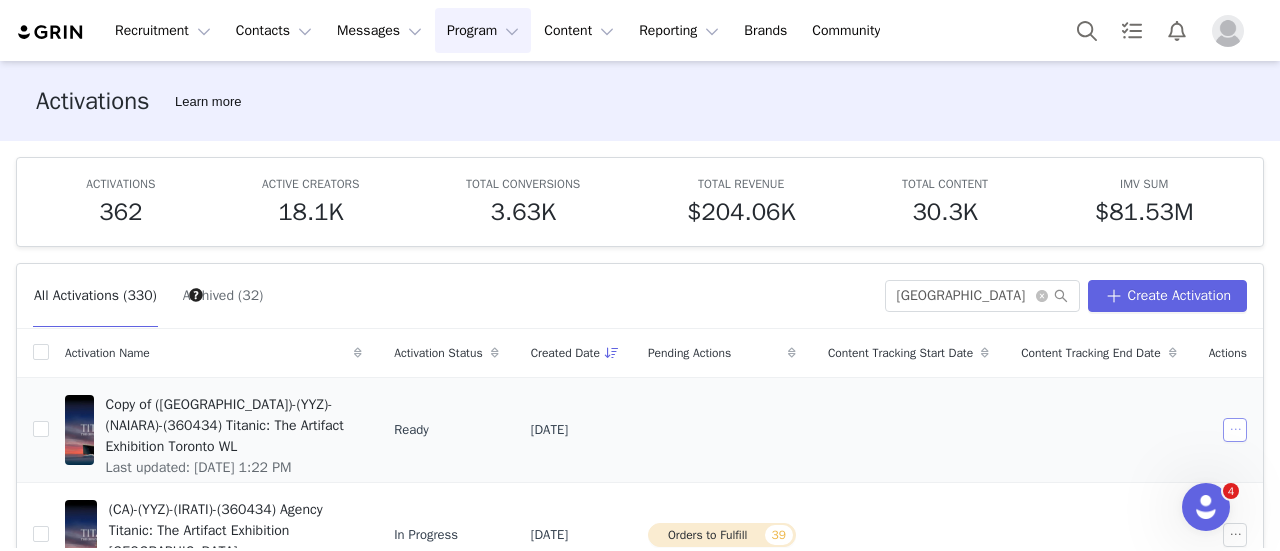 click at bounding box center (1235, 430) 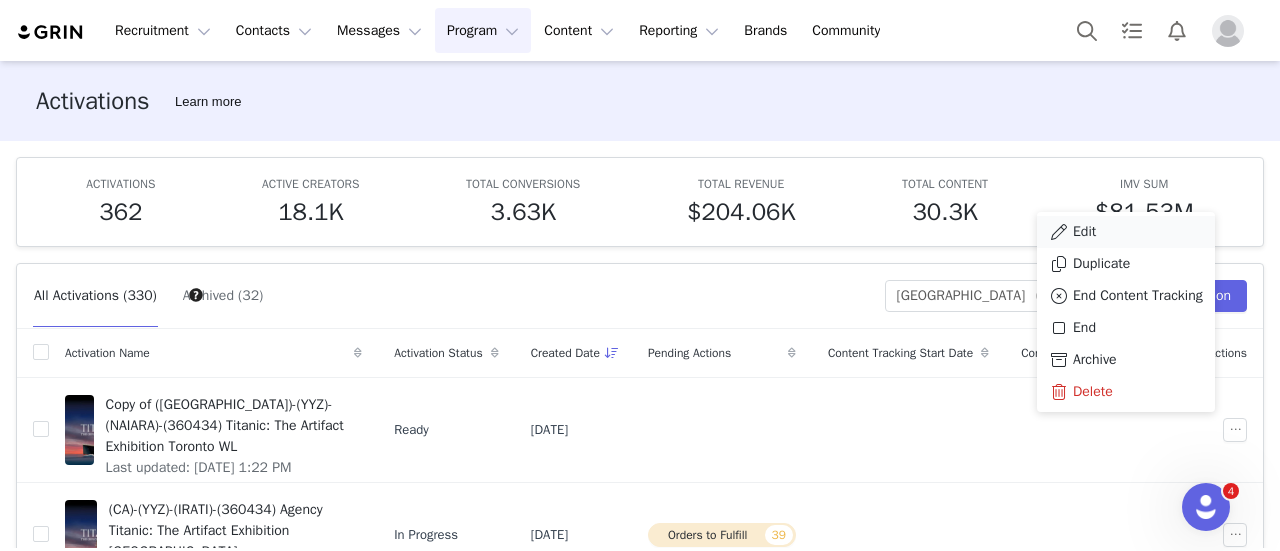 click on "Edit" at bounding box center (1126, 232) 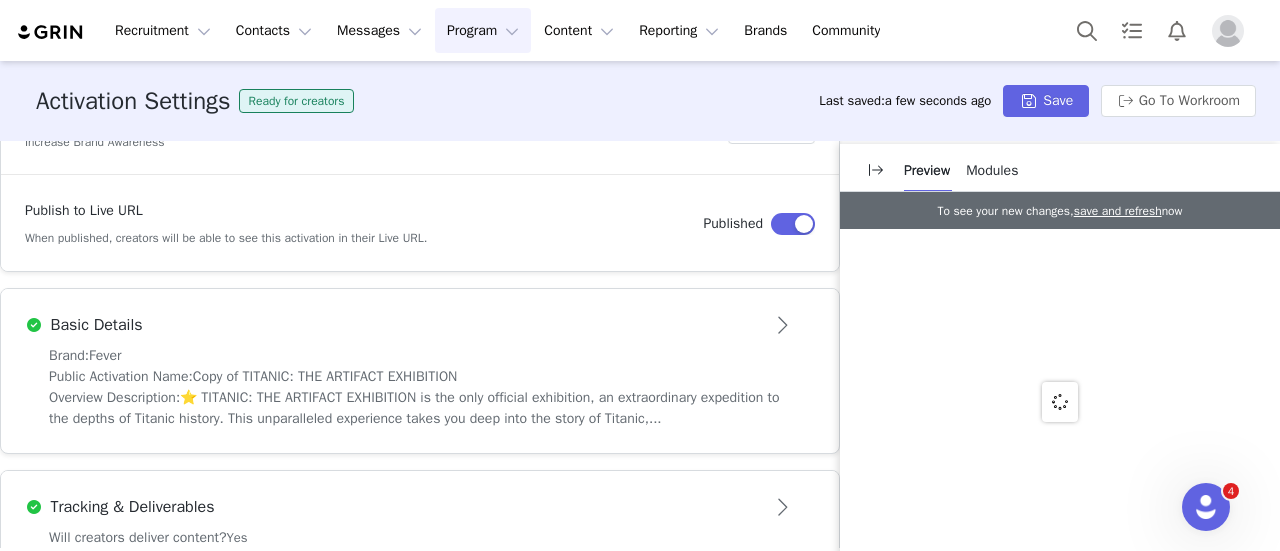 scroll, scrollTop: 0, scrollLeft: 0, axis: both 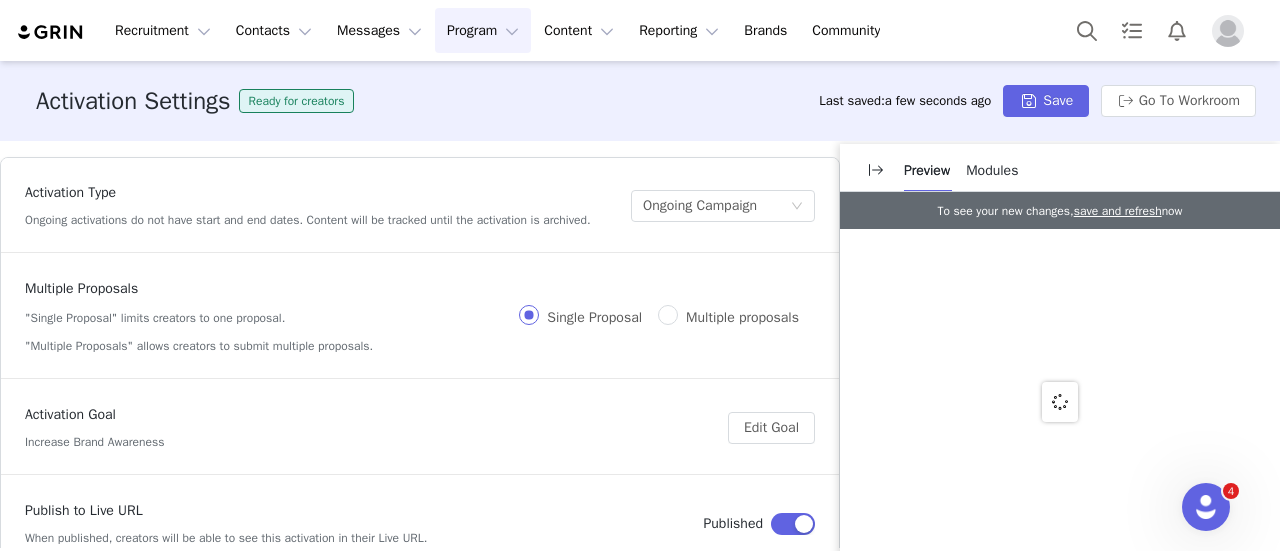 click on "Activation Type Ongoing activations do not have start and end dates. Content will be tracked until the activation is archived." at bounding box center [308, 205] 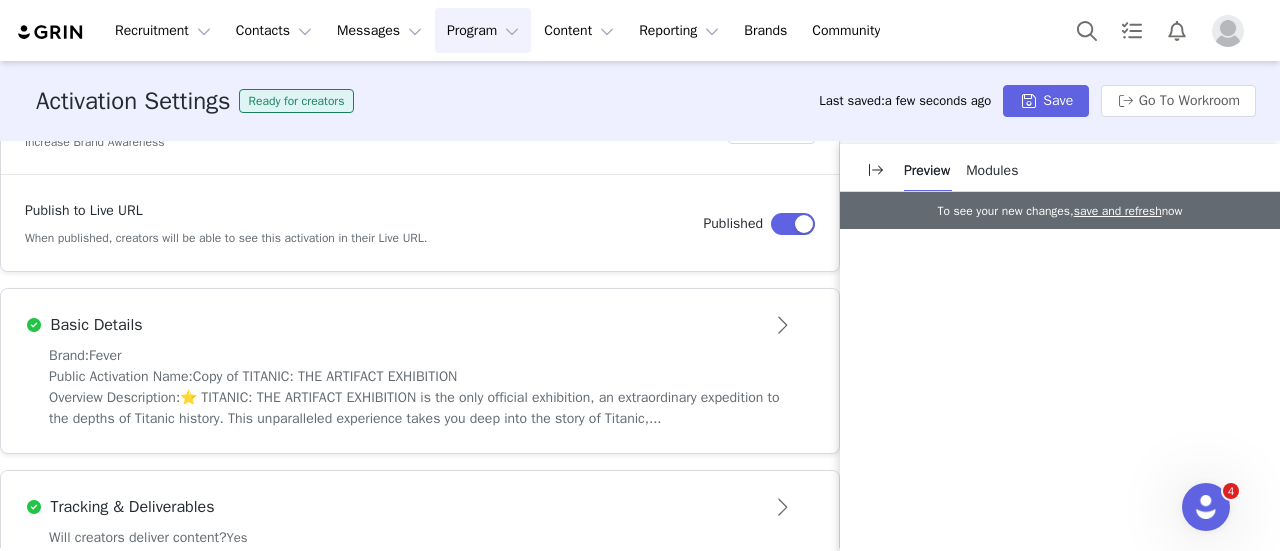 scroll, scrollTop: 400, scrollLeft: 0, axis: vertical 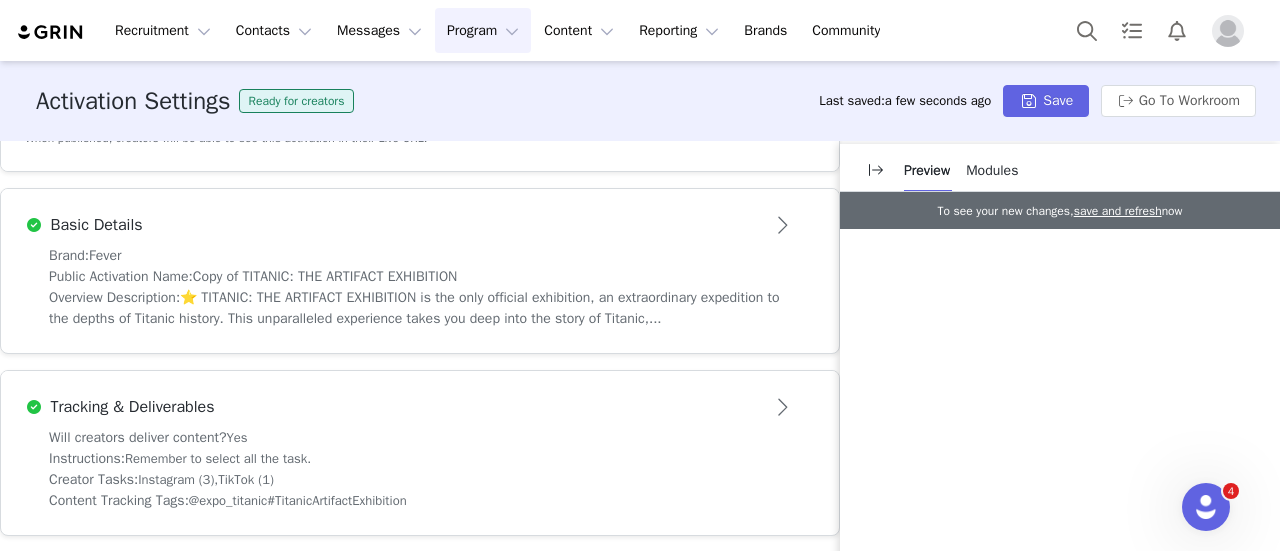 click on "⭐ TITANIC: THE ARTIFACT EXHIBITION is the only official exhibition, an extraordinary expedition to the depths of Titanic history. This unparalleled experience takes you deep into the story of Titanic,..." at bounding box center [414, 308] 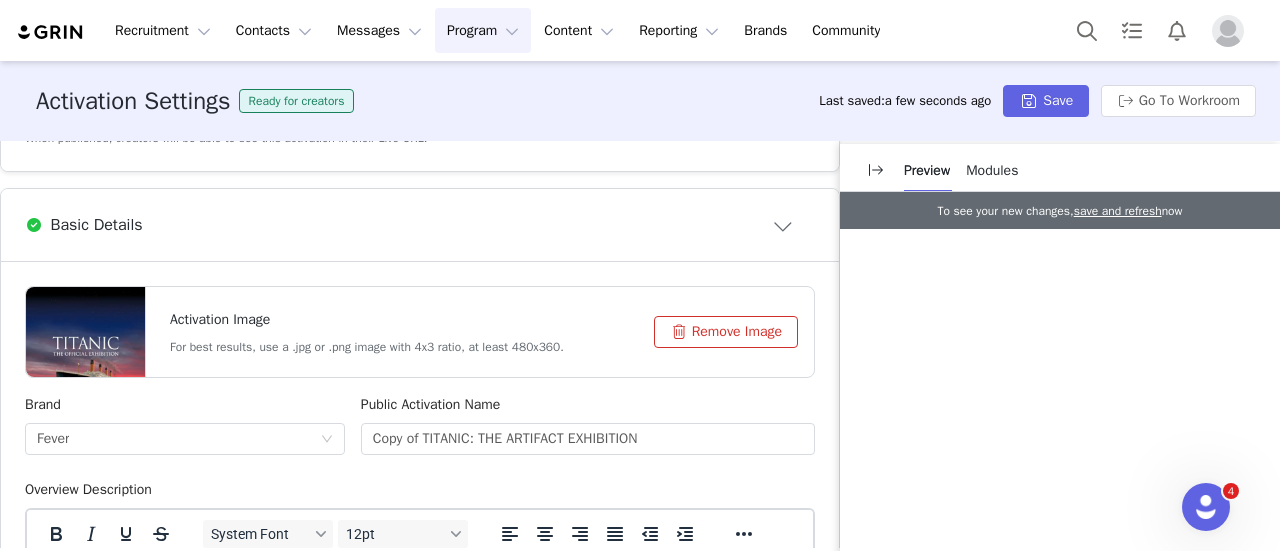 scroll, scrollTop: 0, scrollLeft: 0, axis: both 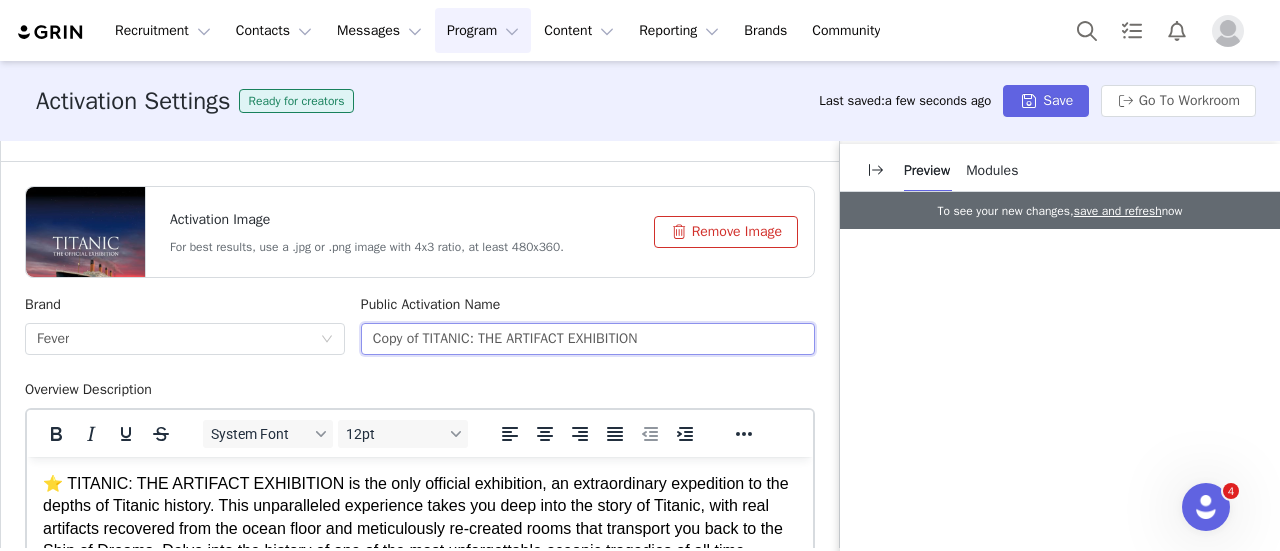 click on "Copy of TITANIC: THE ARTIFACT EXHIBITION" at bounding box center (588, 339) 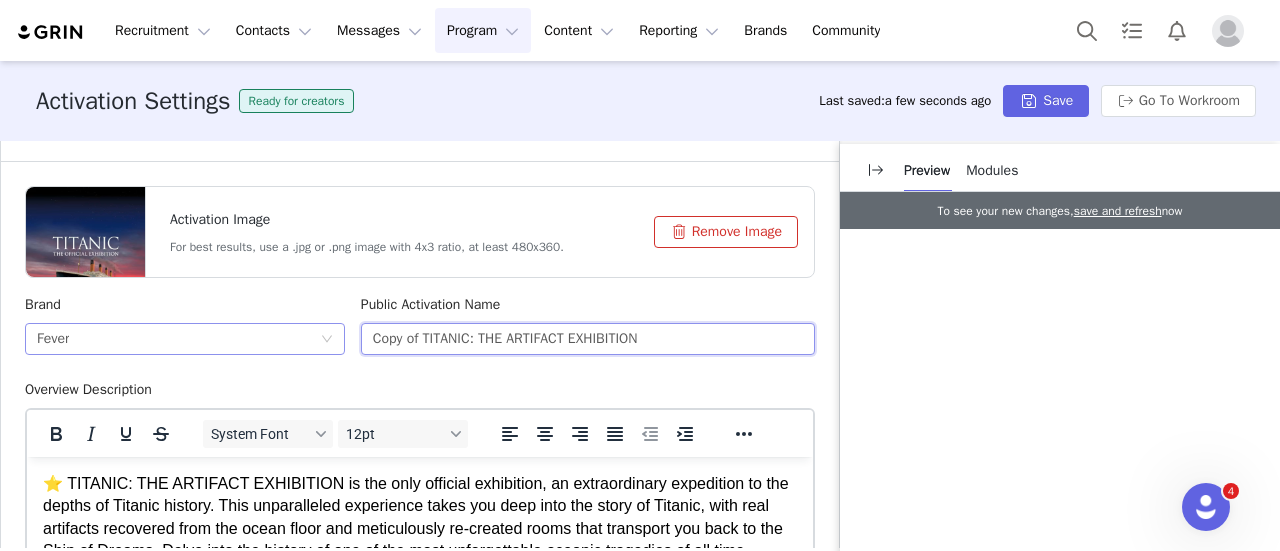 drag, startPoint x: 420, startPoint y: 339, endPoint x: 315, endPoint y: 342, distance: 105.04285 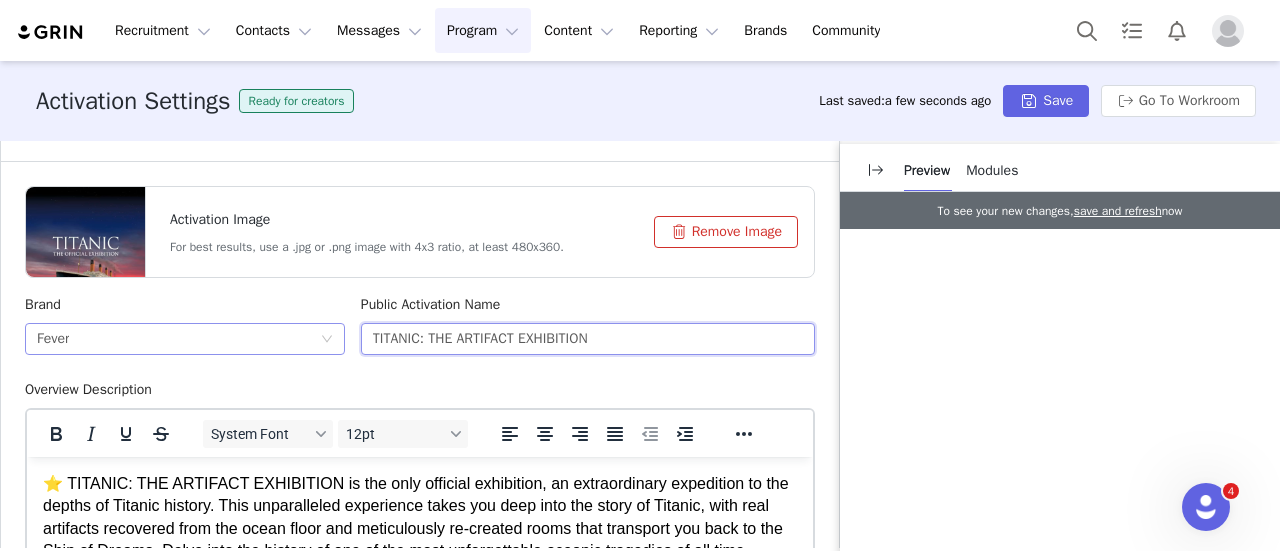 drag, startPoint x: 635, startPoint y: 334, endPoint x: 234, endPoint y: 343, distance: 401.10098 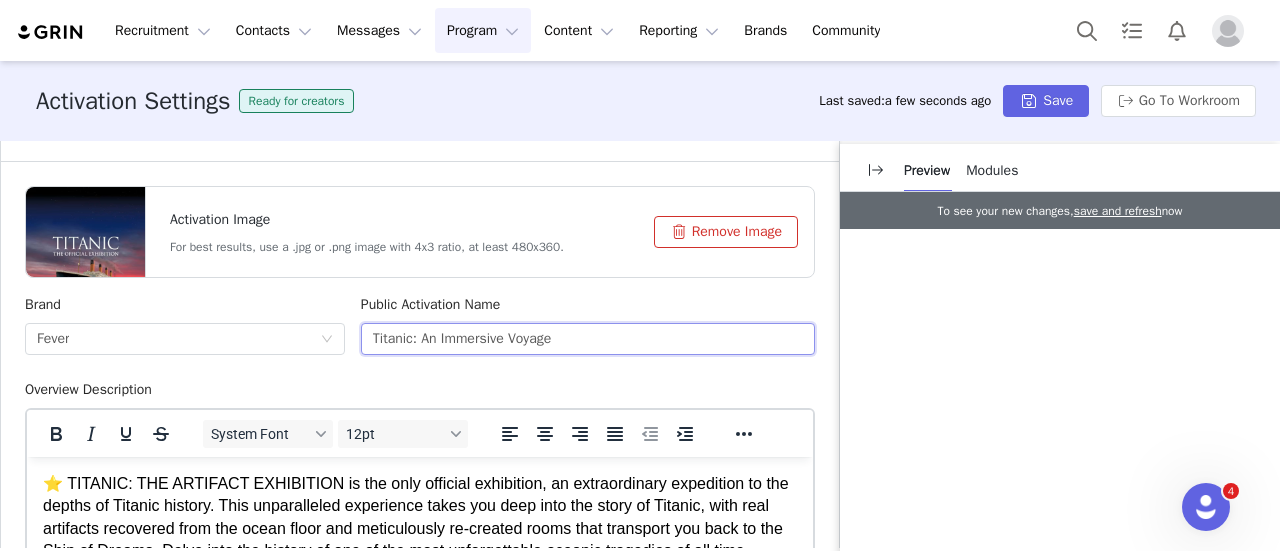 click on "Titanic: An Immersive Voyage" at bounding box center (588, 339) 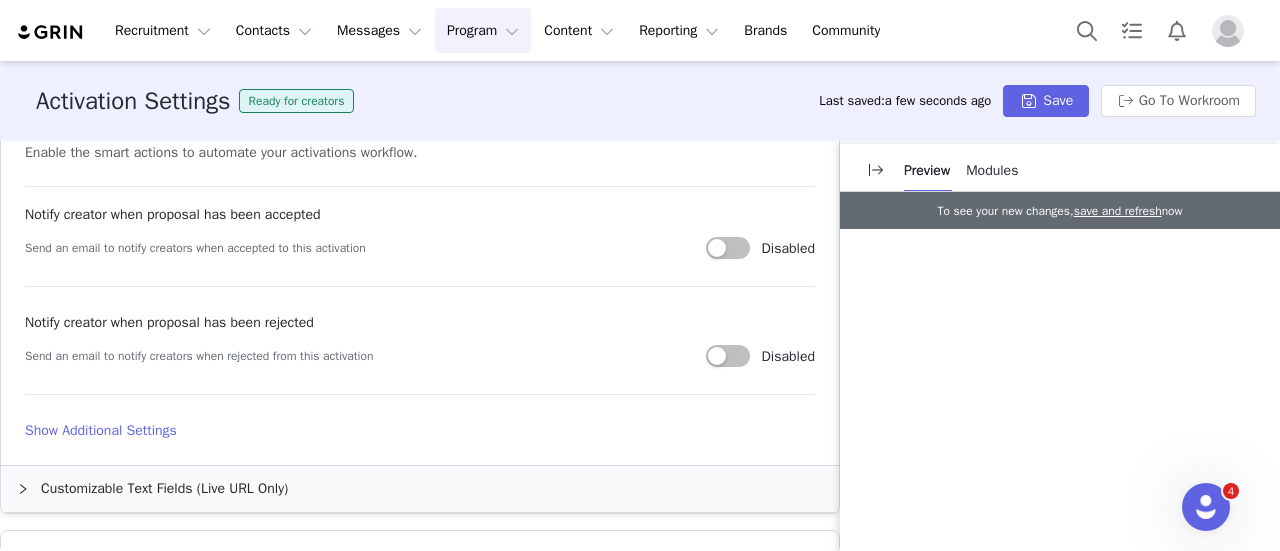 scroll, scrollTop: 1100, scrollLeft: 0, axis: vertical 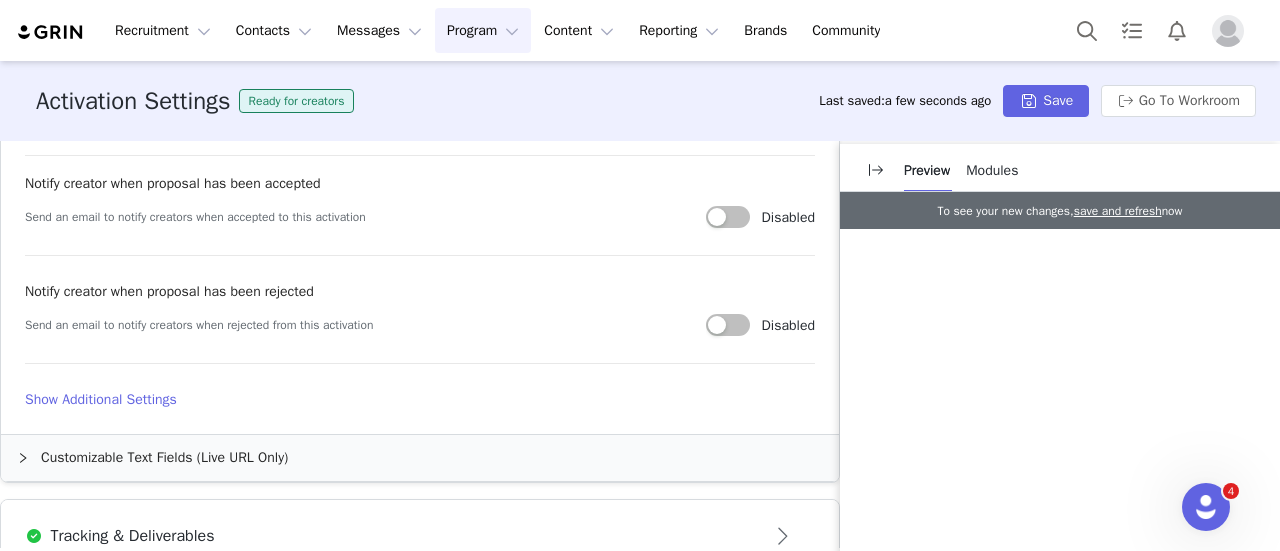 type on "Titanic: An Immersive Voyage" 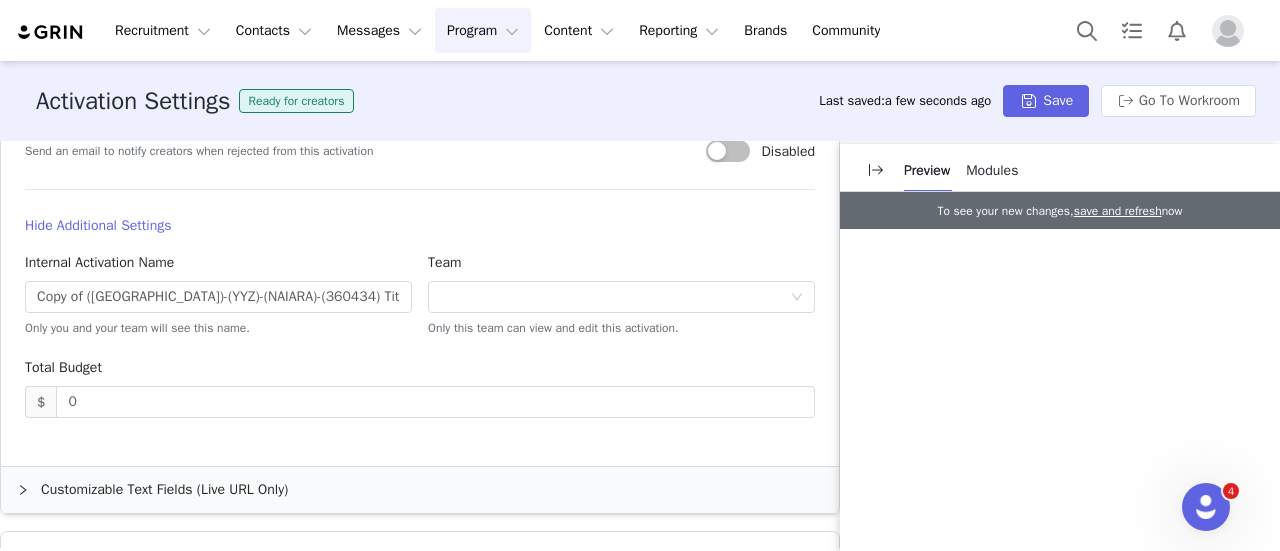 scroll, scrollTop: 1300, scrollLeft: 0, axis: vertical 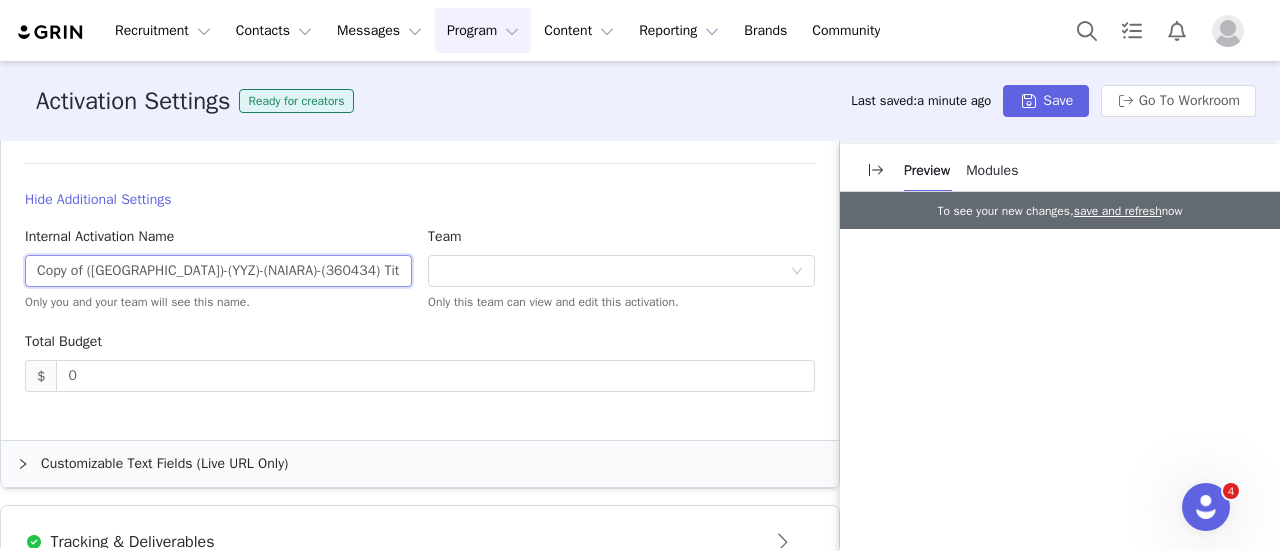 click on "Copy of (CA)-(YYZ)-(NAIARA)-(360434) Titanic: The Artifact Exhibition Toronto WL" at bounding box center (218, 271) 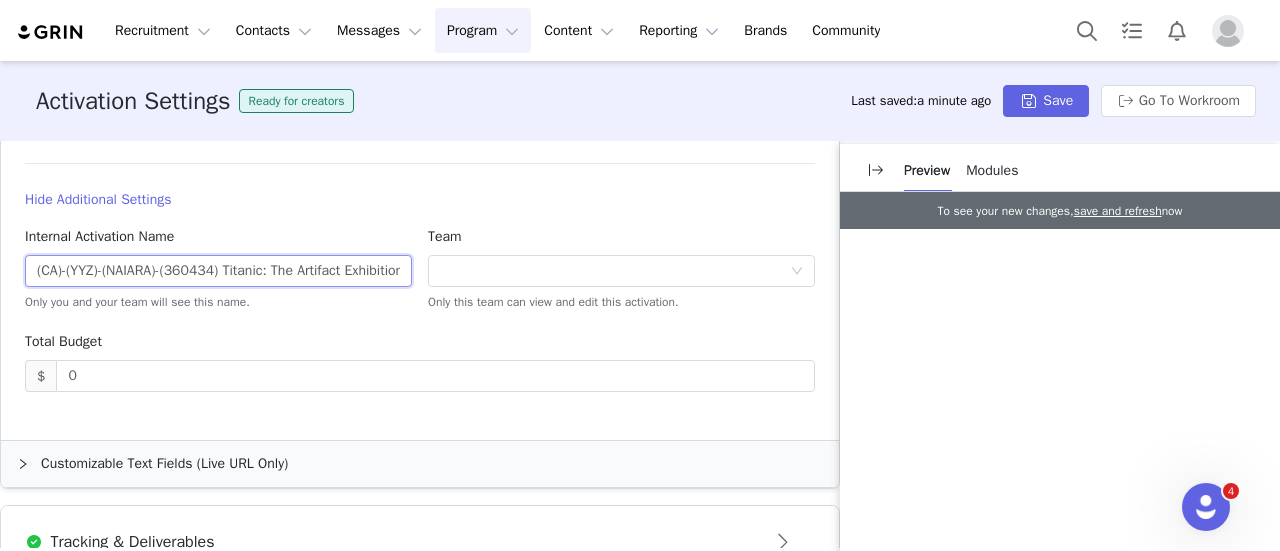 drag, startPoint x: 218, startPoint y: 270, endPoint x: 172, endPoint y: 275, distance: 46.270943 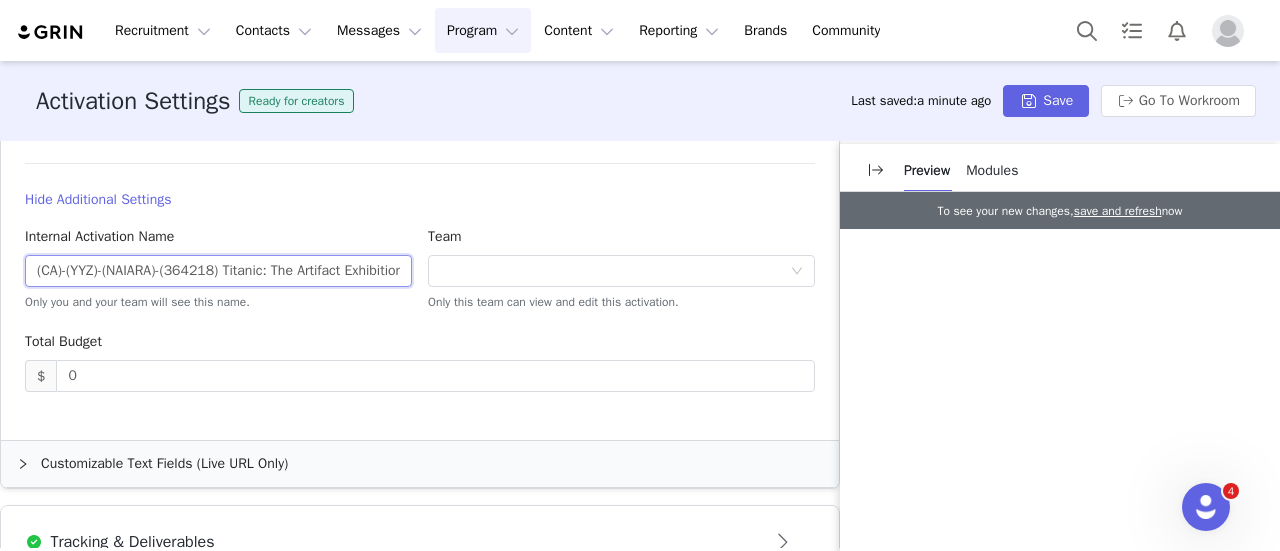 click on "(CA)-(YYZ)-(NAIARA)-(364218) Titanic: The Artifact Exhibition Toronto WL" at bounding box center (218, 271) 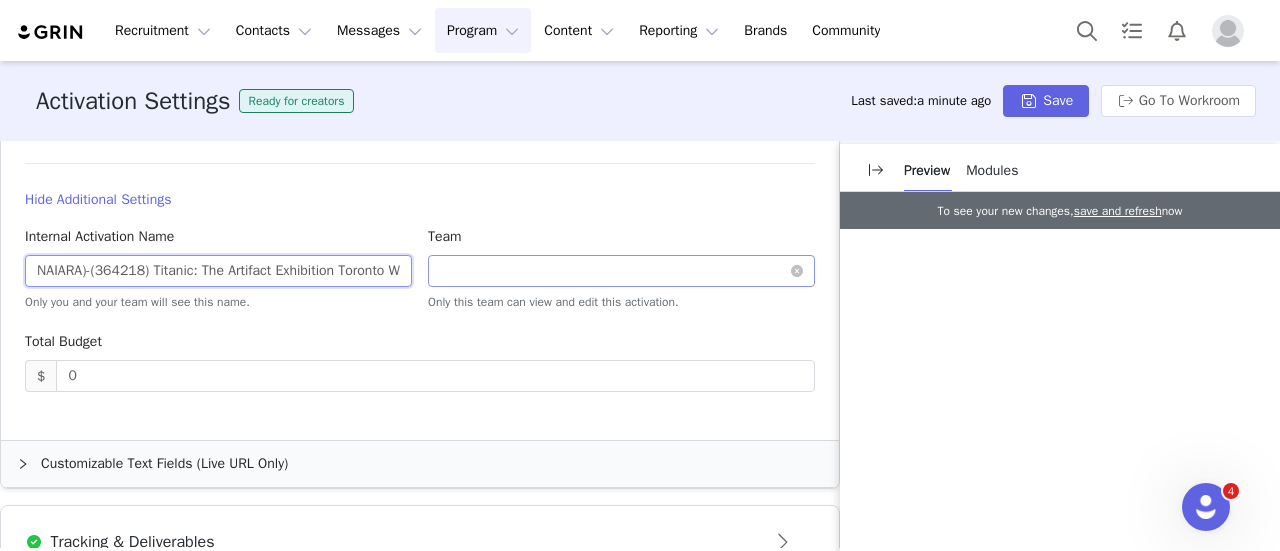 scroll, scrollTop: 0, scrollLeft: 92, axis: horizontal 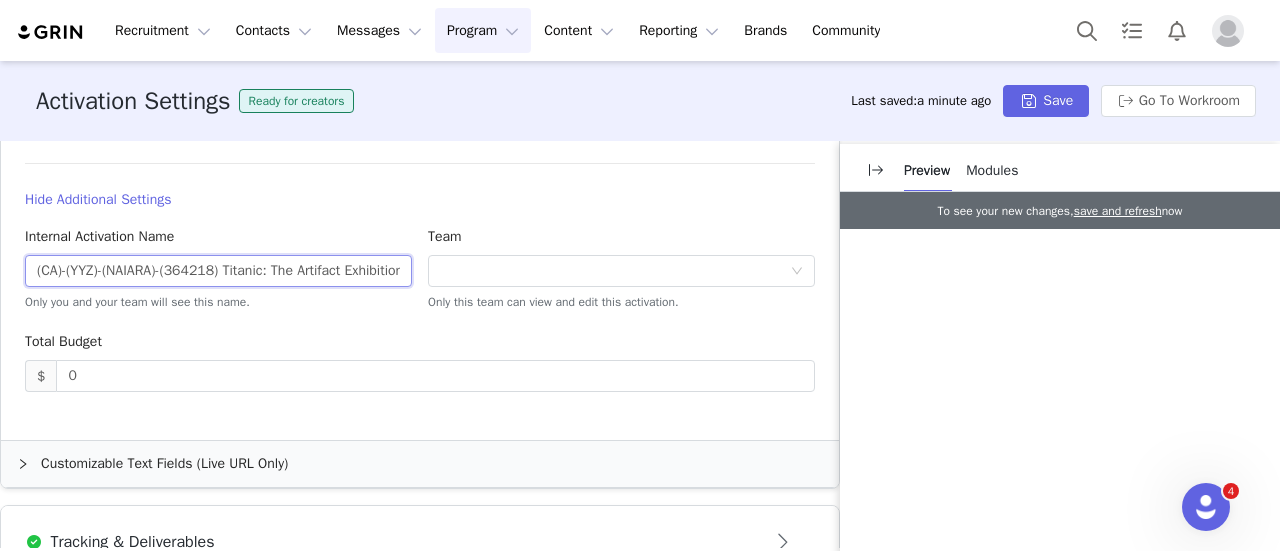 click on "(CA)-(YYZ)-(NAIARA)-(364218) Titanic: The Artifact Exhibition Toronto WL" at bounding box center (218, 271) 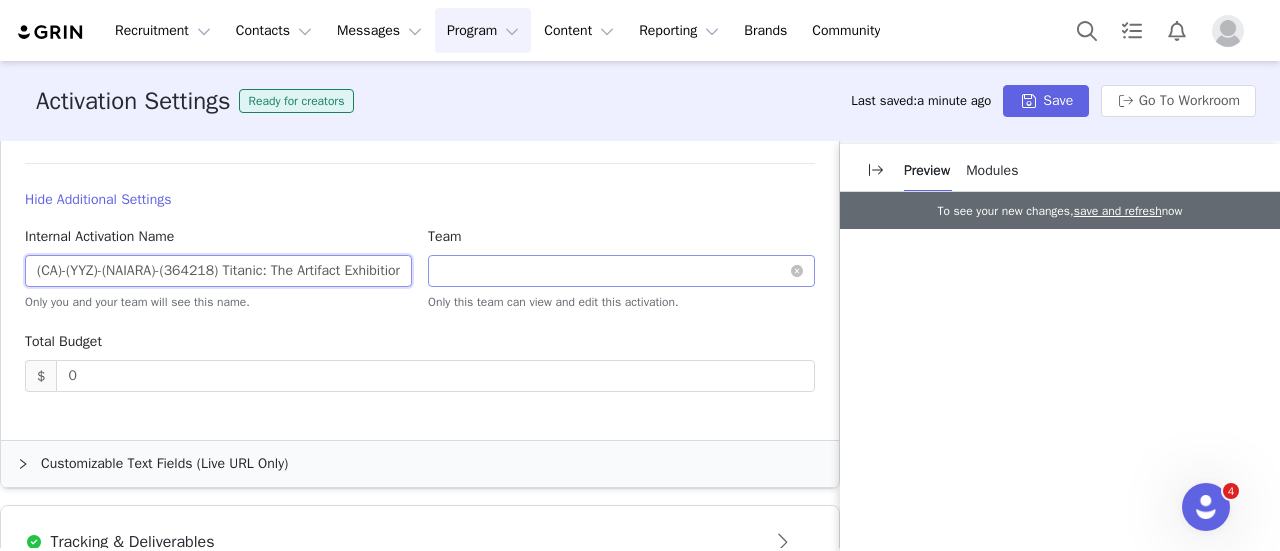 scroll, scrollTop: 0, scrollLeft: 92, axis: horizontal 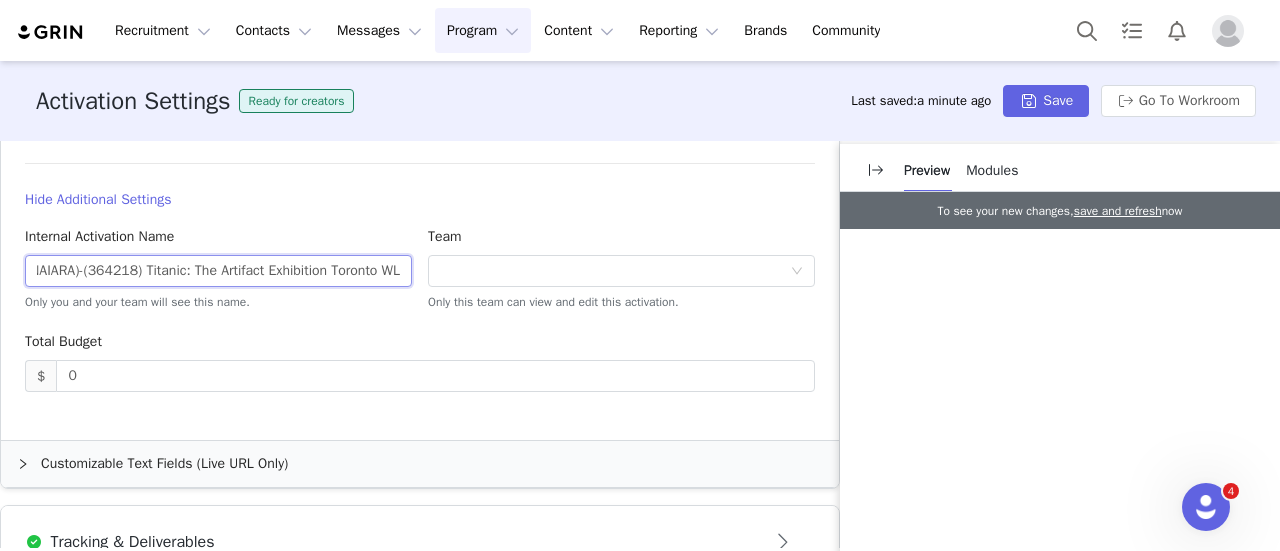 drag, startPoint x: 228, startPoint y: 270, endPoint x: 318, endPoint y: 278, distance: 90.35486 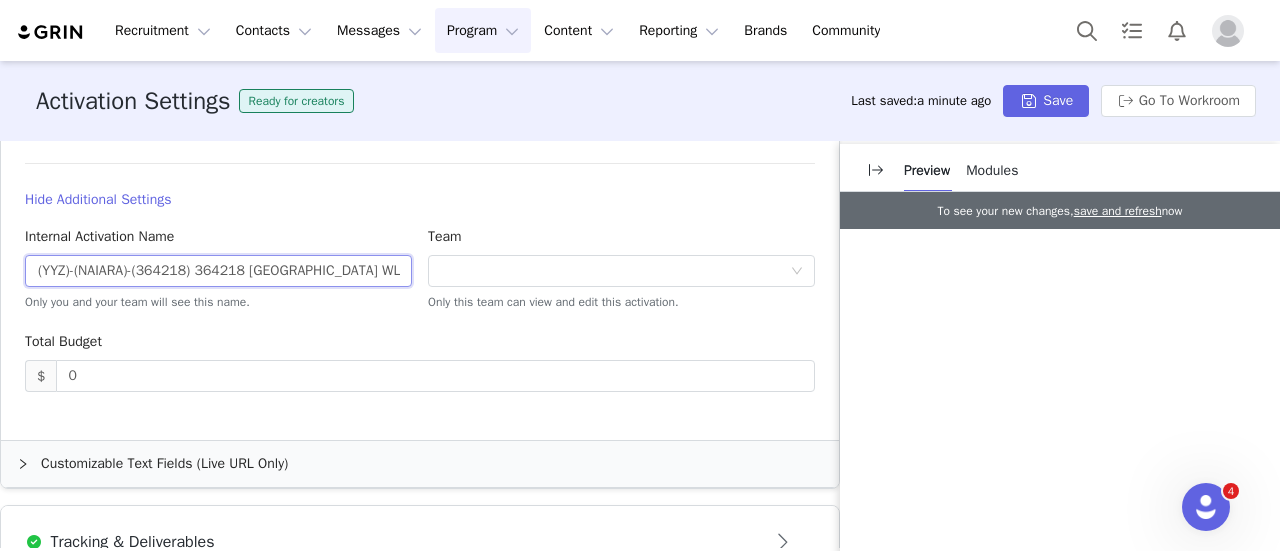 scroll, scrollTop: 0, scrollLeft: 0, axis: both 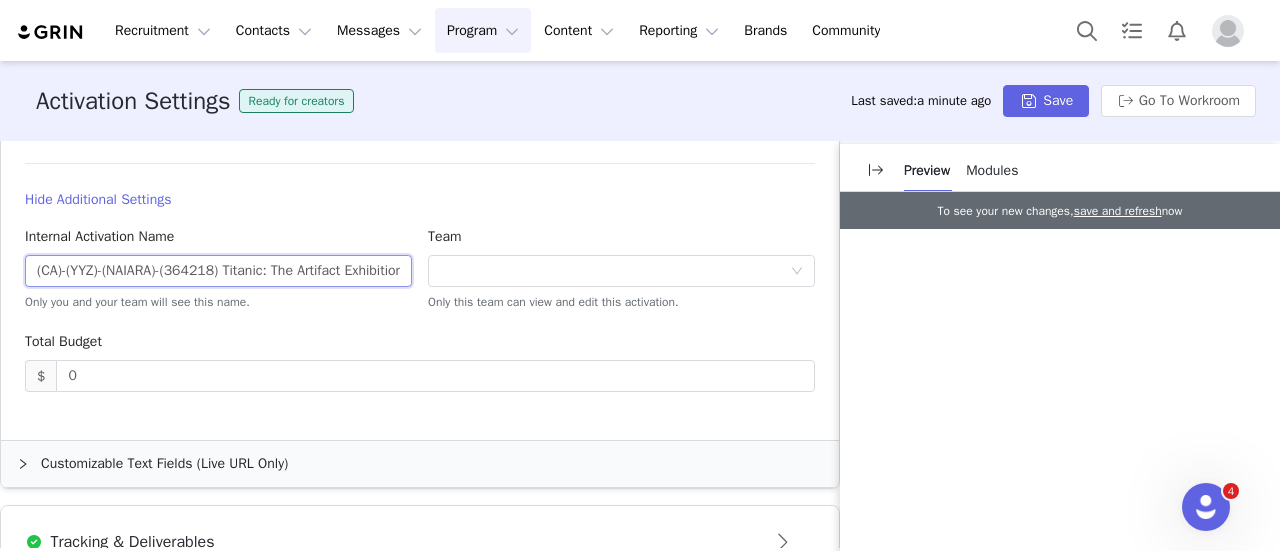 paste on "An Immersive Voyage" 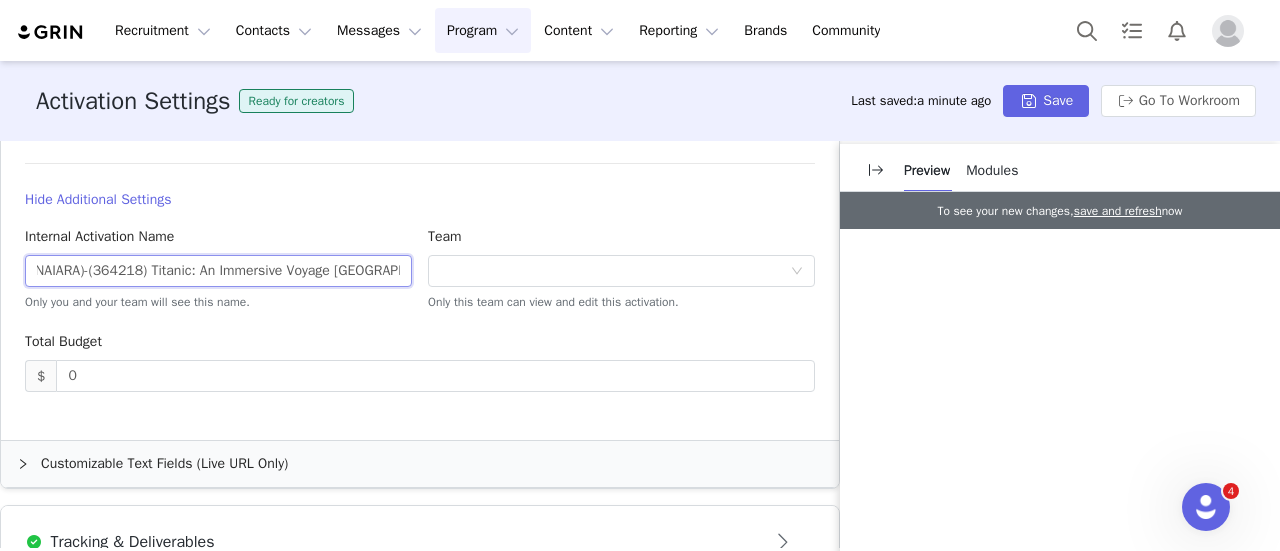 scroll, scrollTop: 0, scrollLeft: 90, axis: horizontal 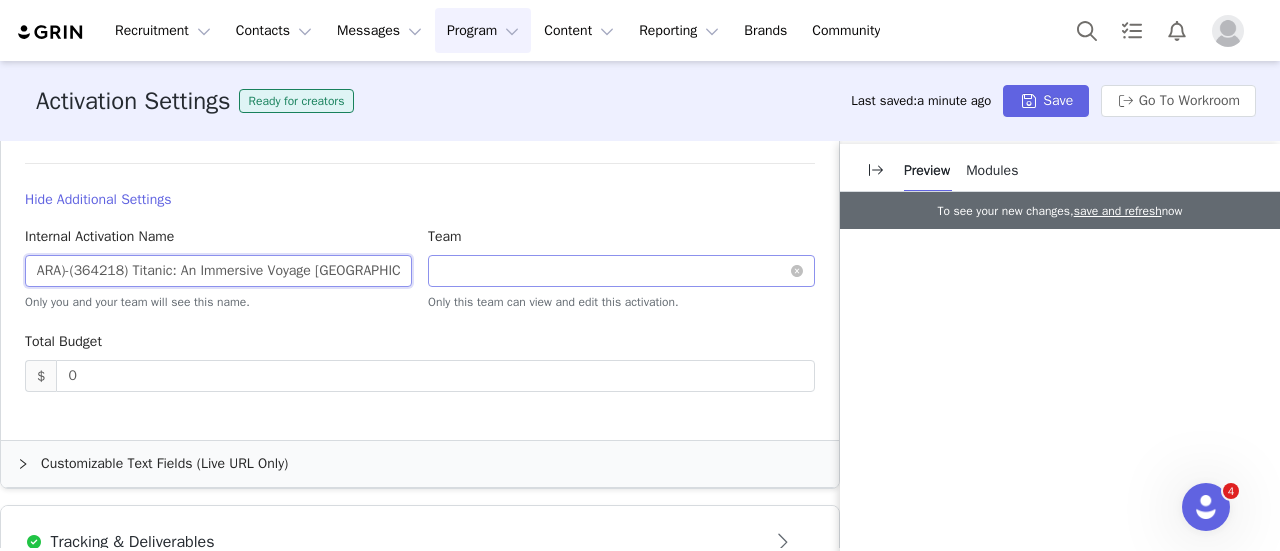 drag, startPoint x: 324, startPoint y: 272, endPoint x: 475, endPoint y: 273, distance: 151.00331 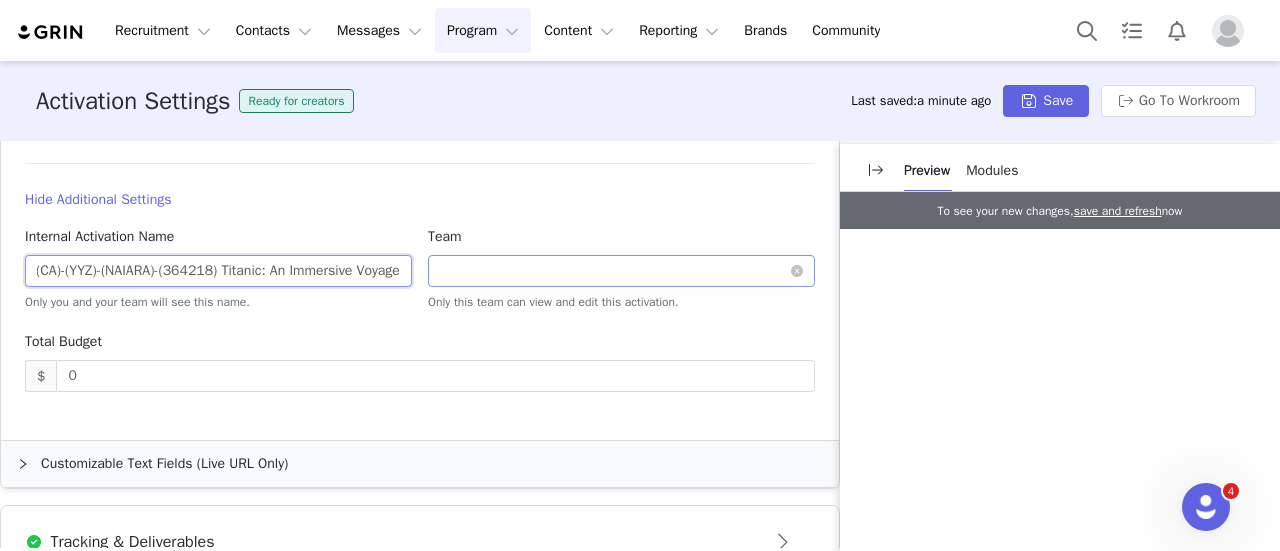 scroll, scrollTop: 0, scrollLeft: 18, axis: horizontal 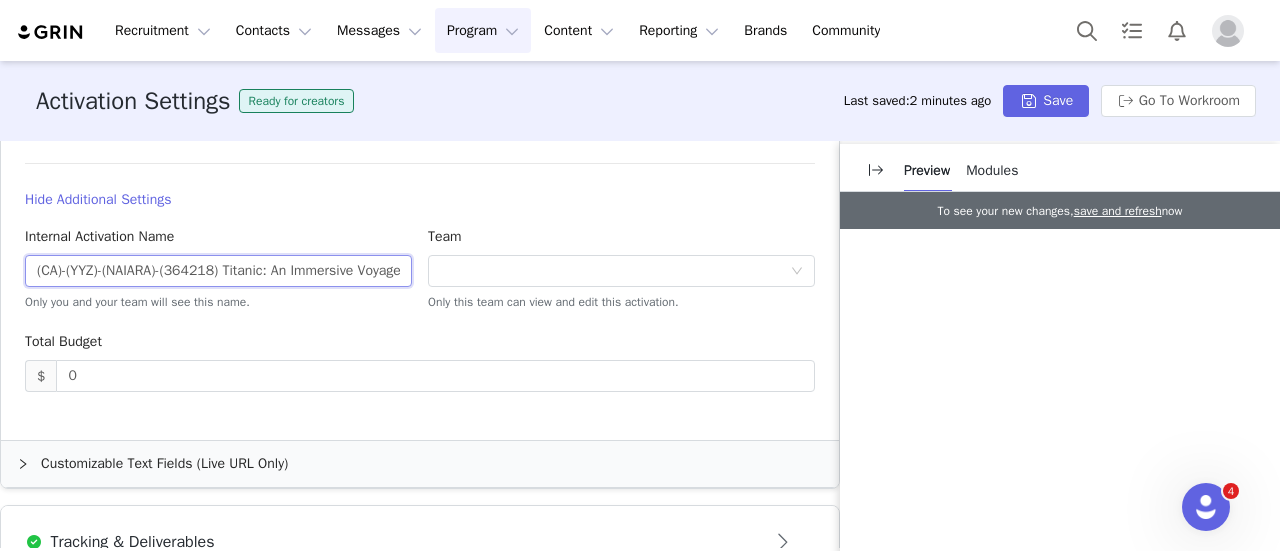 click on "(CA)-(YYZ)-(NAIARA)-(364218) Titanic: An Immersive Voyage" at bounding box center (218, 271) 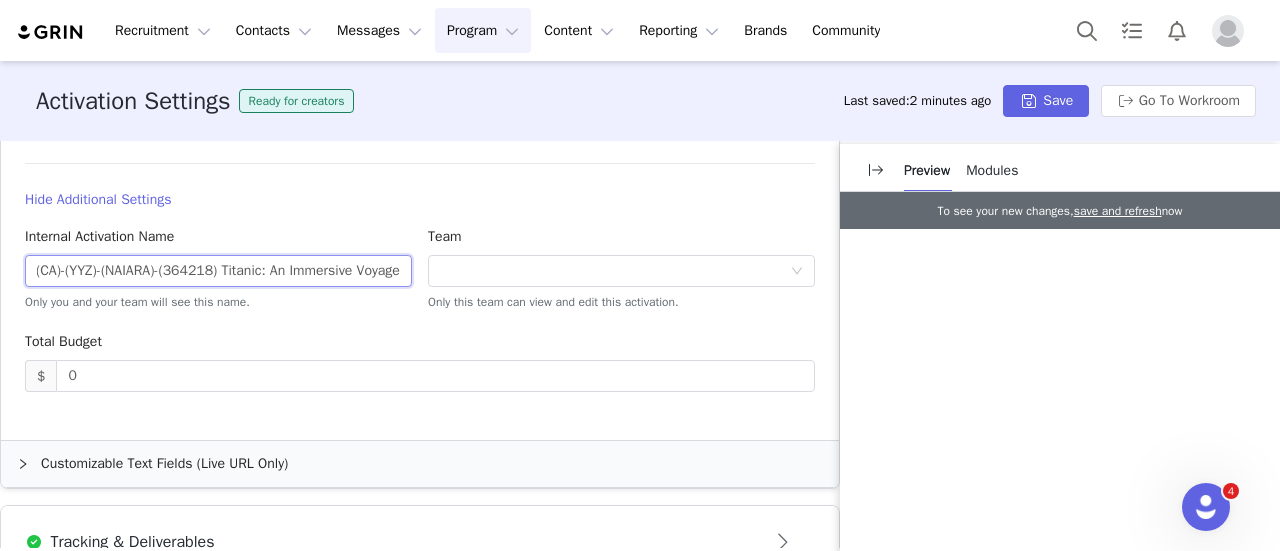 paste on "Singapore" 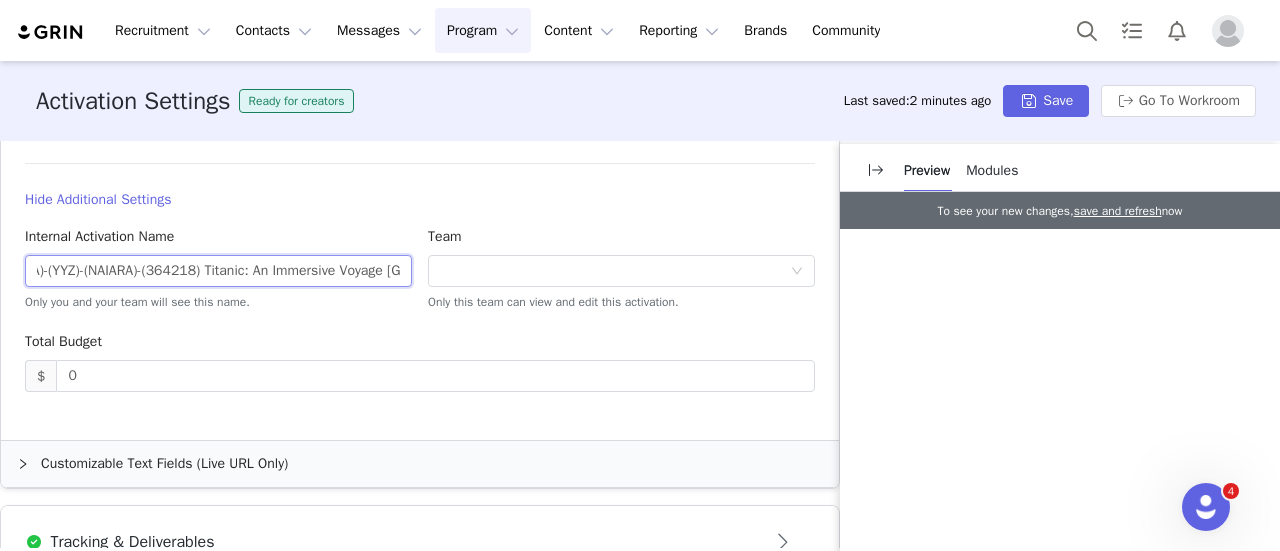 scroll, scrollTop: 0, scrollLeft: 81, axis: horizontal 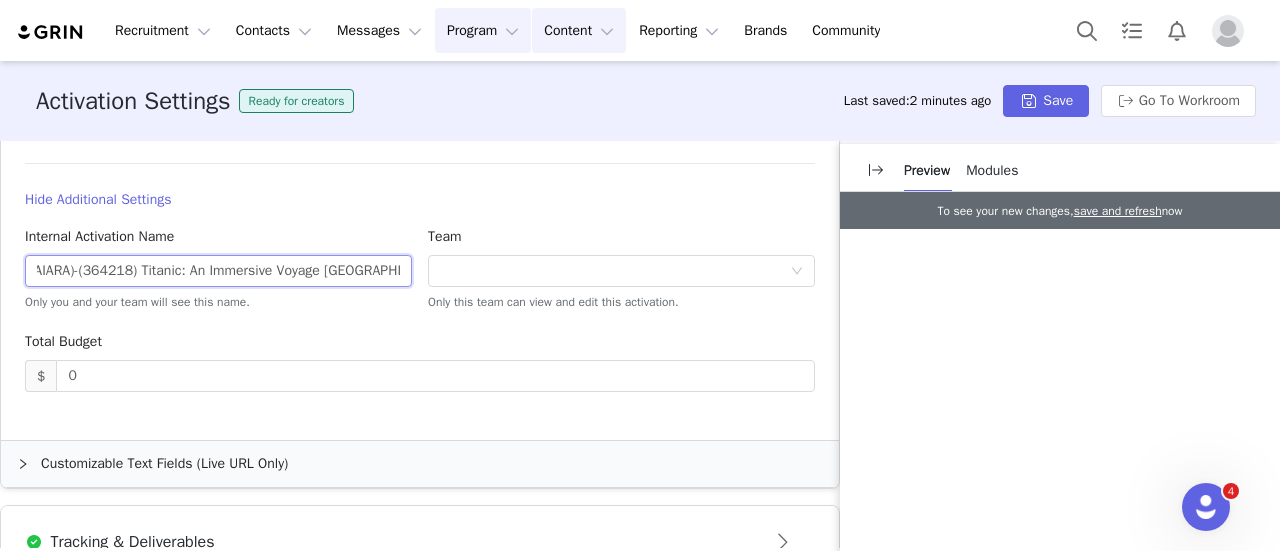 type on "(CA)-(YYZ)-(NAIARA)-(364218) Titanic: An Immersive Voyage Singapore" 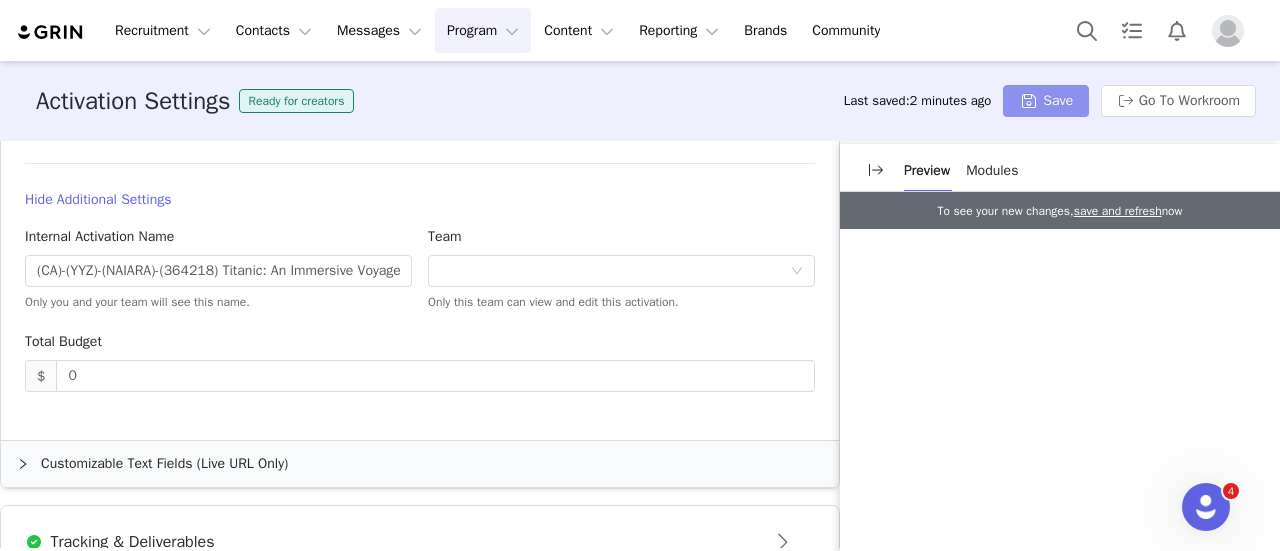 click on "Save" at bounding box center (1046, 101) 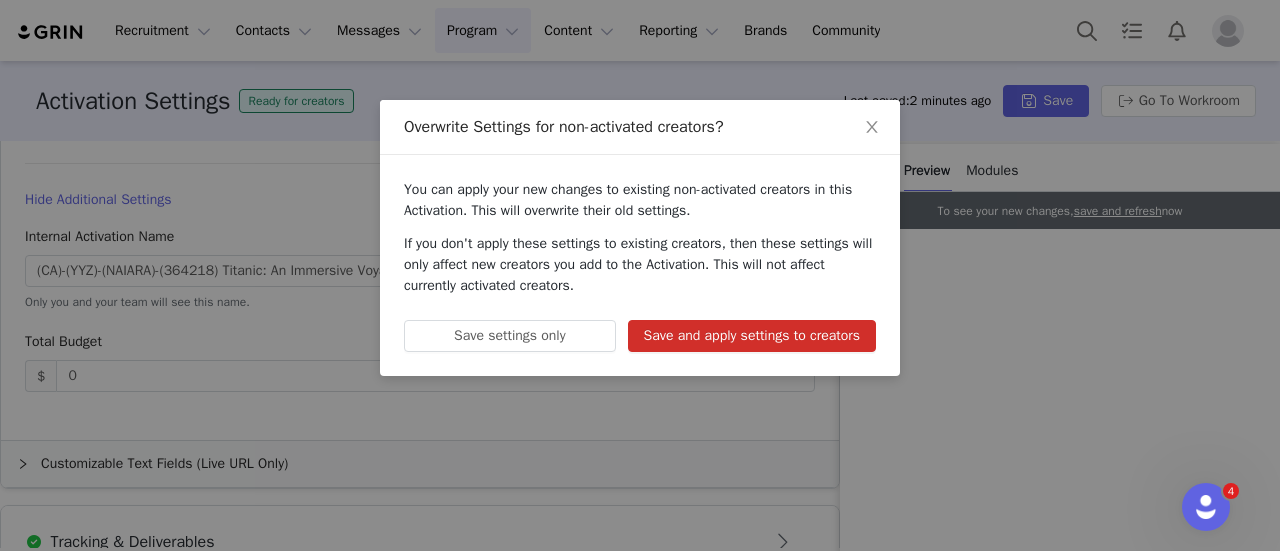 click on "Save and apply settings to creators" at bounding box center [752, 336] 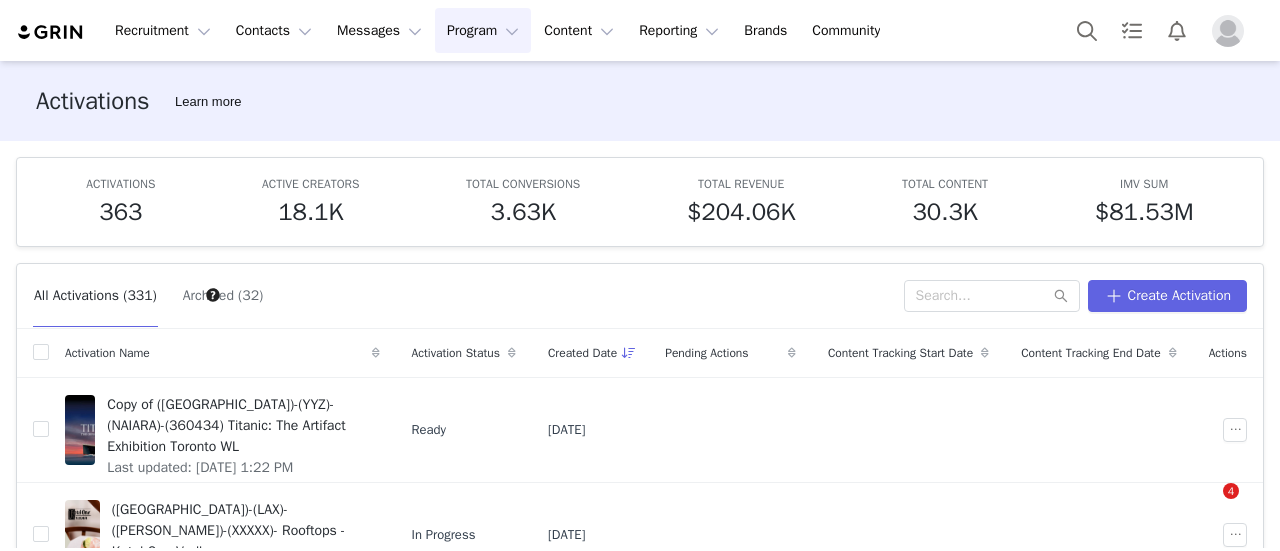 scroll, scrollTop: 0, scrollLeft: 0, axis: both 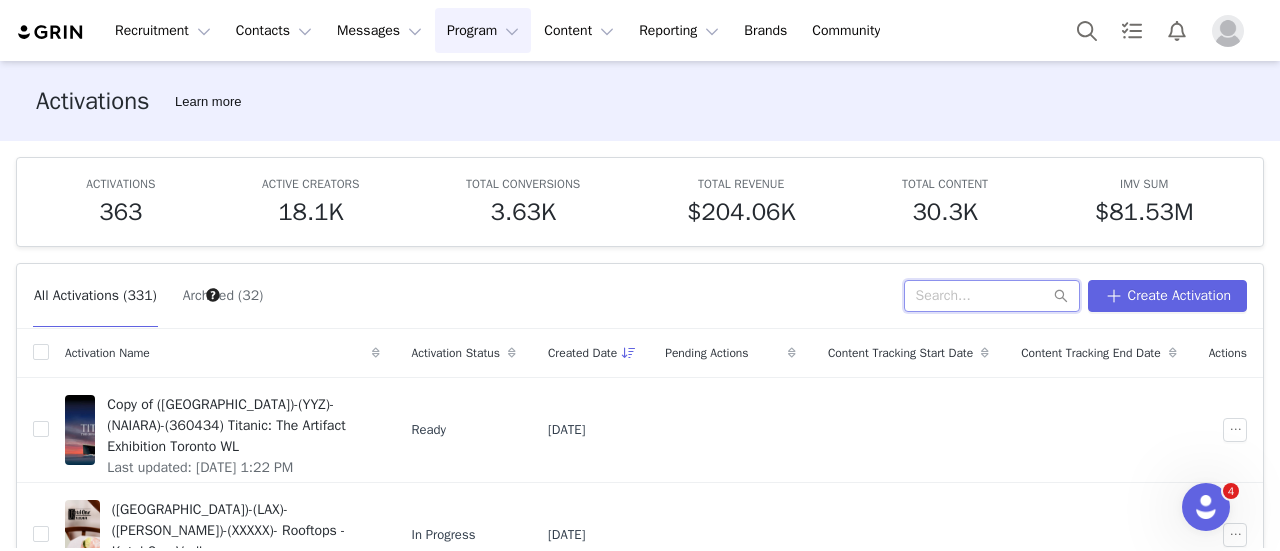 click at bounding box center (992, 296) 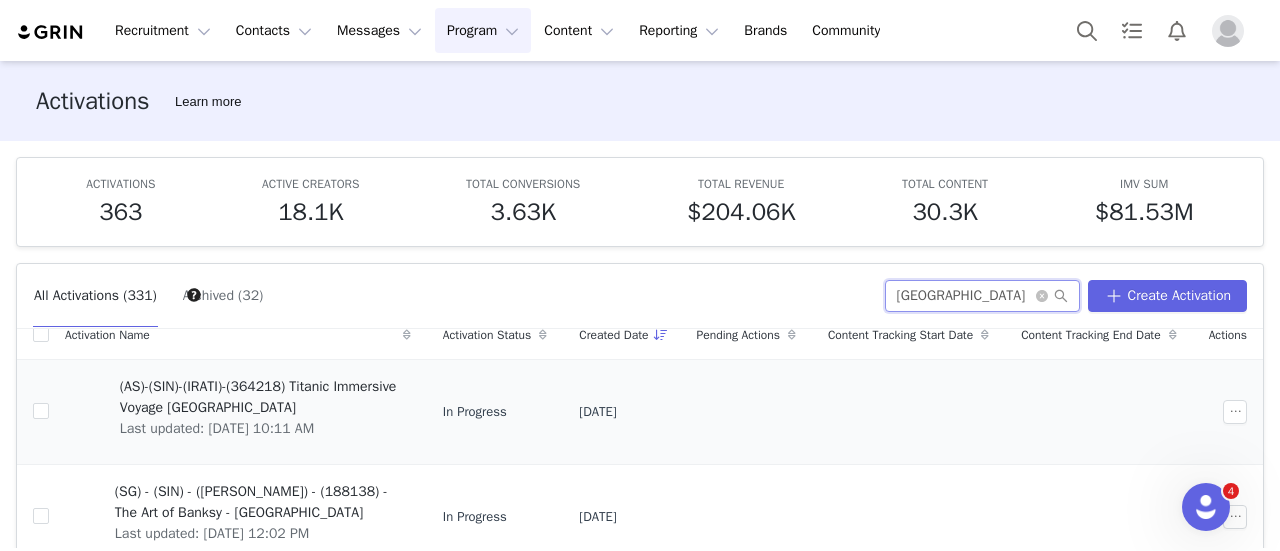scroll, scrollTop: 0, scrollLeft: 0, axis: both 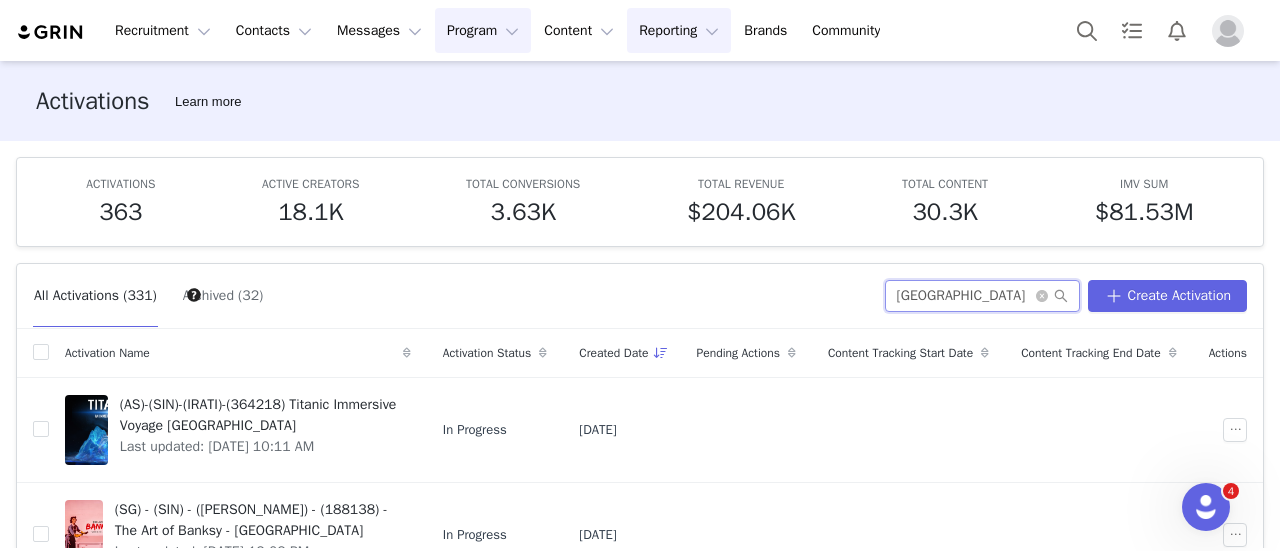 type on "singapore" 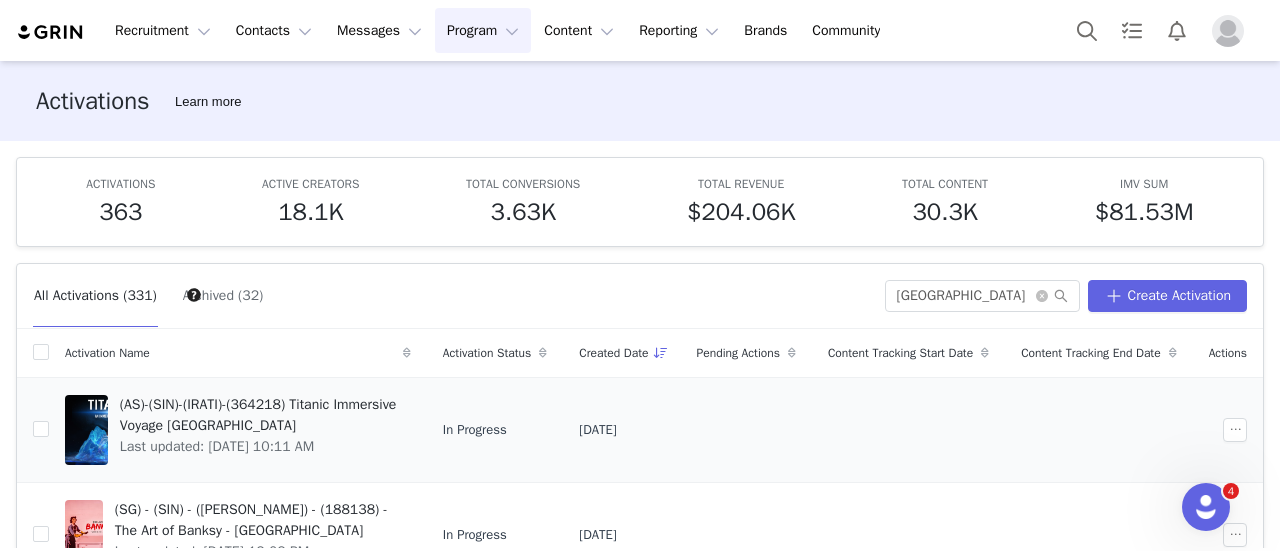click on "(AS)-(SIN)-(IRATI)-(364218) Titanic Immersive Voyage Singapore" at bounding box center [259, 415] 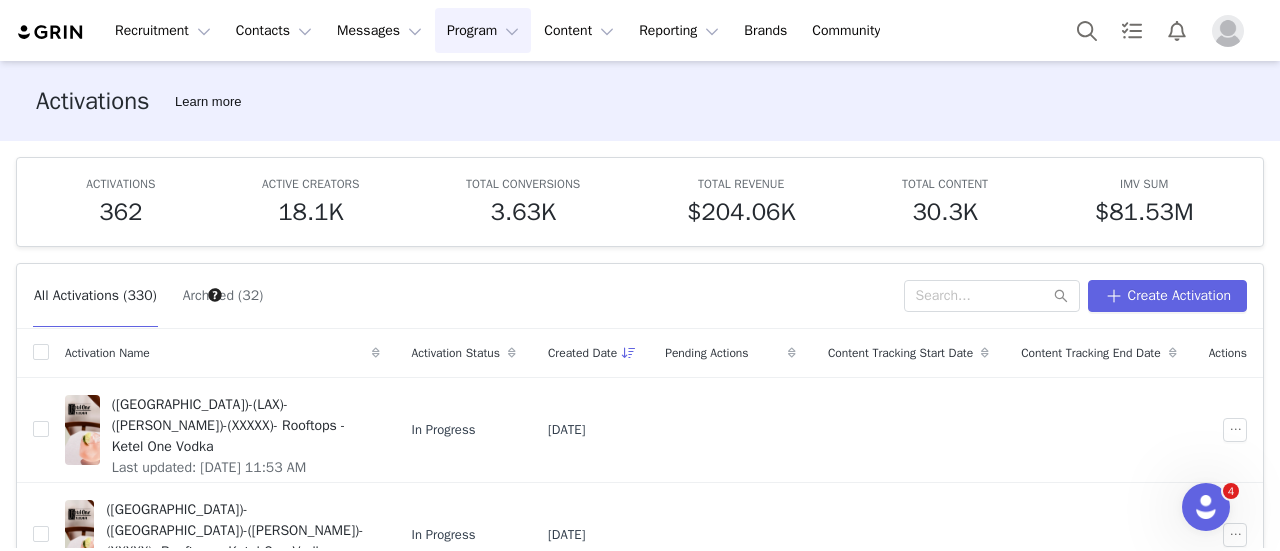 click on "All Activations (330) Archived (32)     Create Activation      Activation Name   Activation Status   Created Date   Pending Actions   Content Tracking Start Date   Content Tracking End Date  Actions (US)-(LAX)-(MATEO)-(XXXXX)- Rooftops - Ketel One Vodka Last updated: Jul 10, 2025 11:53 AM In Progress Jul 9, 2025 (US)-(NYC)-(MATEO)-(XXXXX)- Rooftops - Ketel One Vodka Last updated: Jul 10, 2025 11:55 AM In Progress Jul 9, 2025 (US)-(MIA)-(MATEO)-(XXXXXX)- Rooftops - Ketel One Vodka Last updated: Jul 10, 2025 11:54 AM In Progress Jul 9, 2025 (US)-(NYC)-(Marta)-(385958) Arte Museum: An Immersive Media Art Exhibition Last updated: Jul 9, 2025 3:30 PM Ready Jul 9, 2025 (US)-(TAM)-(IRATI)-(390805) - VAN GOGH TAMPA WL Last updated: Jul 9, 2025 10:58 AM Ready Jul 9, 2025 (US)-(TAM)-(IRATI)-(390805) - AGENCY VAN GOGH TAMPA Last updated: Jul 9, 2025 11:50 AM In Progress Jul 9, 2025 (US)-(SA)-(CHLOE)-(358965)- Titanic San Antonio: A Voyage Through Time Last updated: Jul 10, 2025 11:36 AM In Progress Jul 8, 2025 3  10  1" at bounding box center (640, 397) 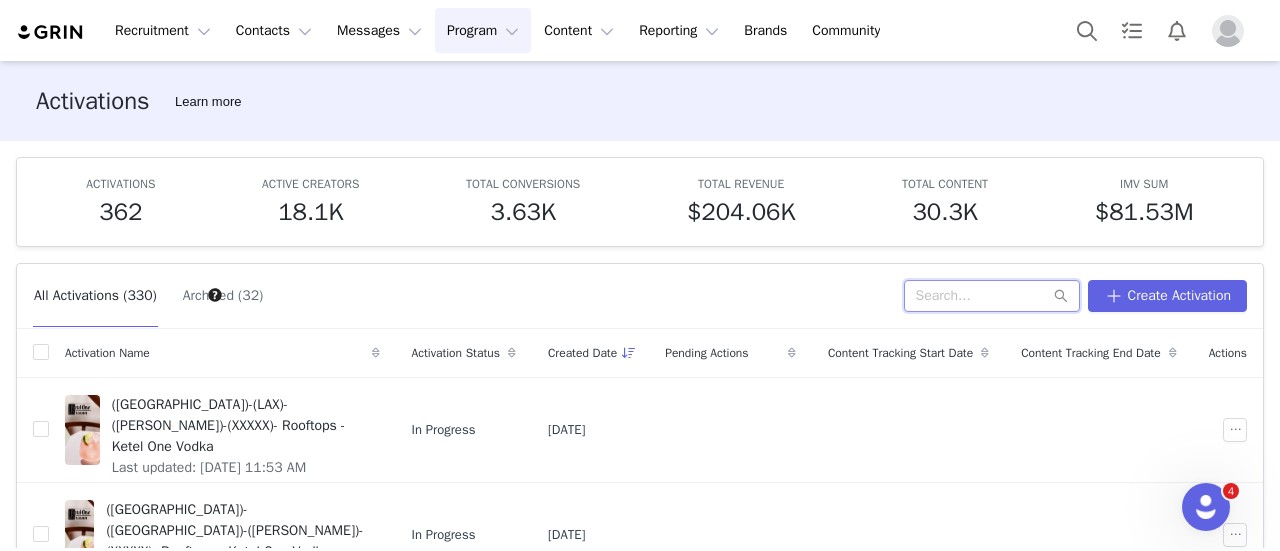 click at bounding box center (992, 296) 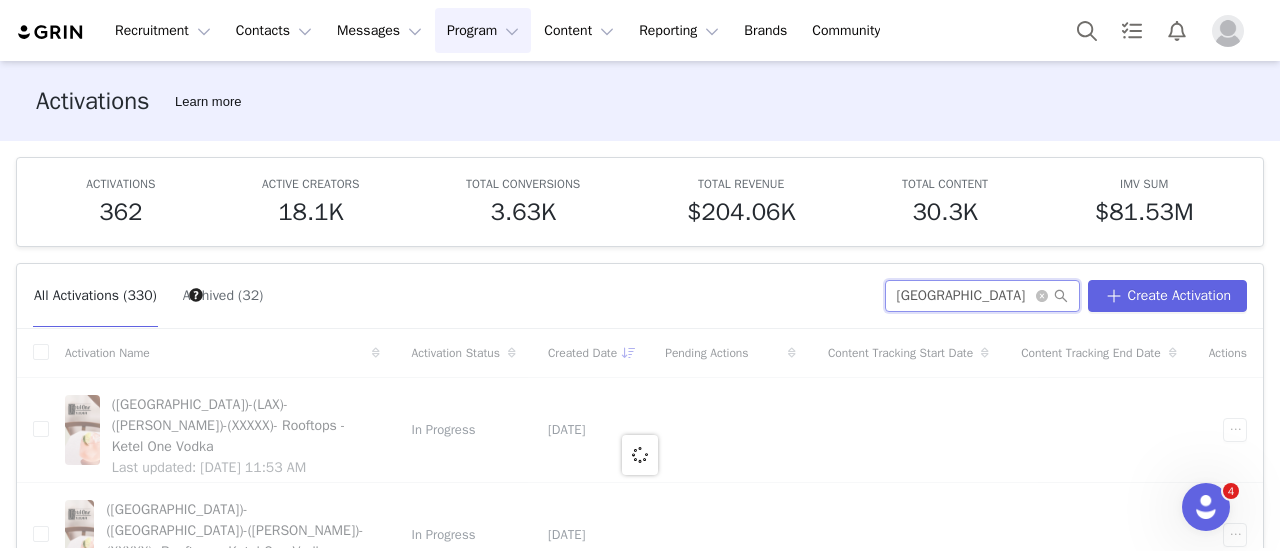 type on "Singapore" 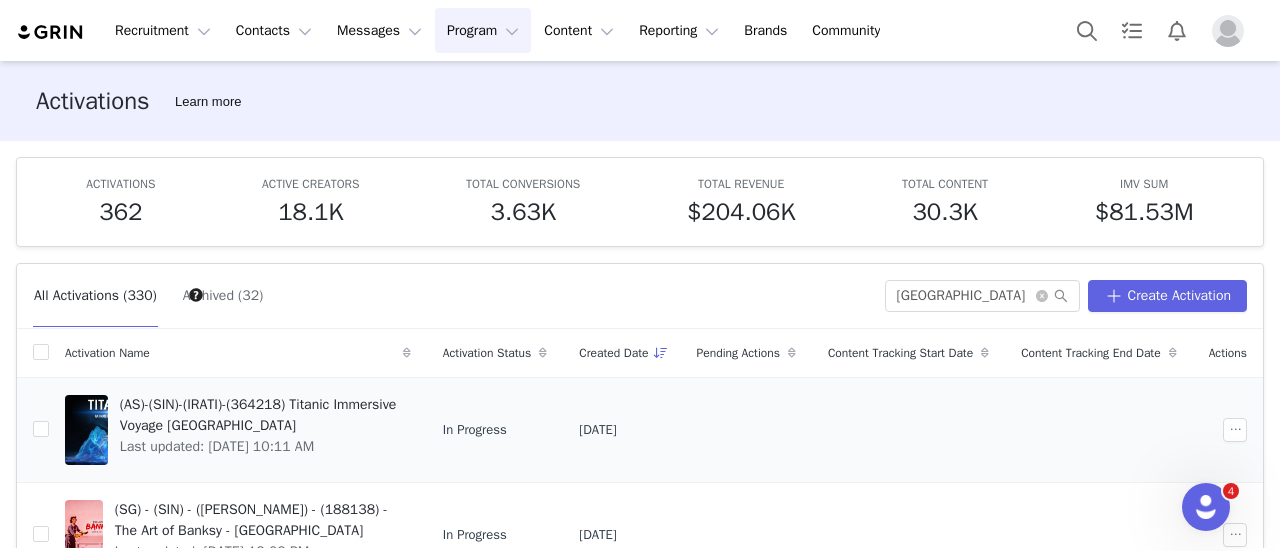 click on "(AS)-(SIN)-(IRATI)-(364218) Titanic Immersive Voyage [GEOGRAPHIC_DATA]" at bounding box center (259, 415) 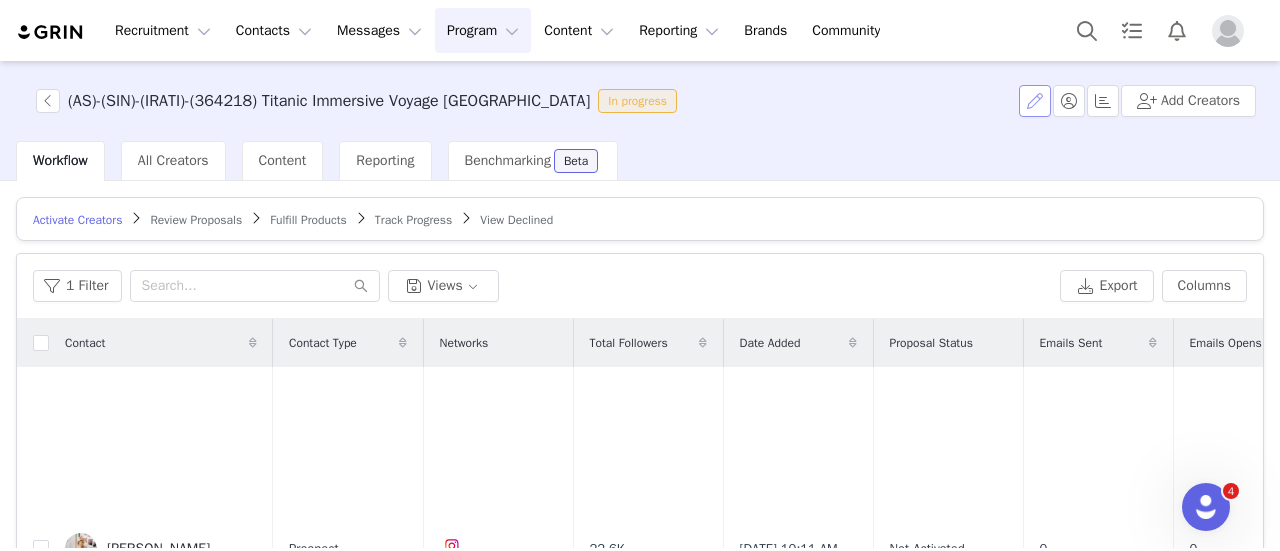click at bounding box center [1035, 101] 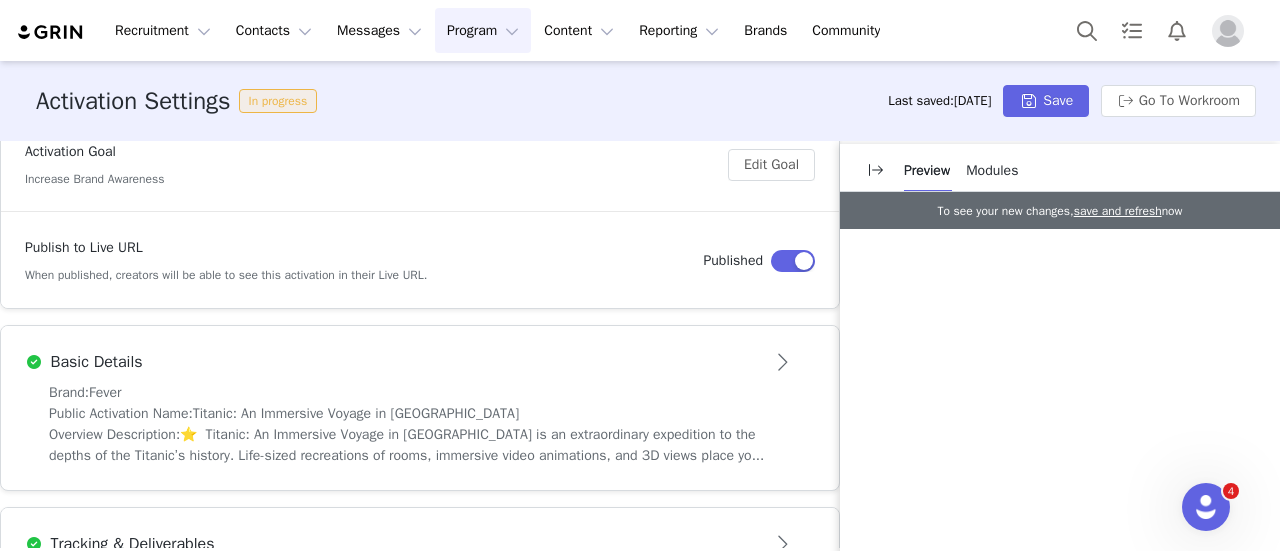 scroll, scrollTop: 400, scrollLeft: 0, axis: vertical 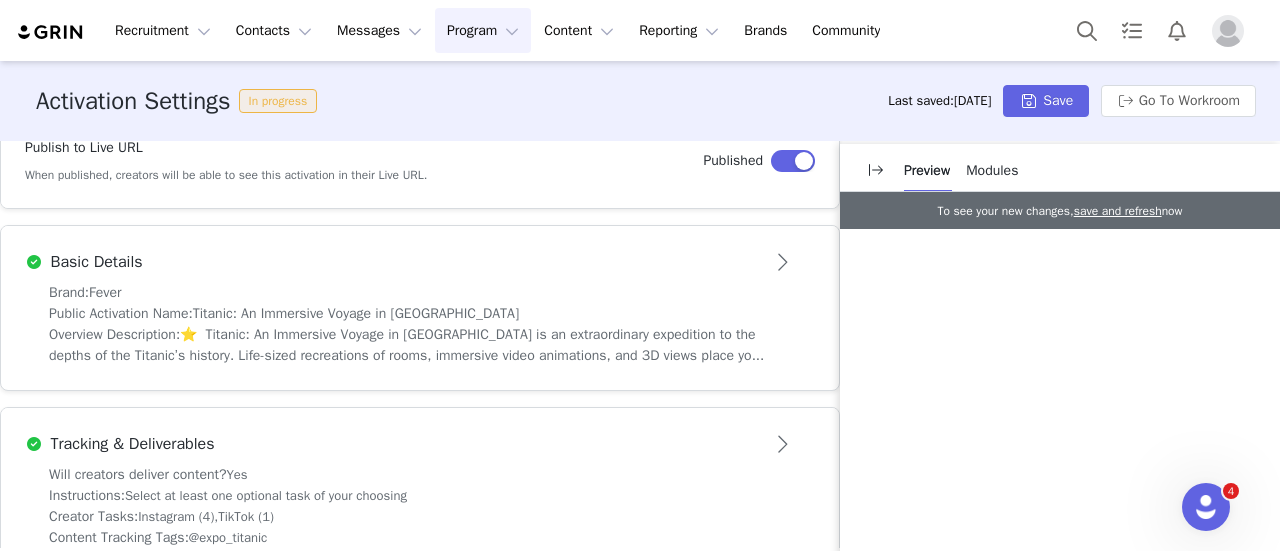 click on "Public Activation Name: Titanic: An Immersive Voyage in Singapore" at bounding box center [420, 313] 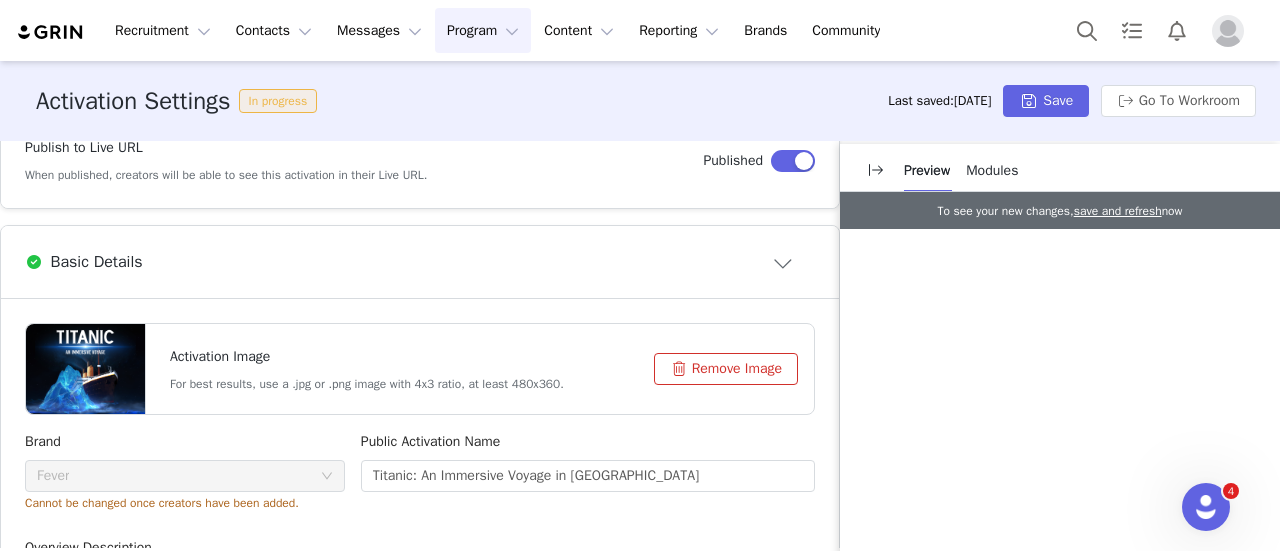 scroll, scrollTop: 0, scrollLeft: 0, axis: both 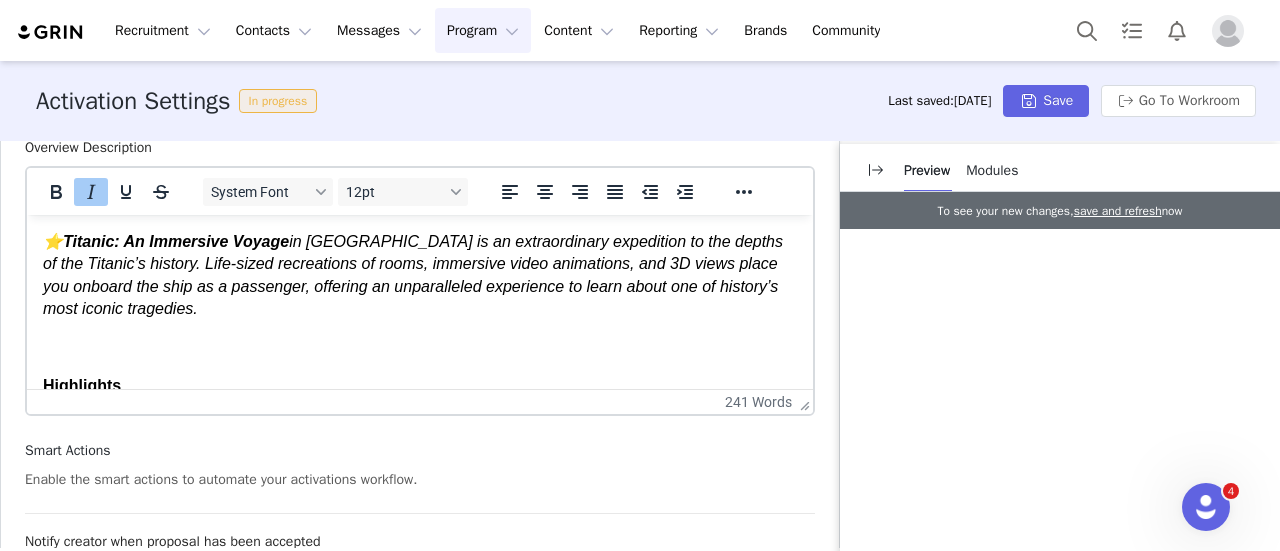 drag, startPoint x: 419, startPoint y: 357, endPoint x: 0, endPoint y: 163, distance: 461.7326 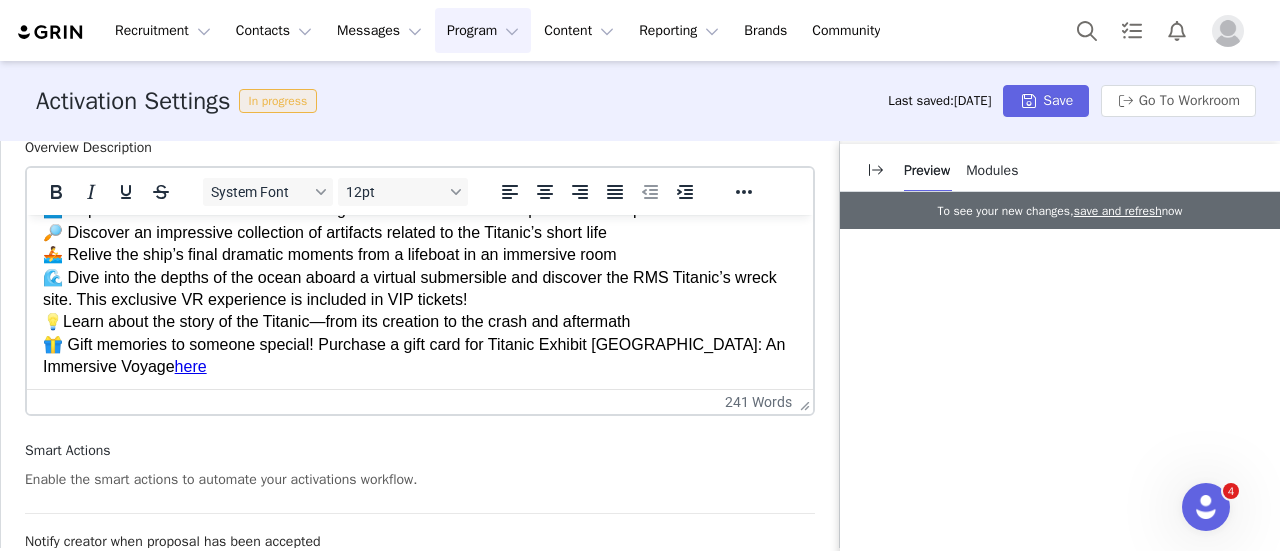 scroll, scrollTop: 398, scrollLeft: 0, axis: vertical 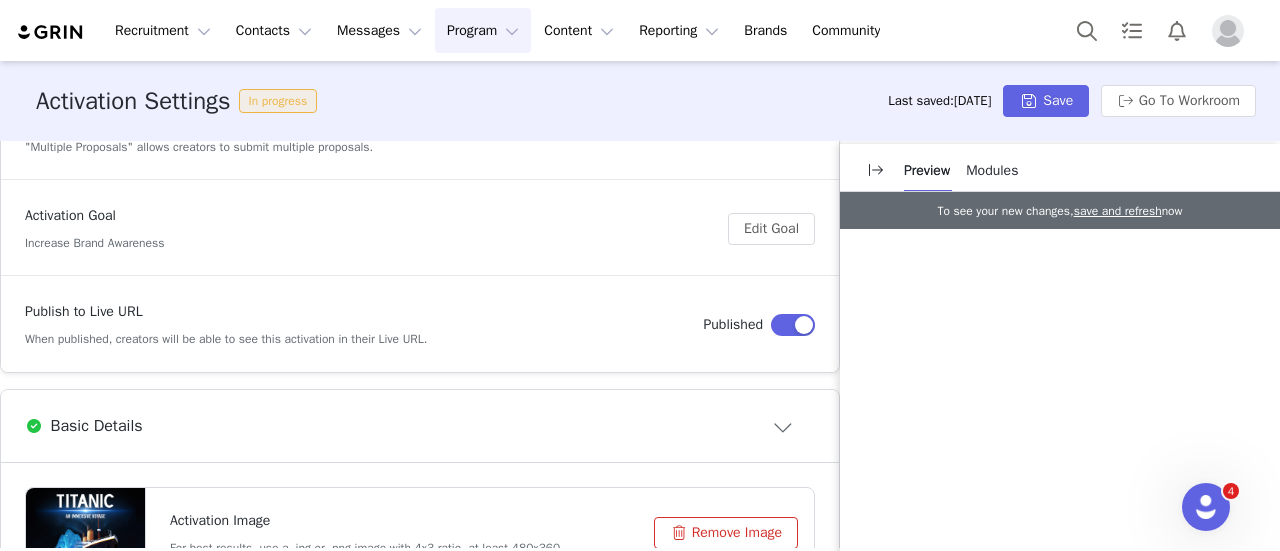 drag, startPoint x: 419, startPoint y: 937, endPoint x: 514, endPoint y: 997, distance: 112.36102 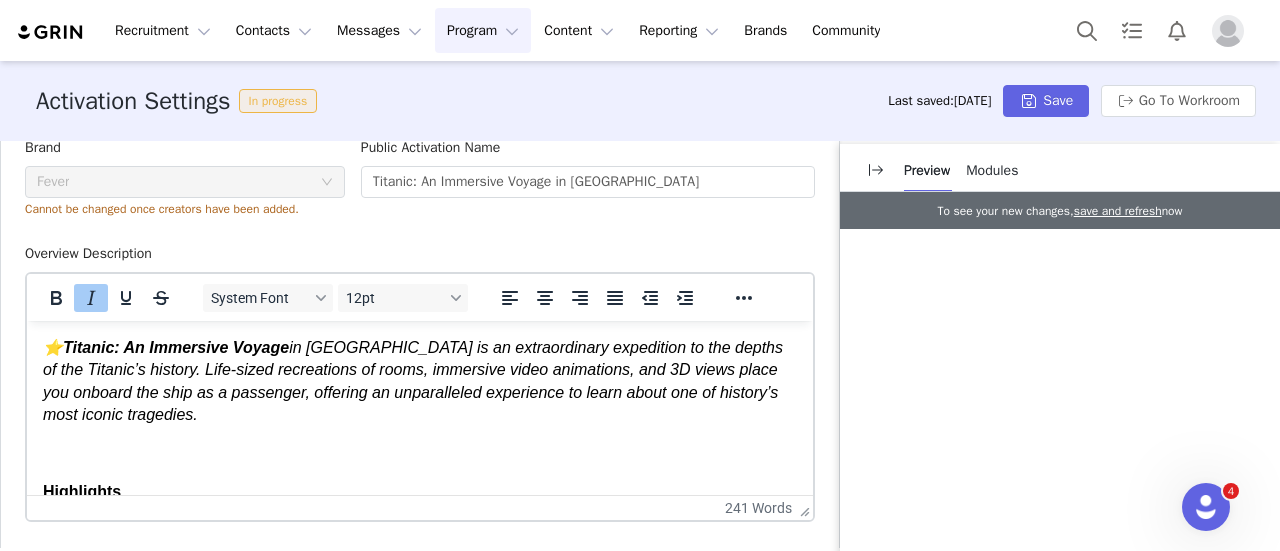 scroll, scrollTop: 736, scrollLeft: 0, axis: vertical 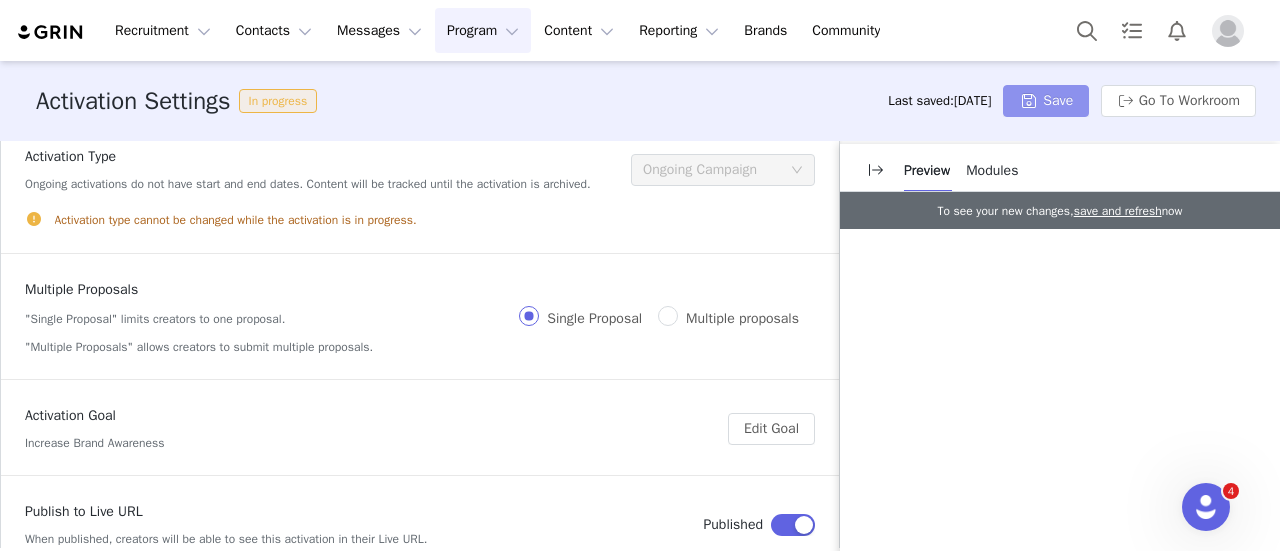 click on "Save" at bounding box center (1046, 101) 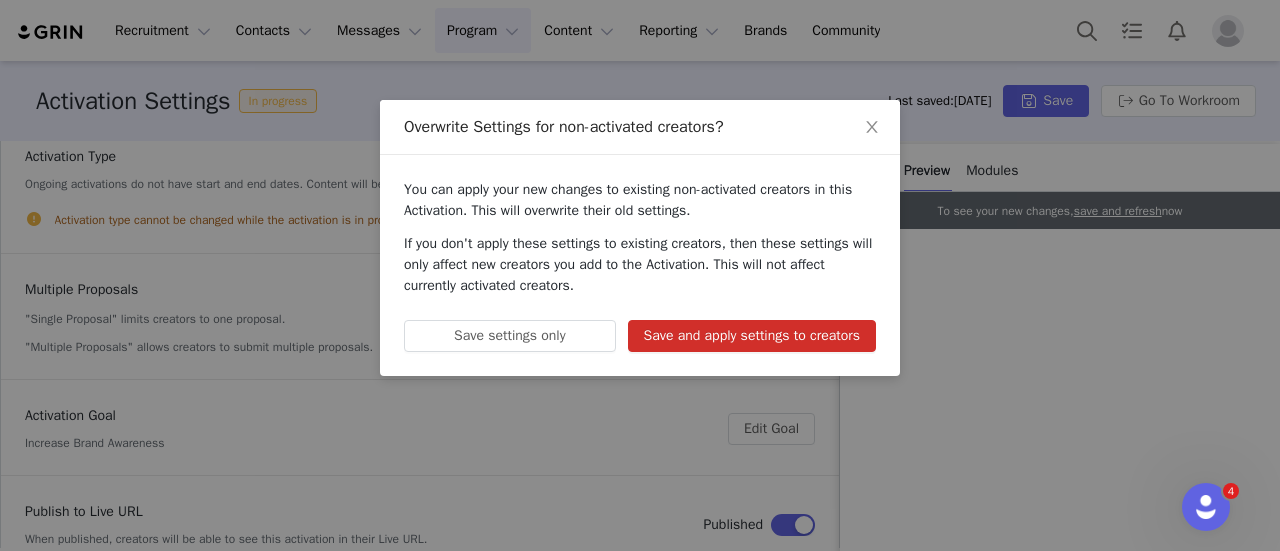 click on "Save and apply settings to creators" at bounding box center [752, 336] 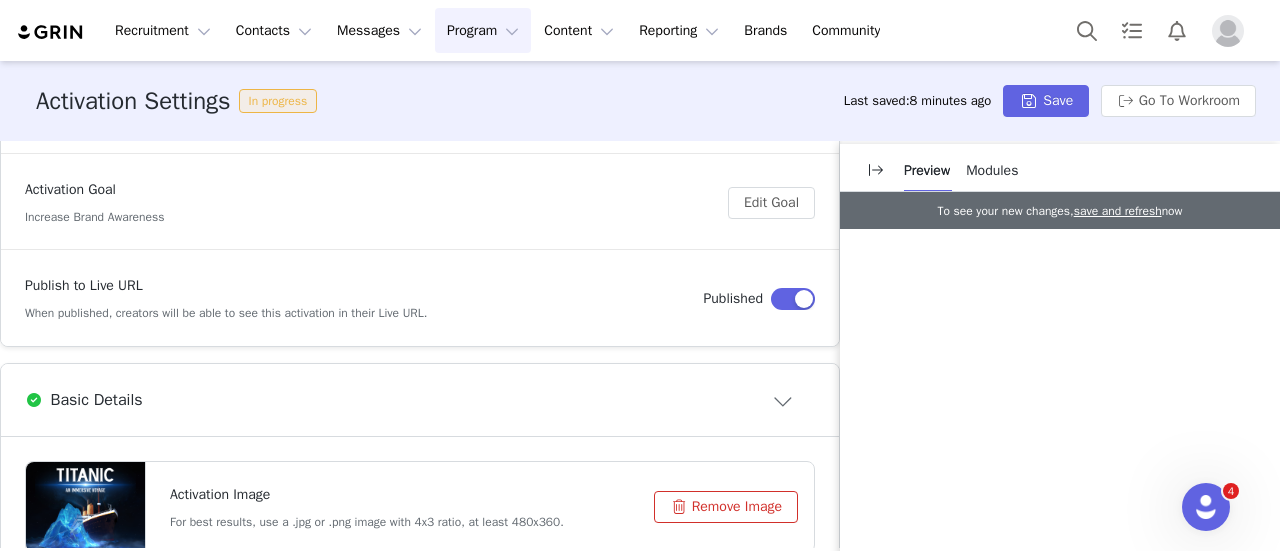 scroll, scrollTop: 300, scrollLeft: 0, axis: vertical 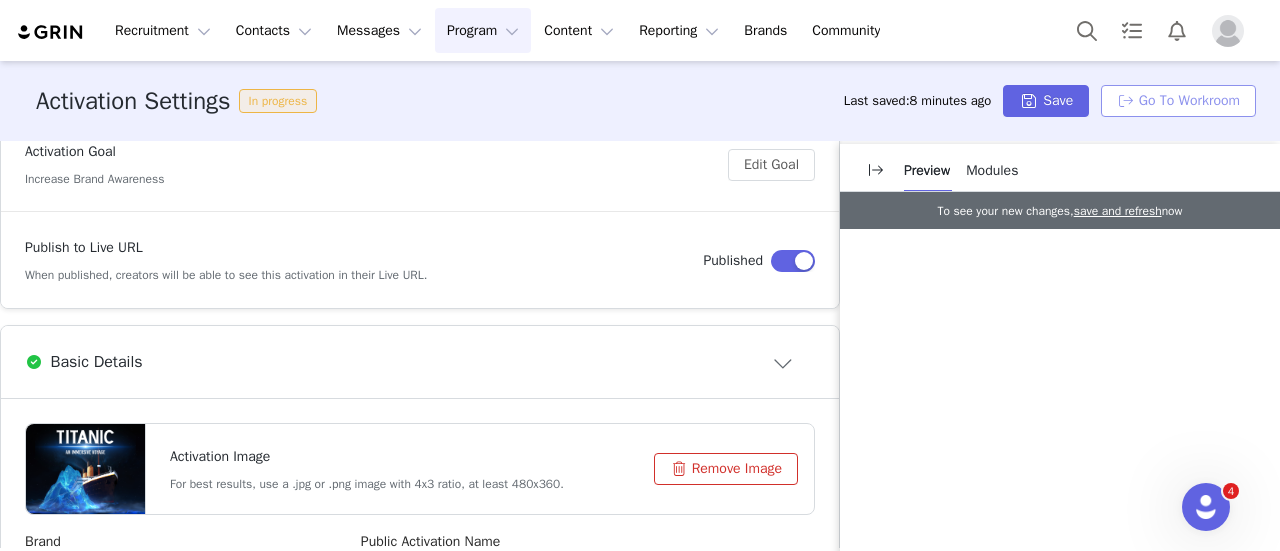 click on "Go To Workroom" at bounding box center [1178, 101] 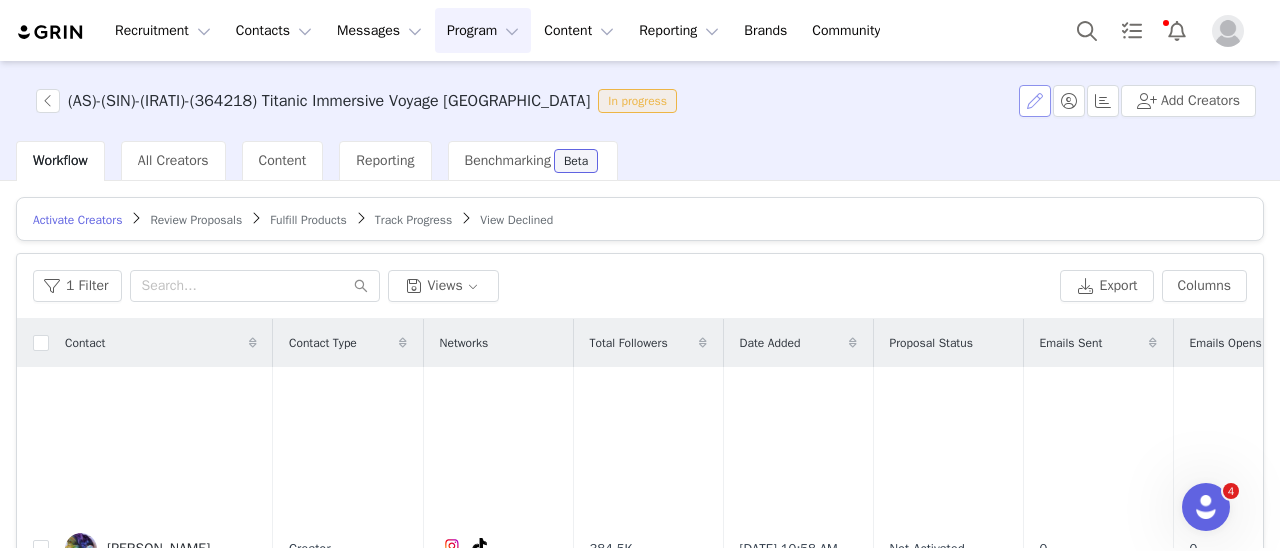 click at bounding box center [1035, 101] 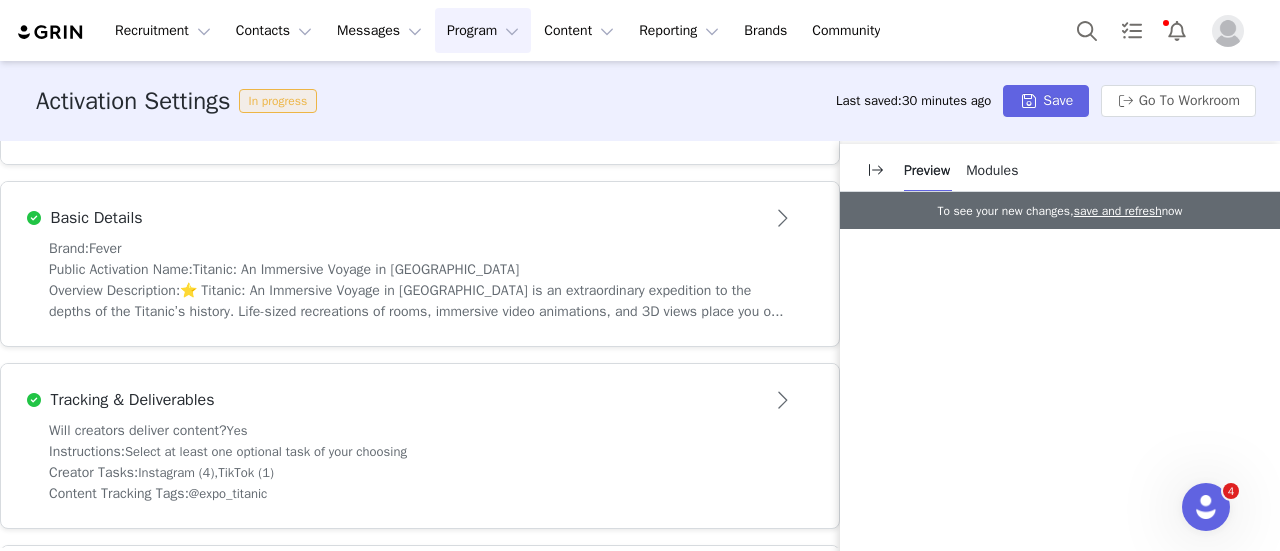 scroll, scrollTop: 500, scrollLeft: 0, axis: vertical 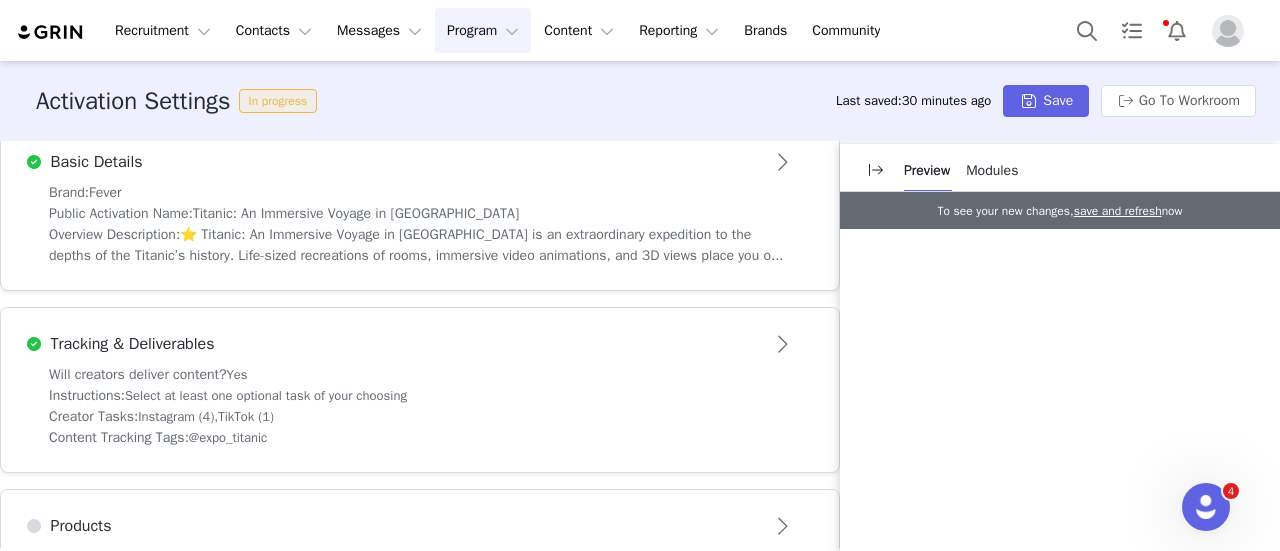 click on "Public Activation Name: Titanic: An Immersive Voyage in Singapore" at bounding box center [420, 213] 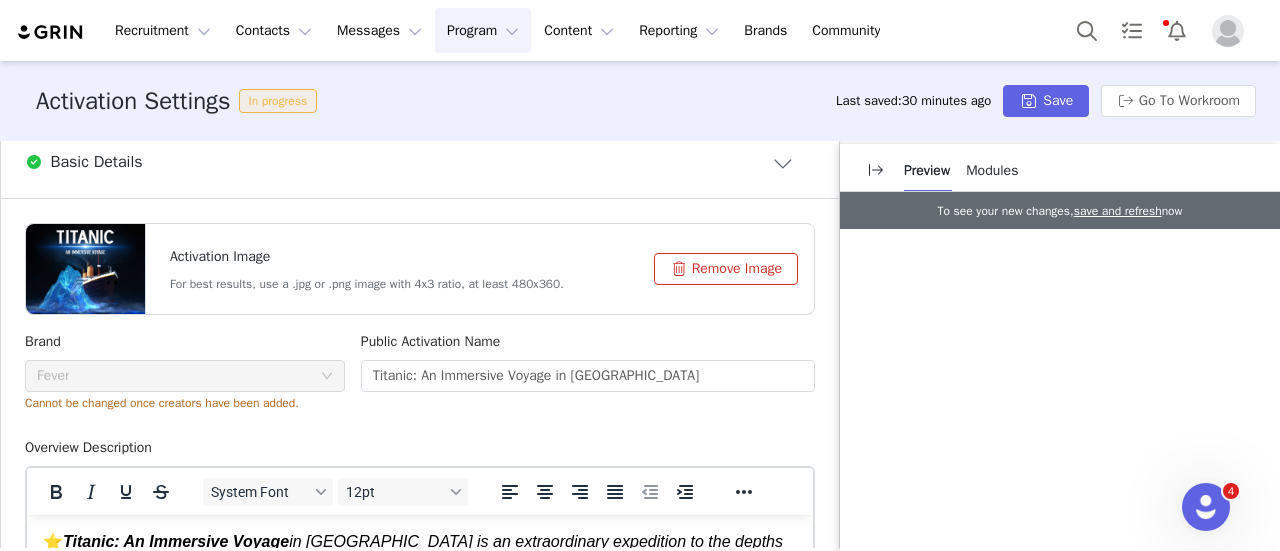 scroll, scrollTop: 0, scrollLeft: 0, axis: both 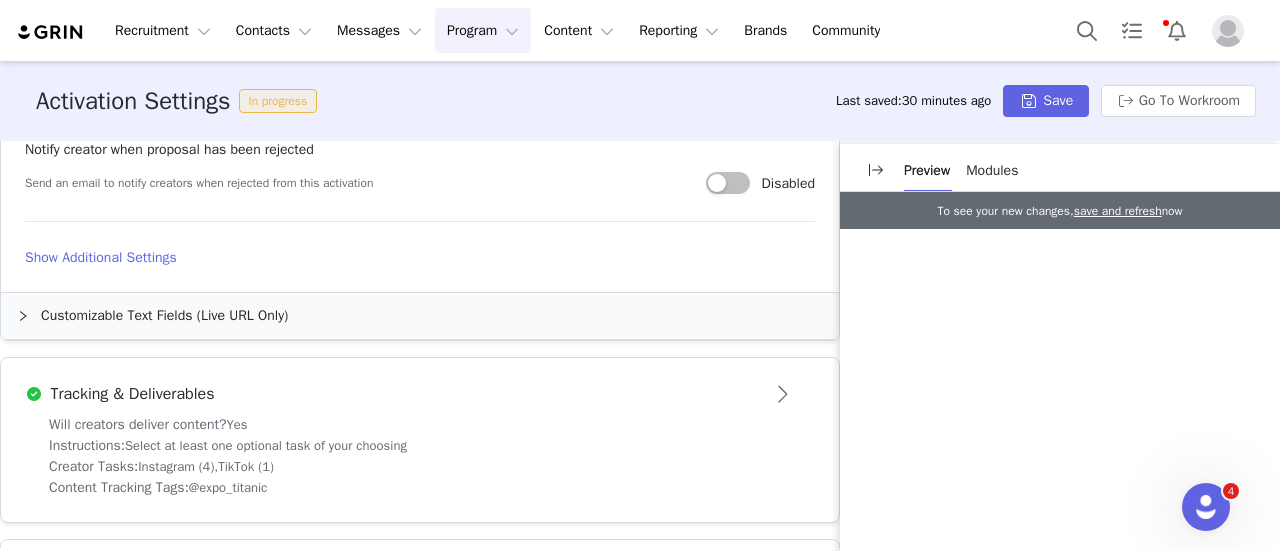 click on "Show Additional Settings" at bounding box center (420, 257) 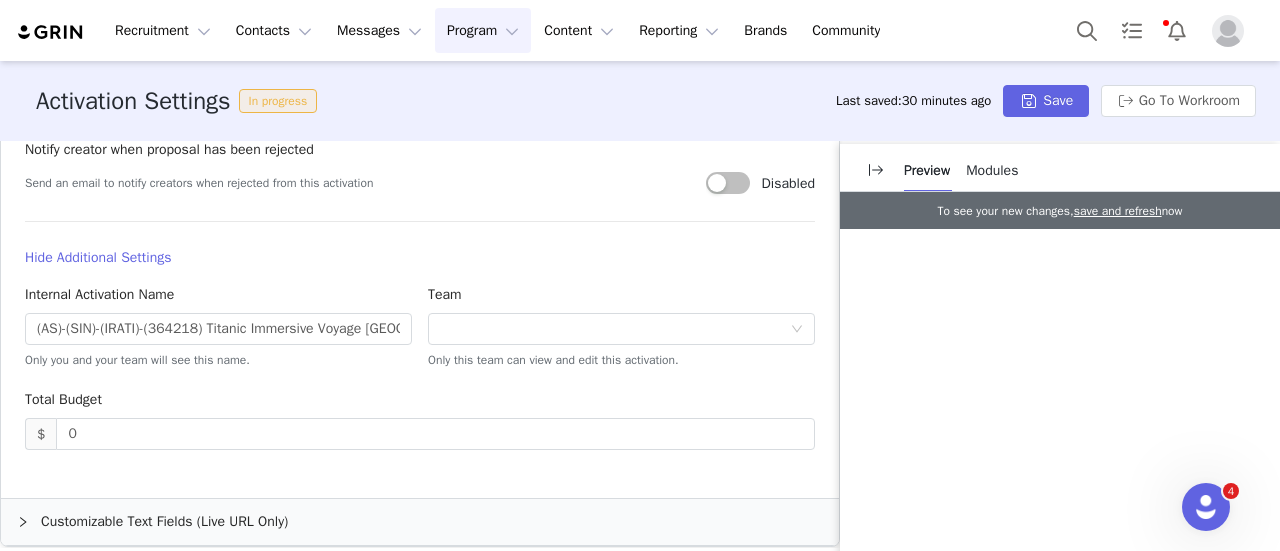 click on "Team" at bounding box center [621, 298] 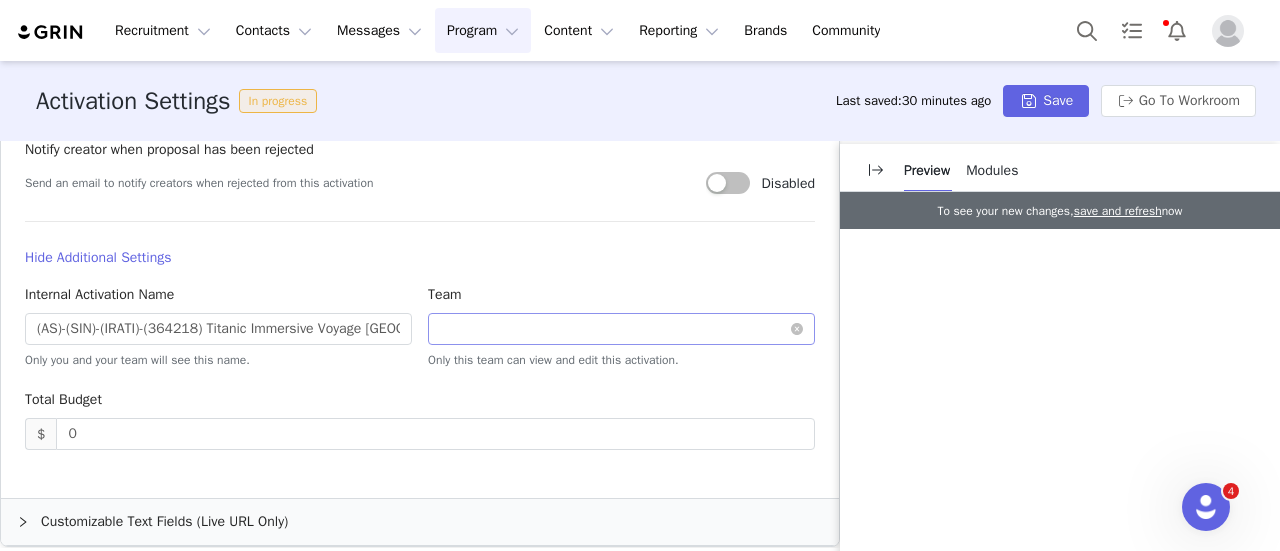 click on "Optional" at bounding box center [615, 329] 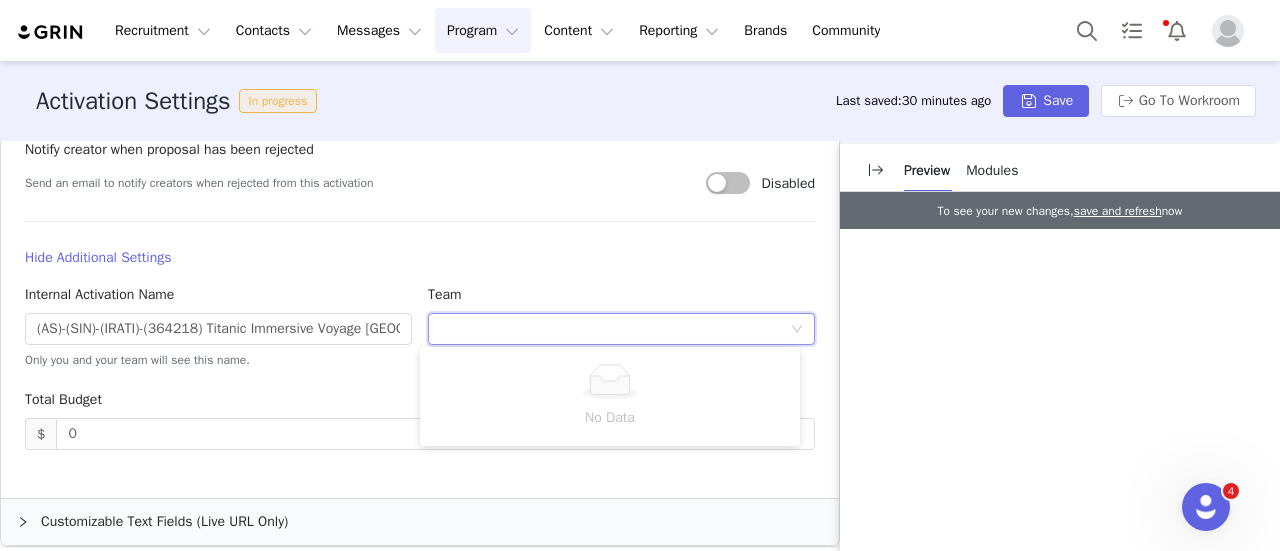 click on "Notify creator when proposal has been rejected Send an email to notify creators when rejected from this activation     Disabled Email Template     Select Email Template  Select an email template to enable feature      To make edits to the selected template, update the master in  Templates" at bounding box center (420, 181) 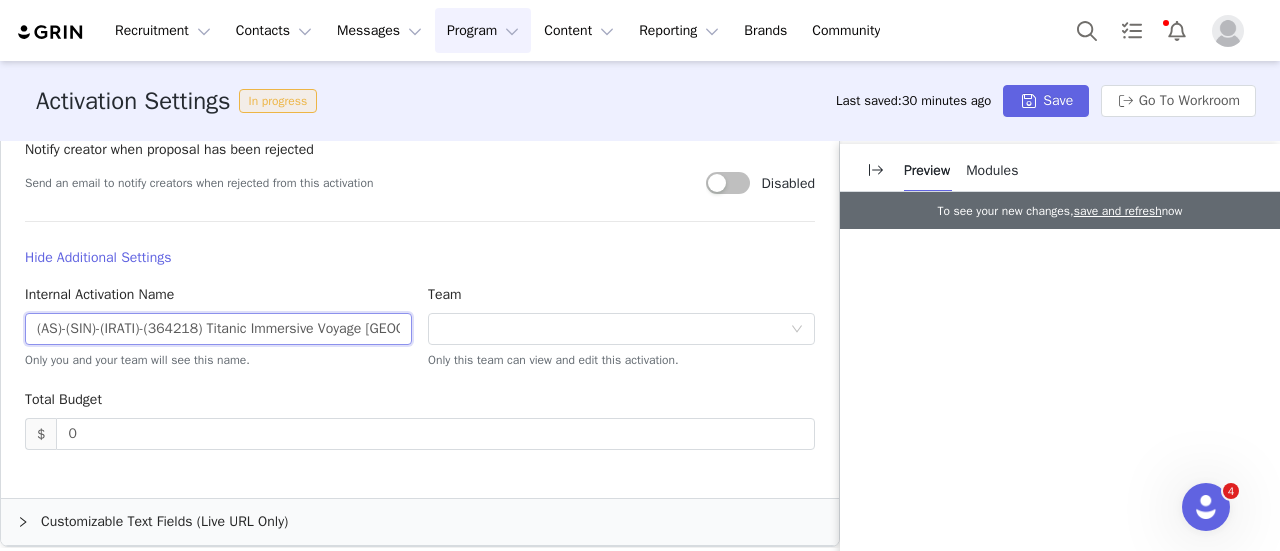click on "(AS)-(SIN)-(IRATI)-(364218) Titanic Immersive Voyage Singapore" at bounding box center [218, 329] 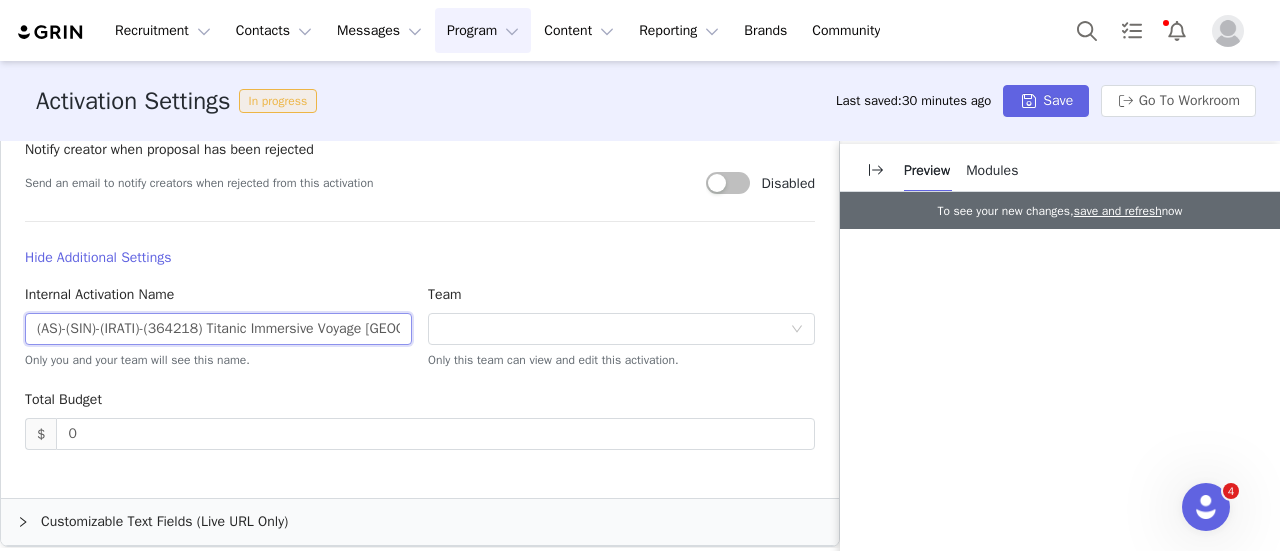 click on "(AS)-(SIN)-(IRATI)-(364218) Titanic Immersive Voyage Singapore" at bounding box center (218, 329) 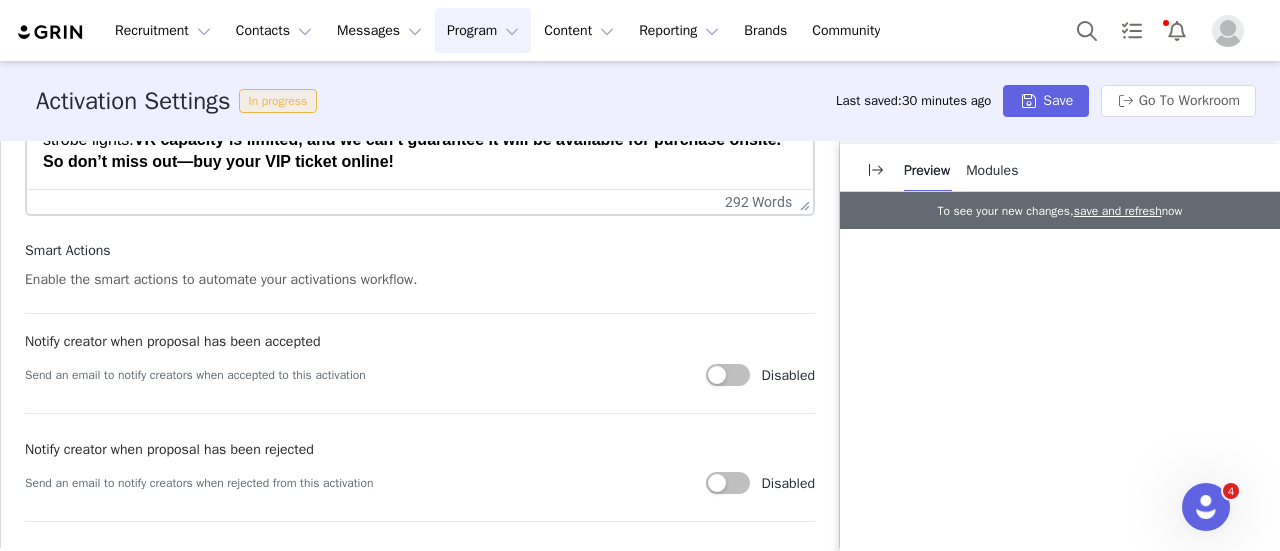 scroll, scrollTop: 800, scrollLeft: 0, axis: vertical 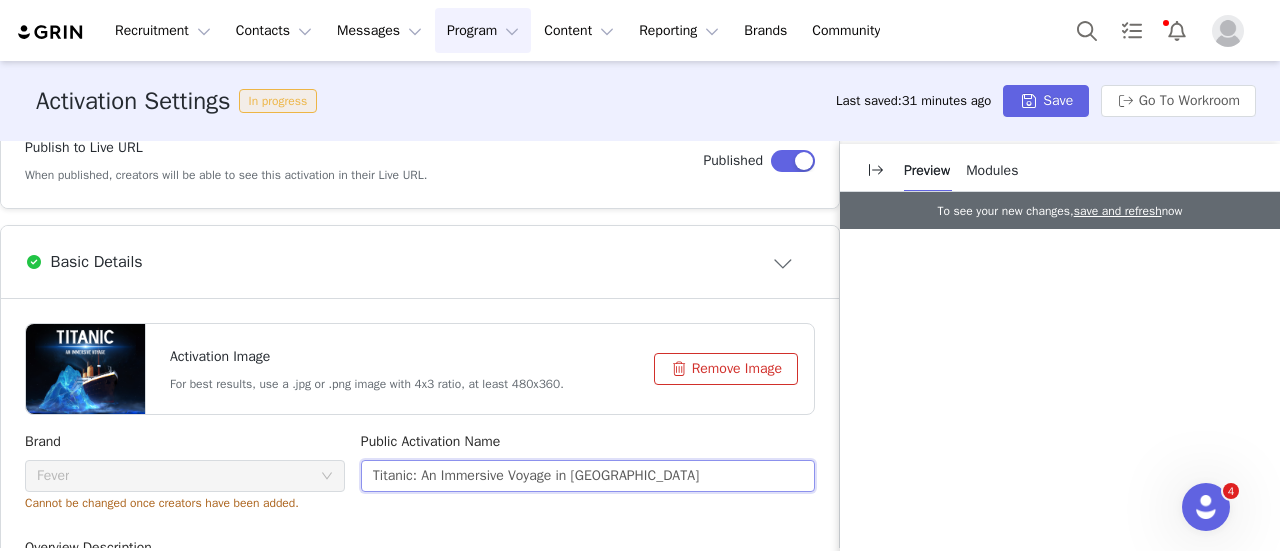 drag, startPoint x: 544, startPoint y: 472, endPoint x: 318, endPoint y: 475, distance: 226.01991 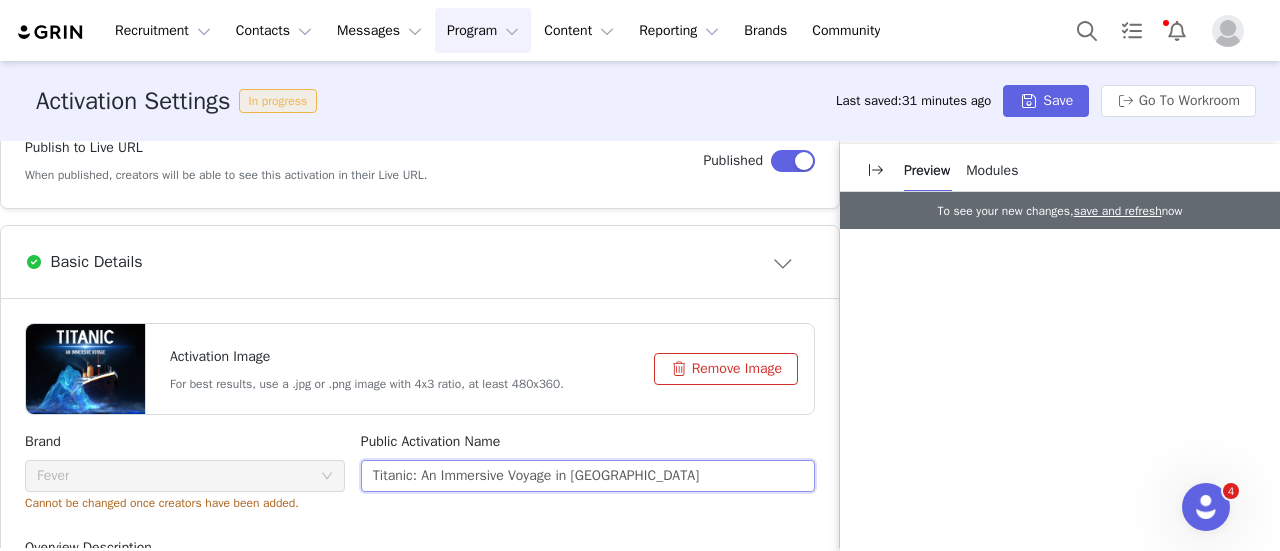 click on "Titanic: An Immersive Voyage in Singapore" at bounding box center [588, 476] 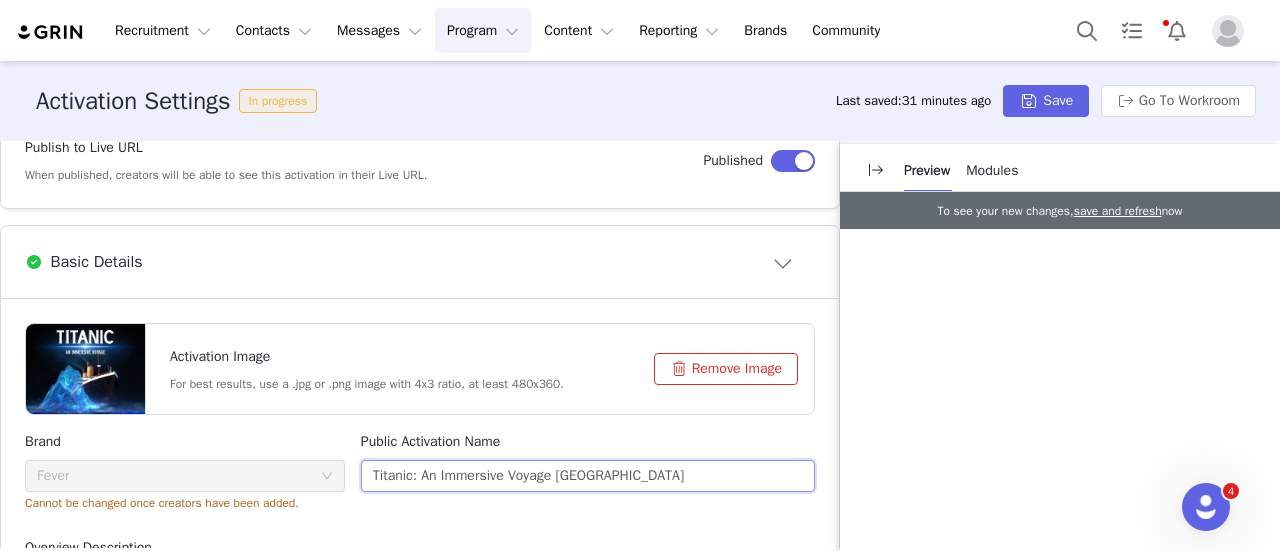 drag, startPoint x: 548, startPoint y: 476, endPoint x: 346, endPoint y: 479, distance: 202.02228 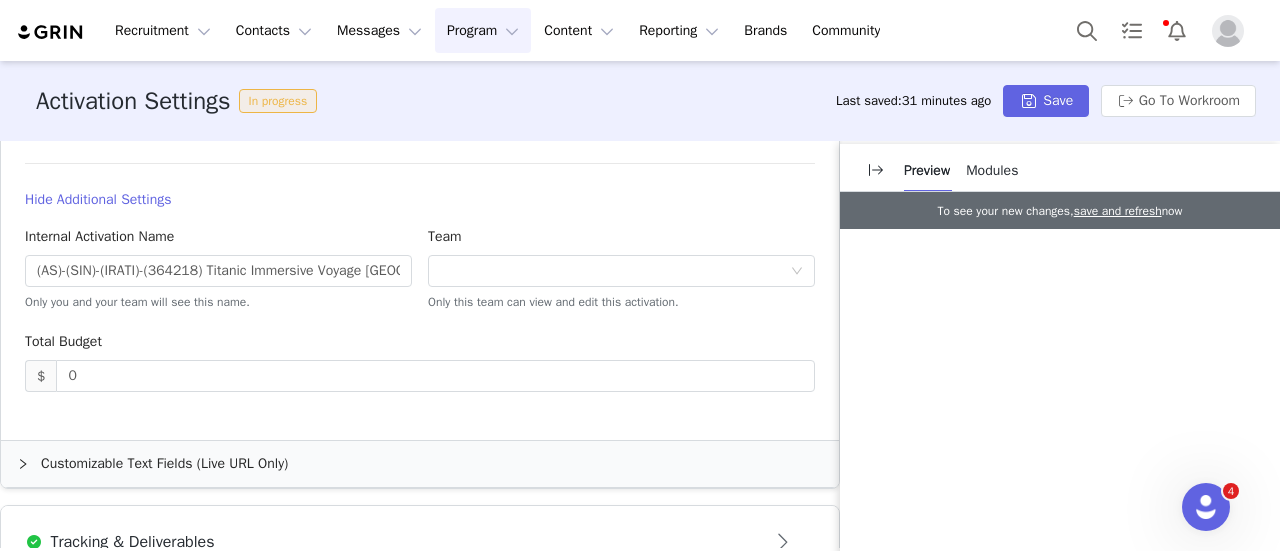 scroll, scrollTop: 1400, scrollLeft: 0, axis: vertical 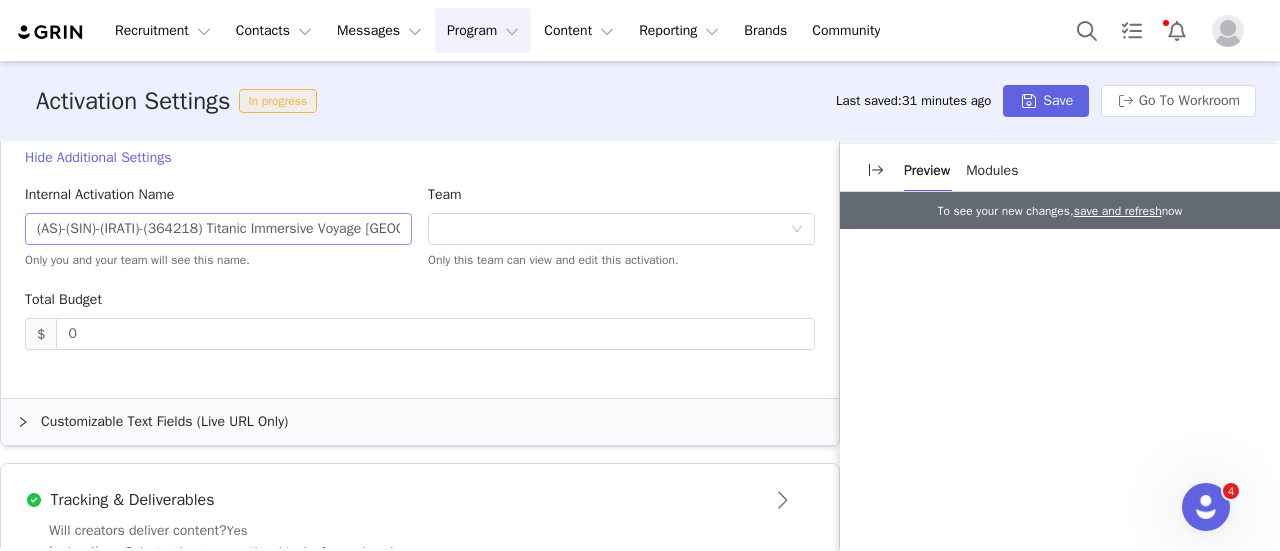 type on "Titanic: An Immersive Voyage [GEOGRAPHIC_DATA]" 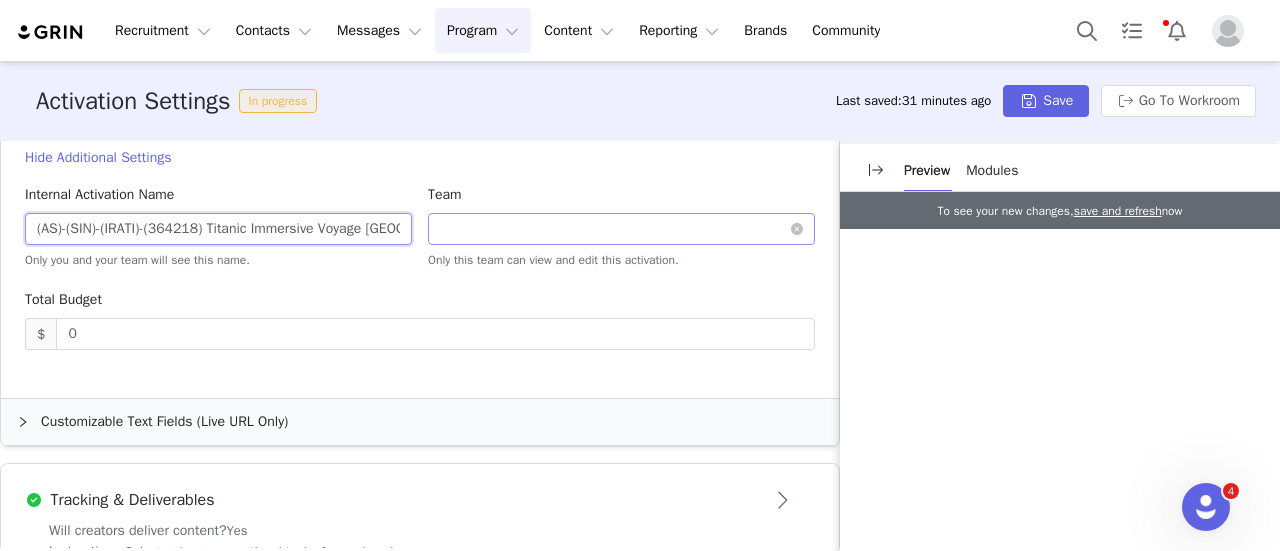 scroll, scrollTop: 0, scrollLeft: 36, axis: horizontal 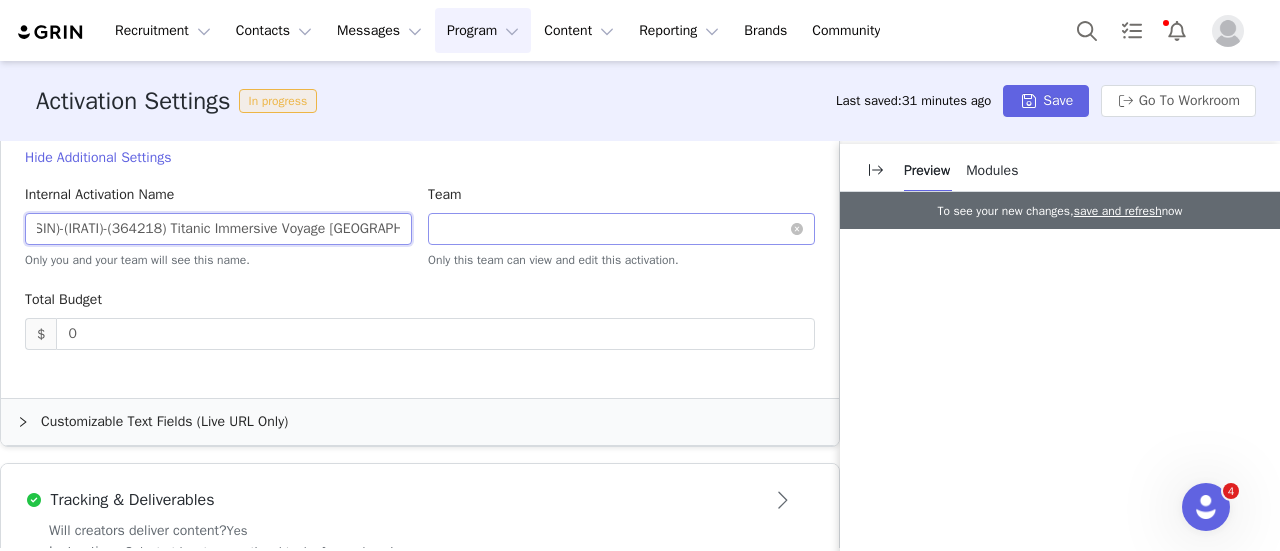 drag, startPoint x: 206, startPoint y: 229, endPoint x: 499, endPoint y: 227, distance: 293.00684 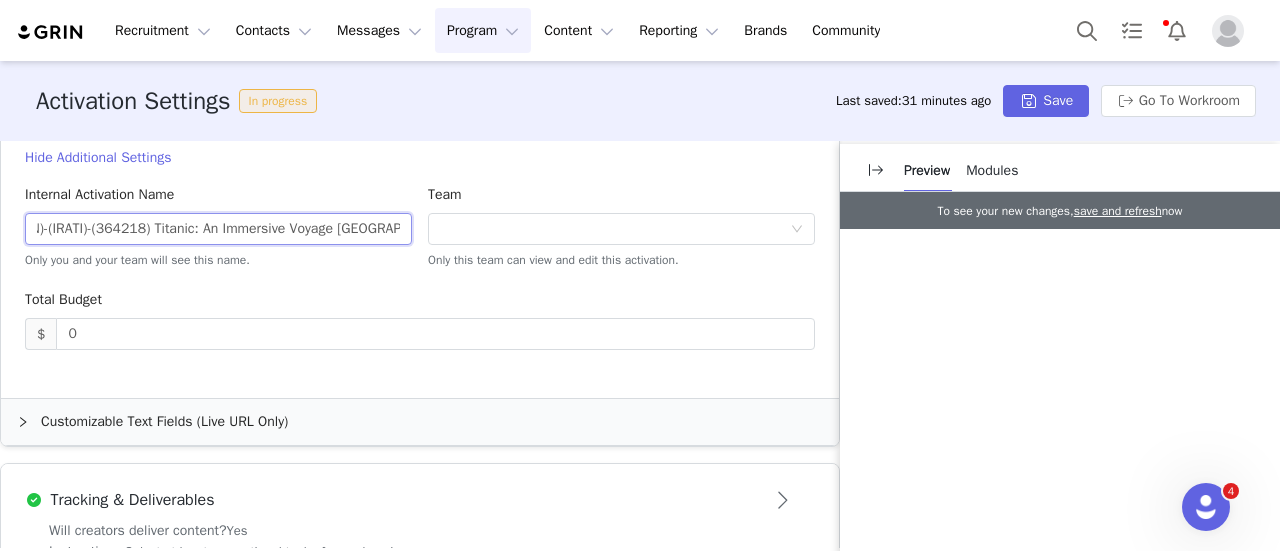 scroll, scrollTop: 0, scrollLeft: 59, axis: horizontal 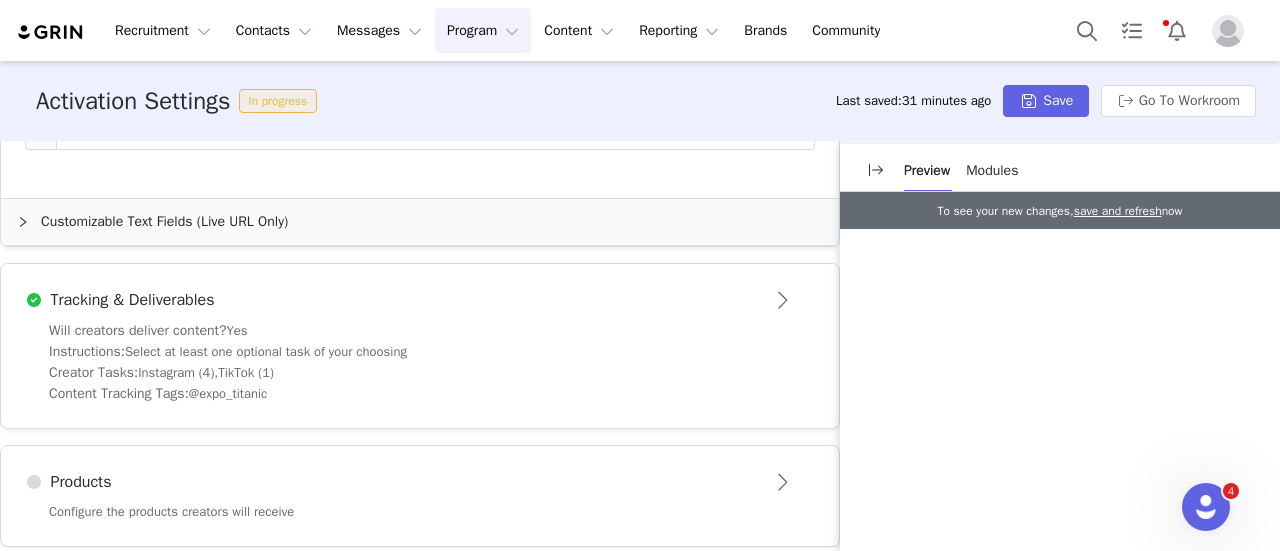 type on "(AS)-(SIN)-(IRATI)-(364218) Titanic: An Immersive Voyage [GEOGRAPHIC_DATA]" 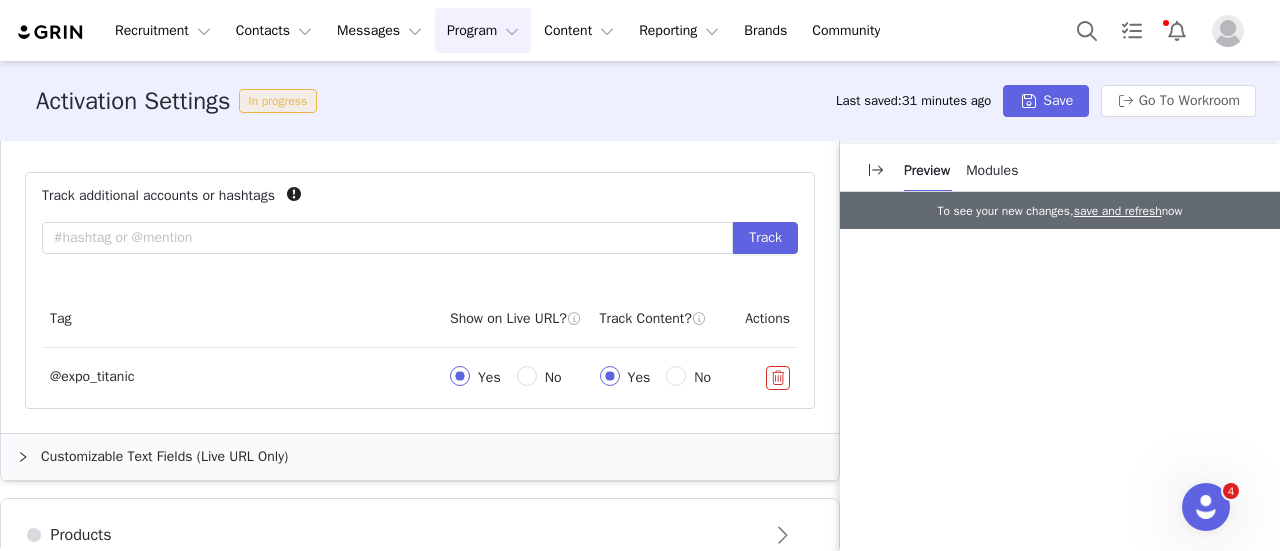 scroll, scrollTop: 1280, scrollLeft: 0, axis: vertical 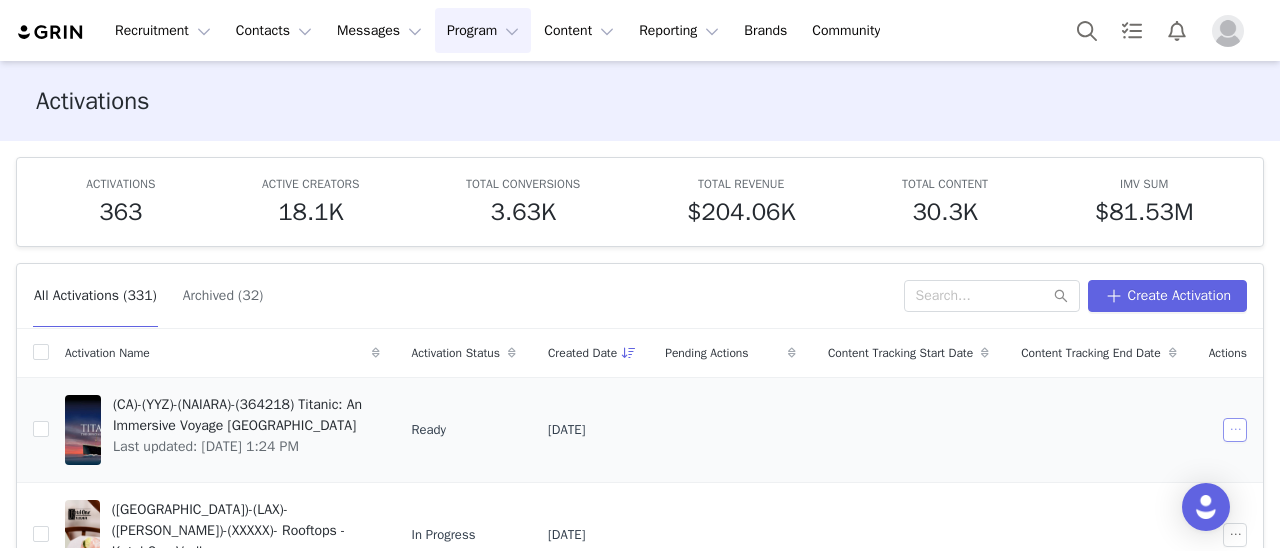 click at bounding box center (1235, 430) 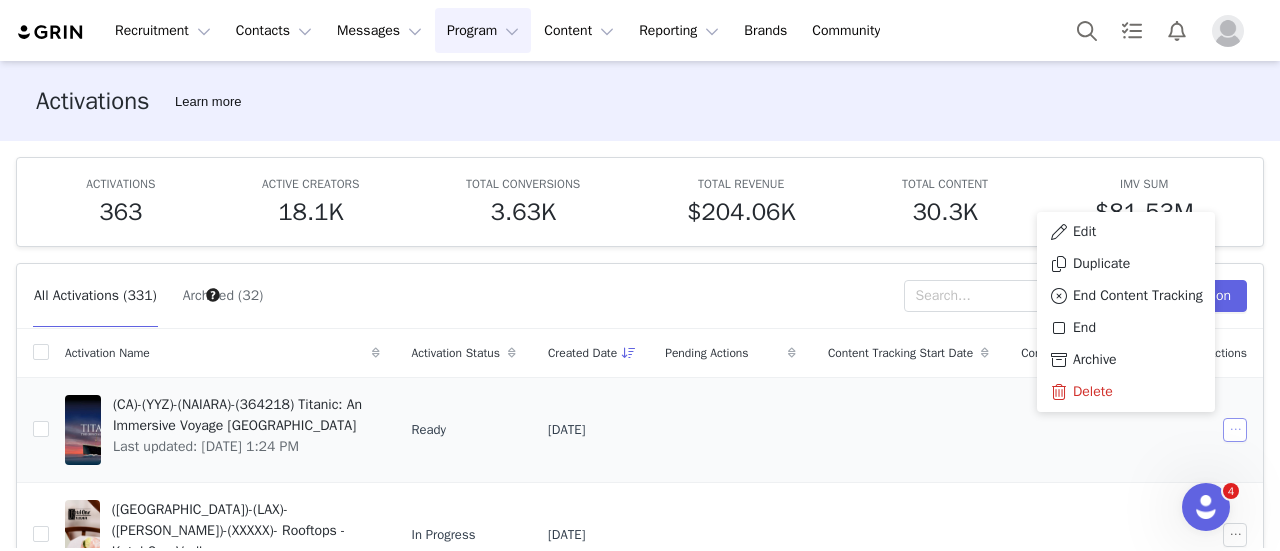 scroll, scrollTop: 0, scrollLeft: 0, axis: both 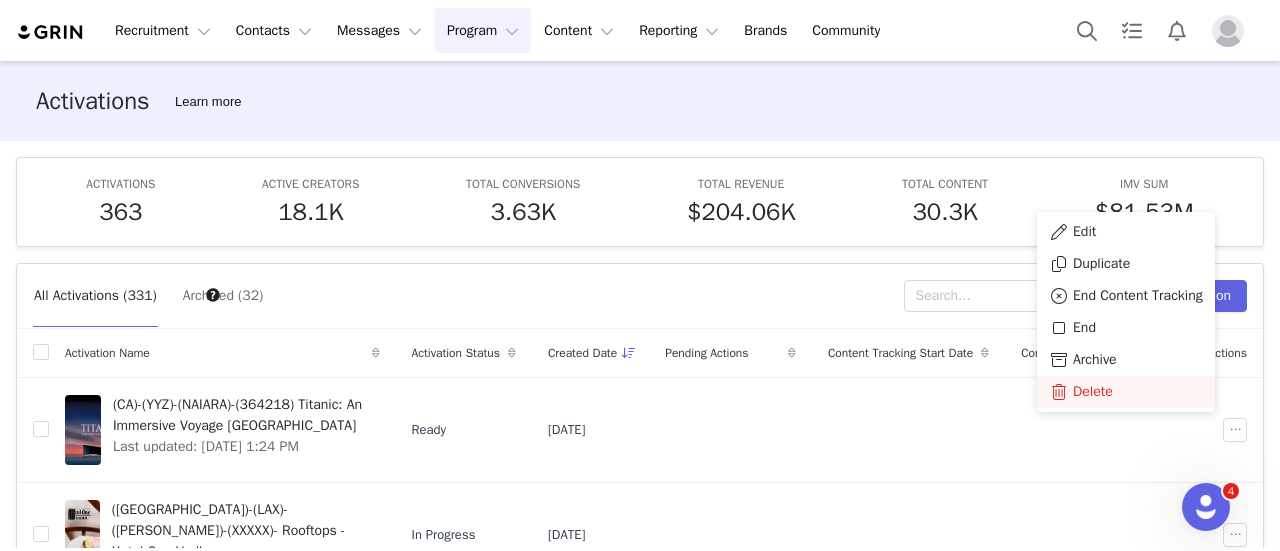 click on "Delete" at bounding box center (1093, 392) 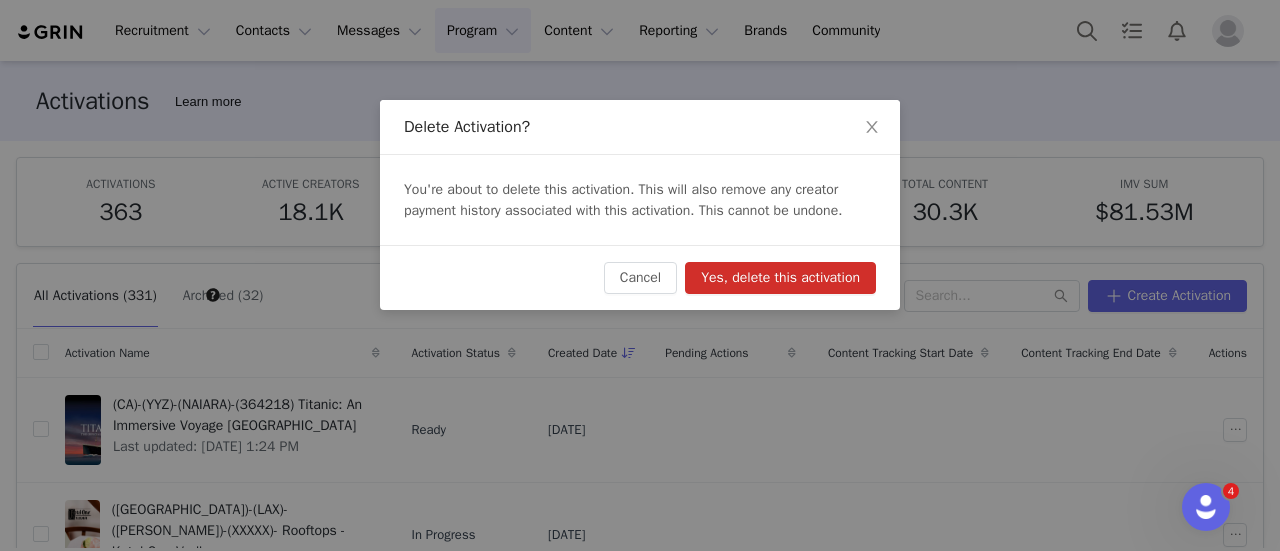 click on "Yes, delete this activation" at bounding box center (780, 278) 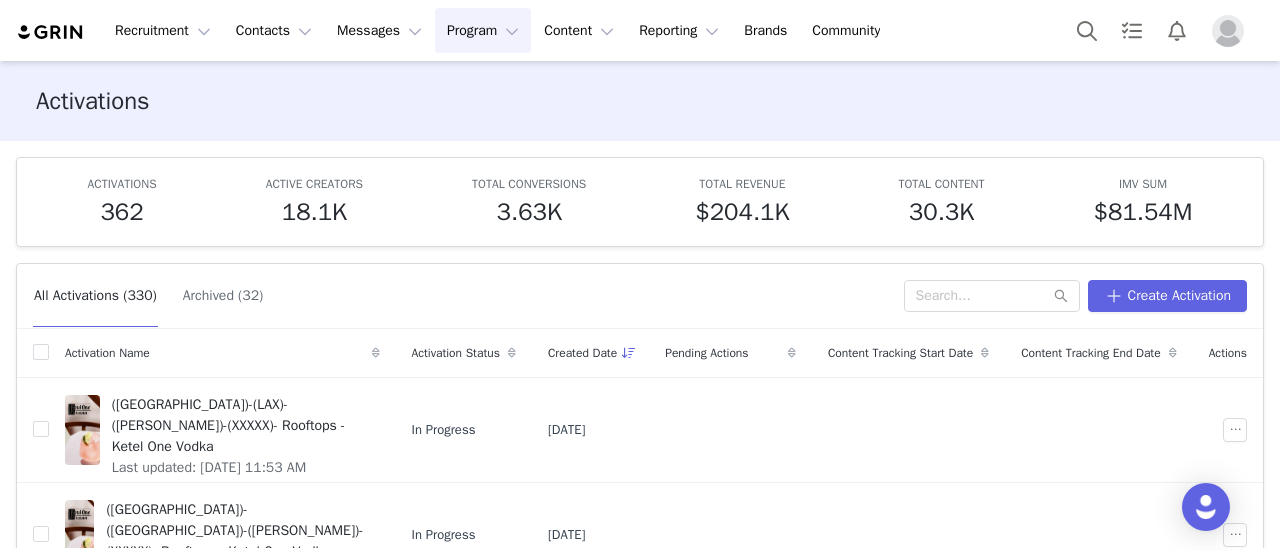 scroll, scrollTop: 0, scrollLeft: 0, axis: both 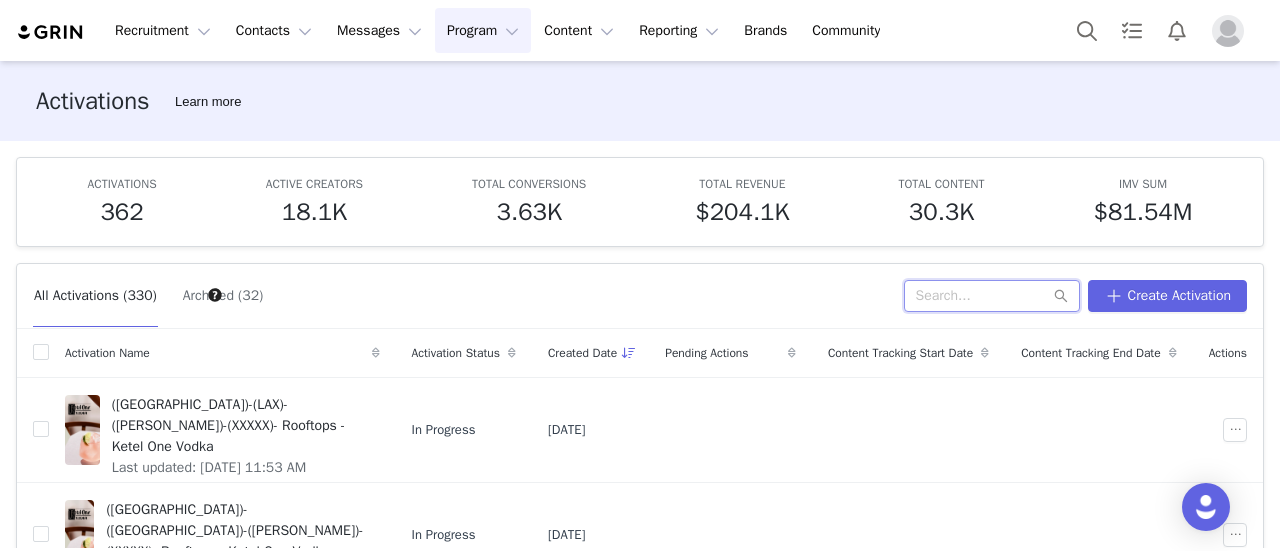 click at bounding box center (992, 296) 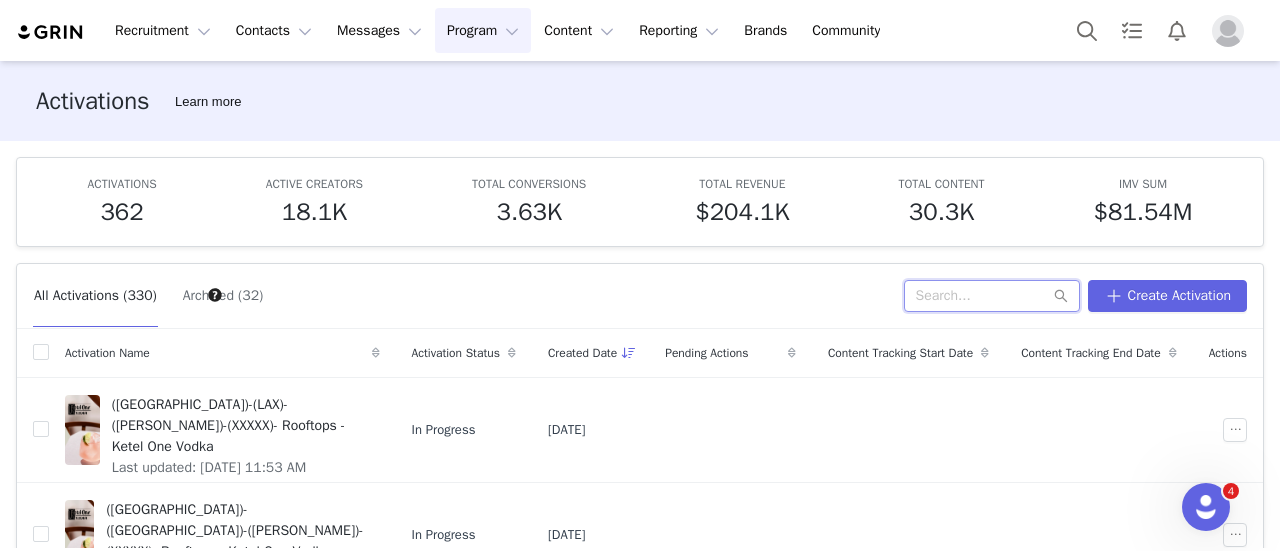 scroll, scrollTop: 0, scrollLeft: 0, axis: both 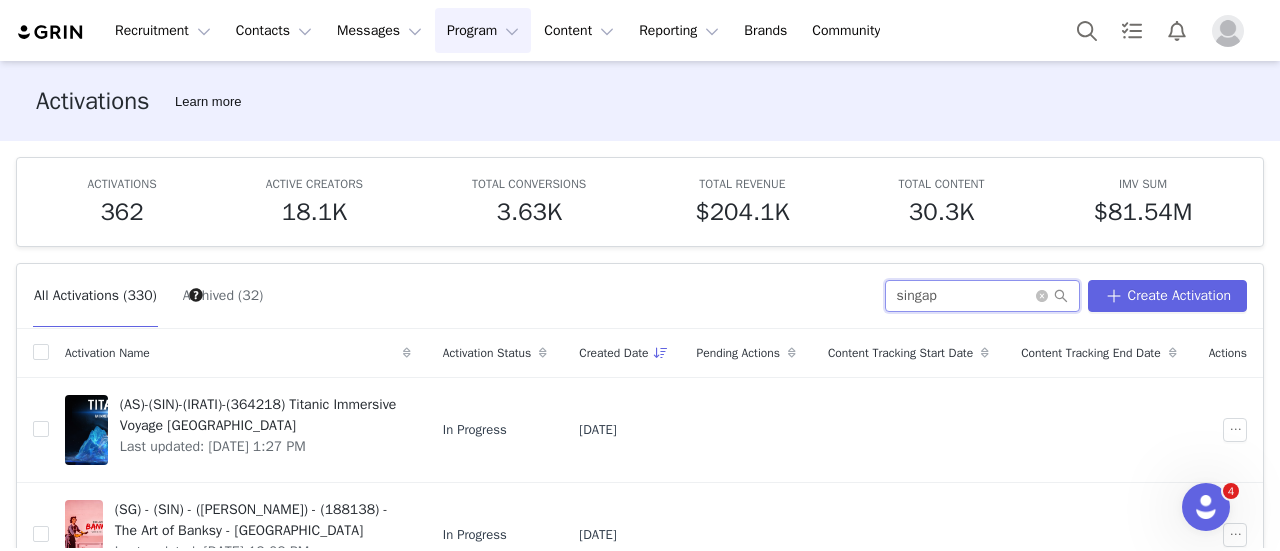 type on "singap" 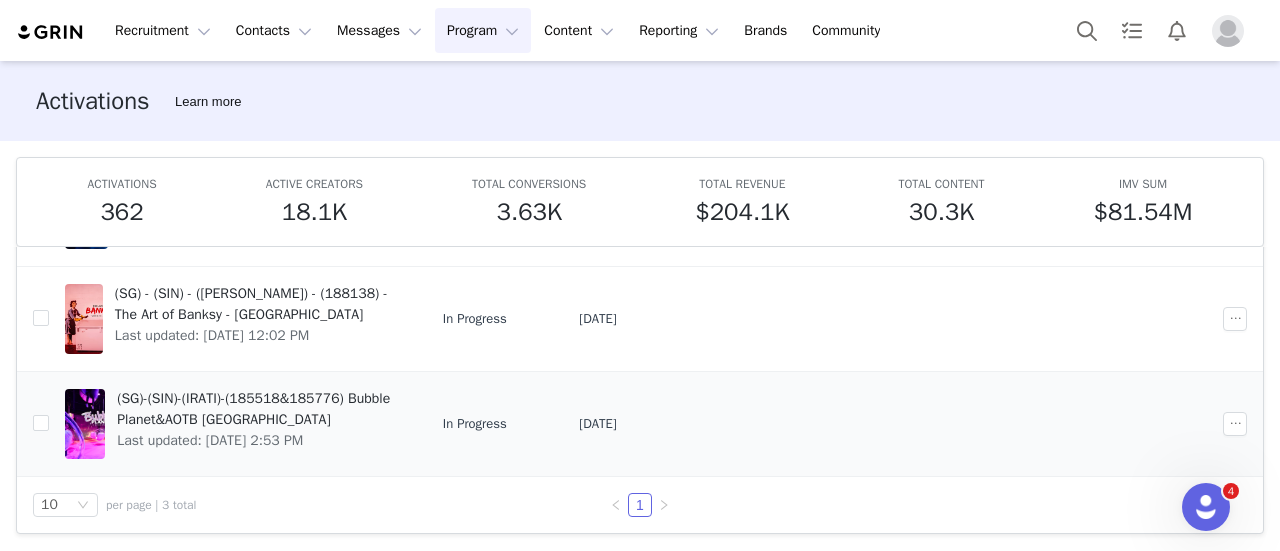 scroll, scrollTop: 126, scrollLeft: 0, axis: vertical 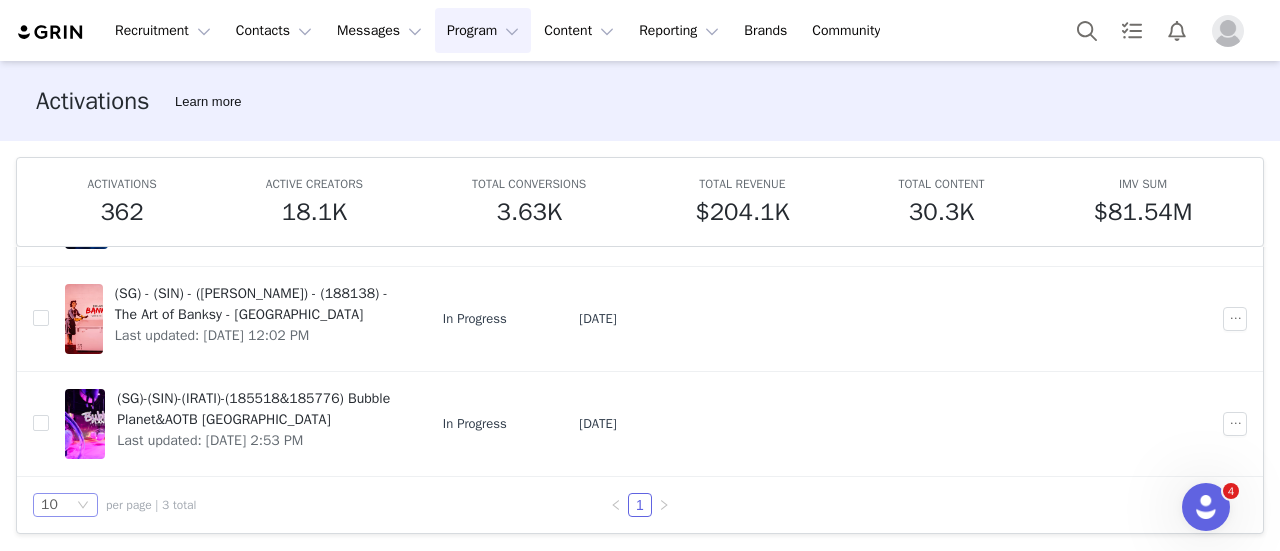 click on "10" at bounding box center (57, 505) 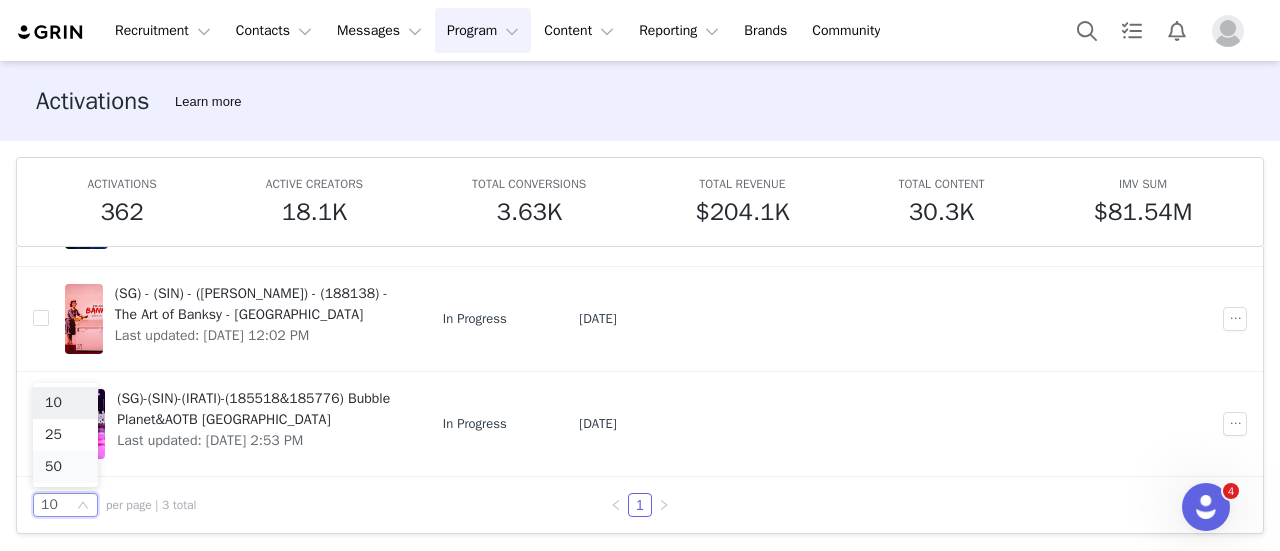 click on "50" at bounding box center [65, 467] 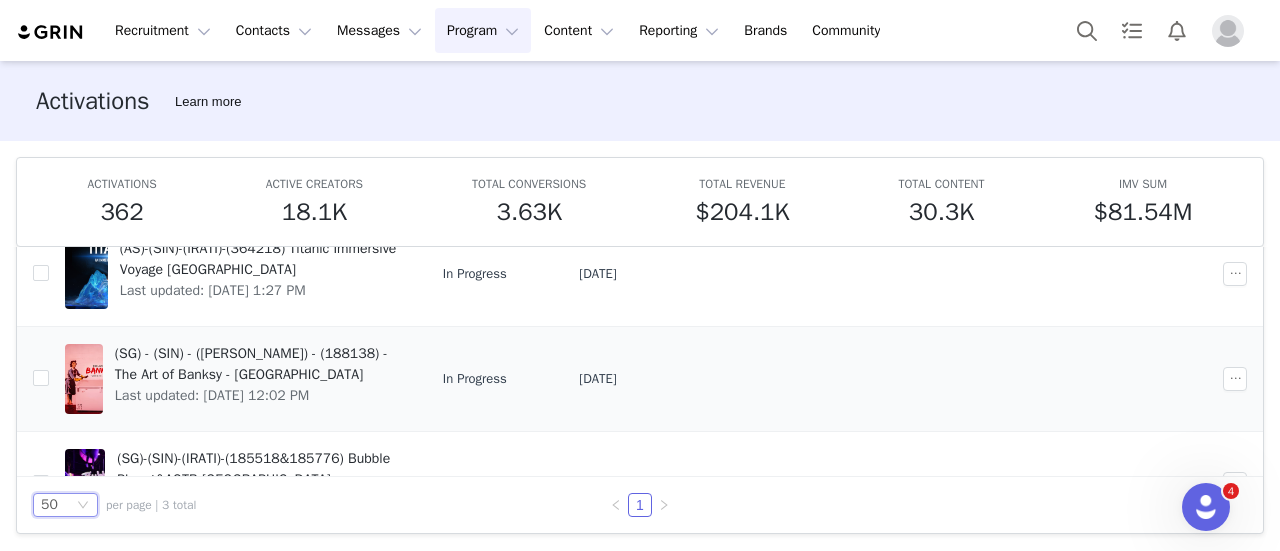 scroll, scrollTop: 0, scrollLeft: 0, axis: both 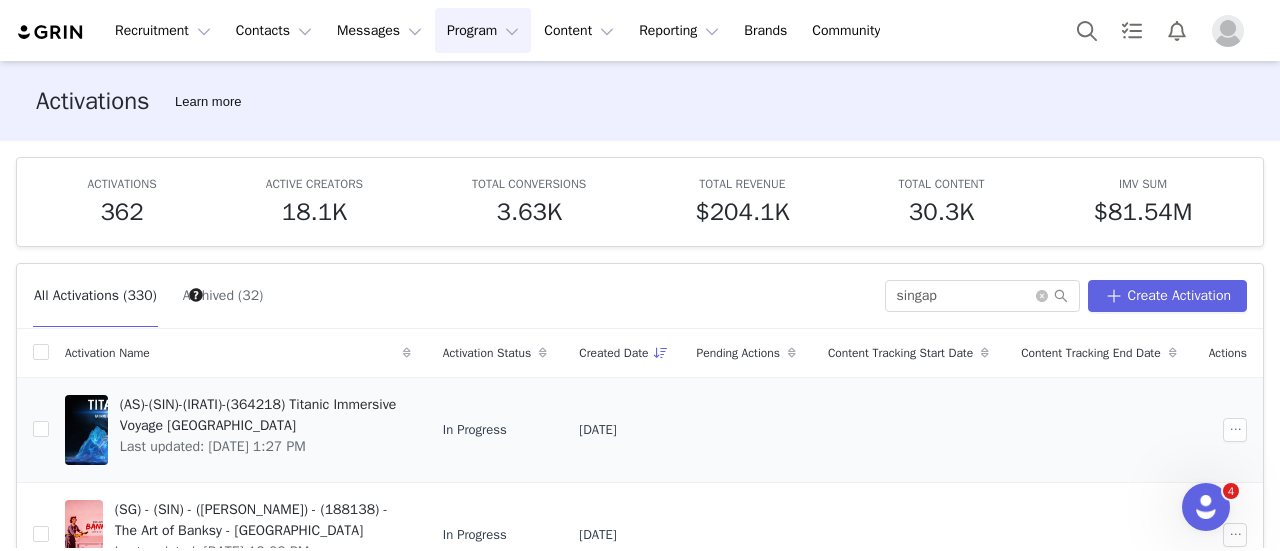 click on "(AS)-(SIN)-(IRATI)-(364218) Titanic Immersive Voyage Singapore" at bounding box center (259, 415) 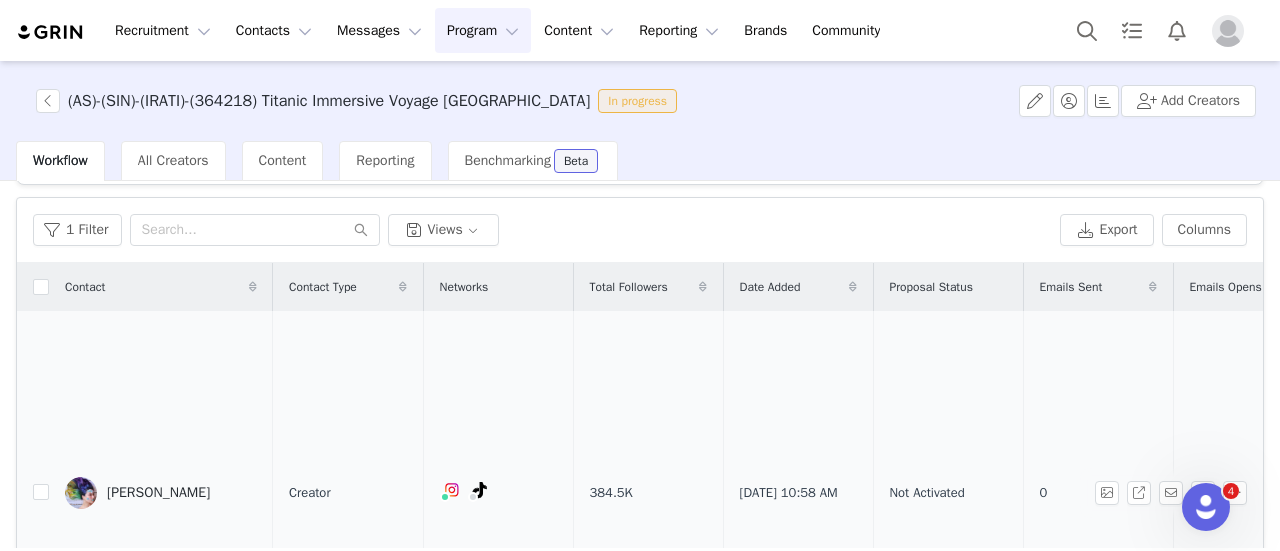 scroll, scrollTop: 0, scrollLeft: 0, axis: both 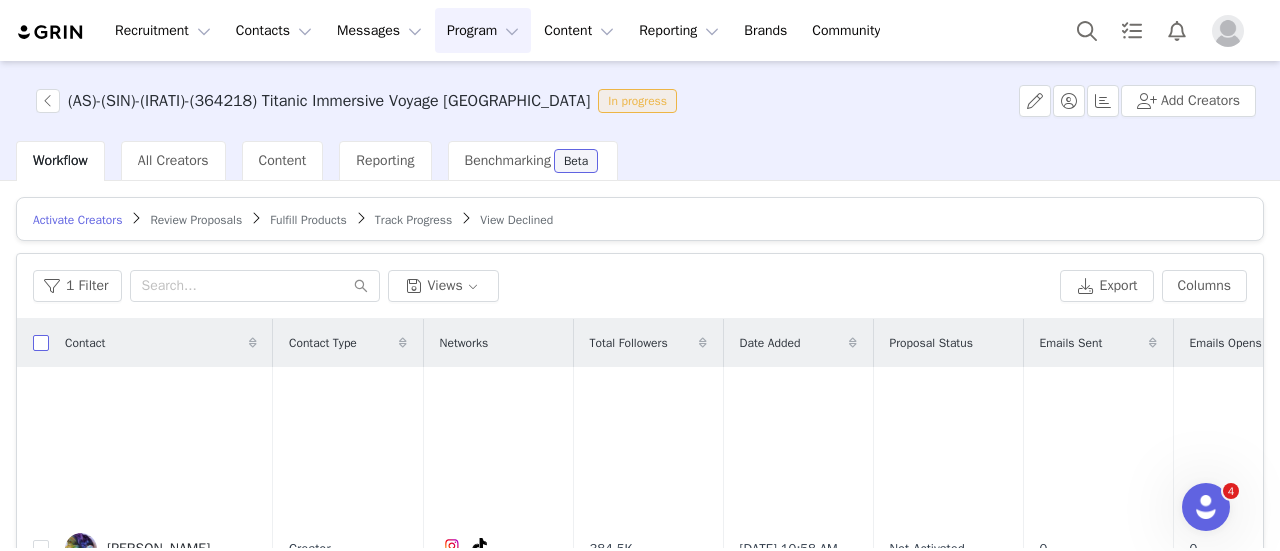 click at bounding box center [41, 343] 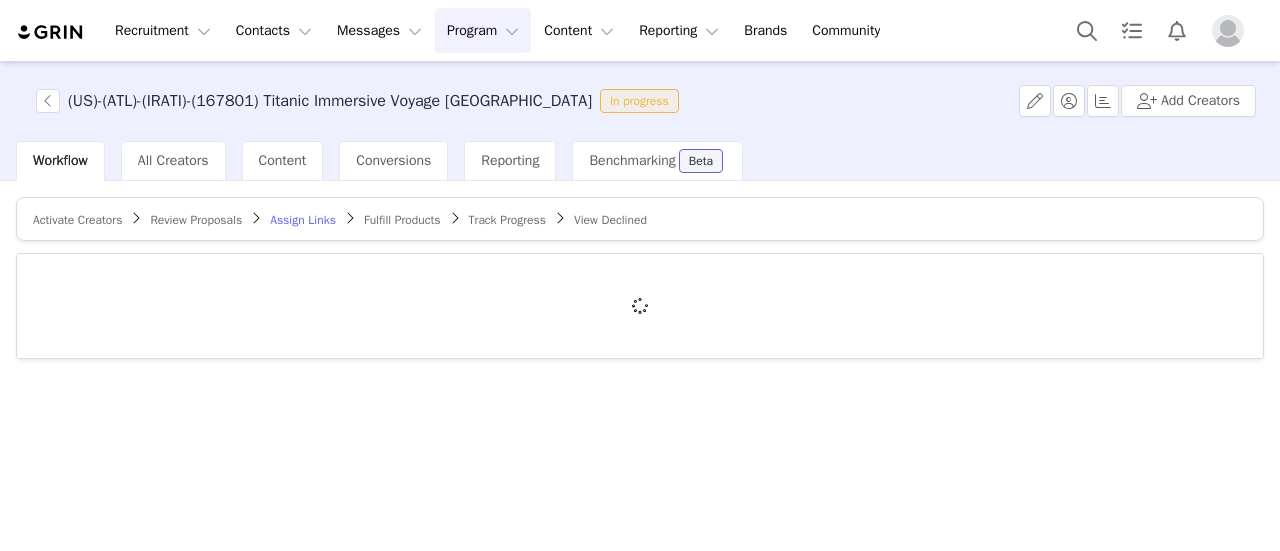 scroll, scrollTop: 0, scrollLeft: 0, axis: both 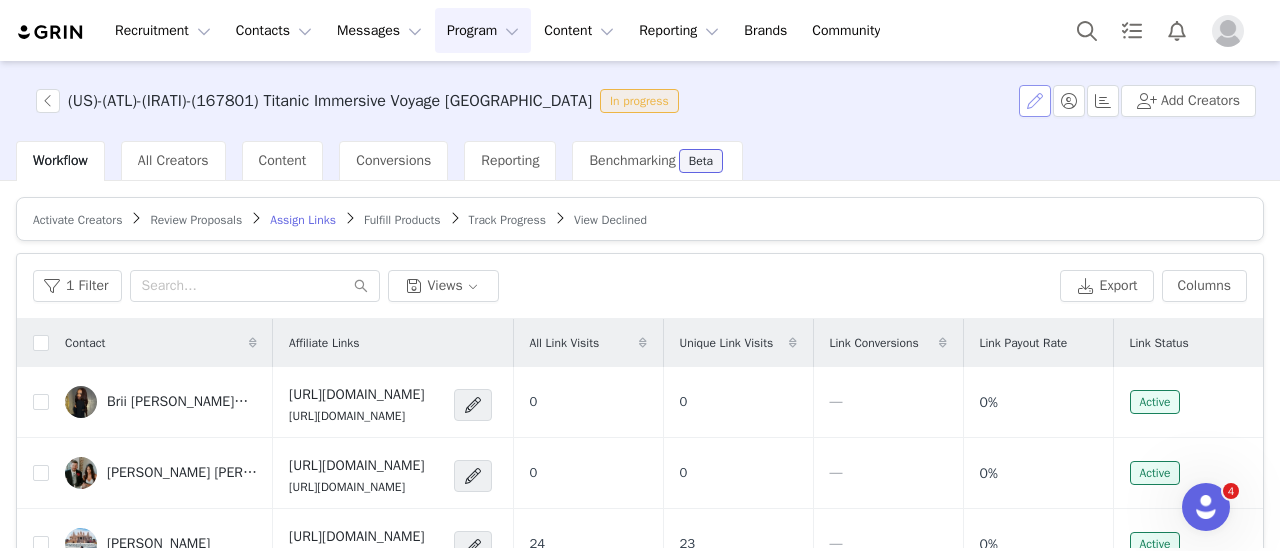 click at bounding box center (1035, 101) 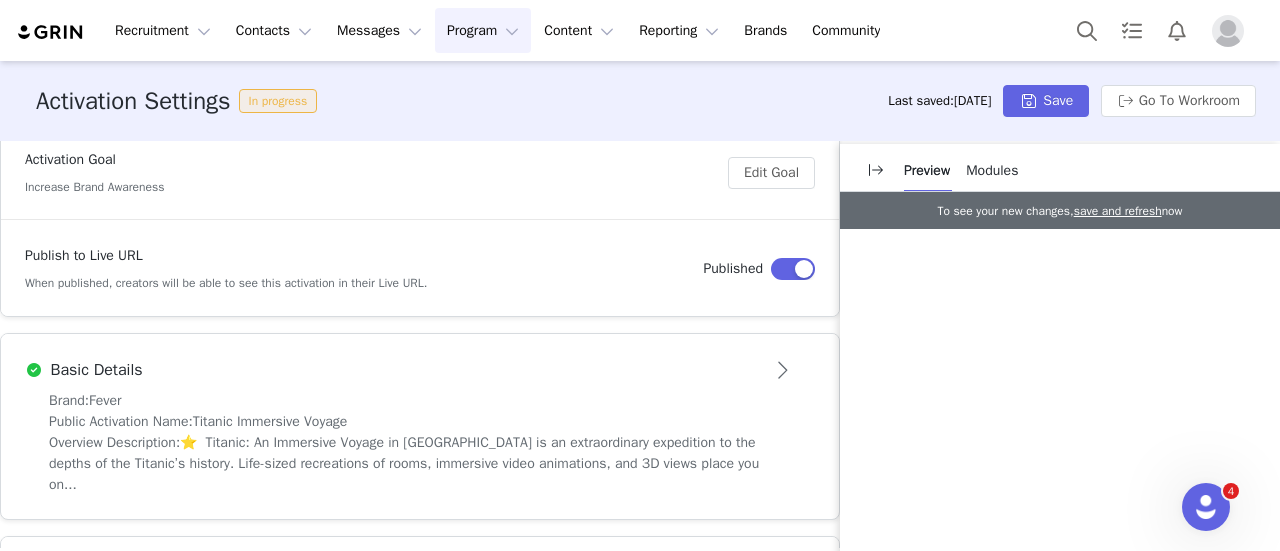 scroll, scrollTop: 400, scrollLeft: 0, axis: vertical 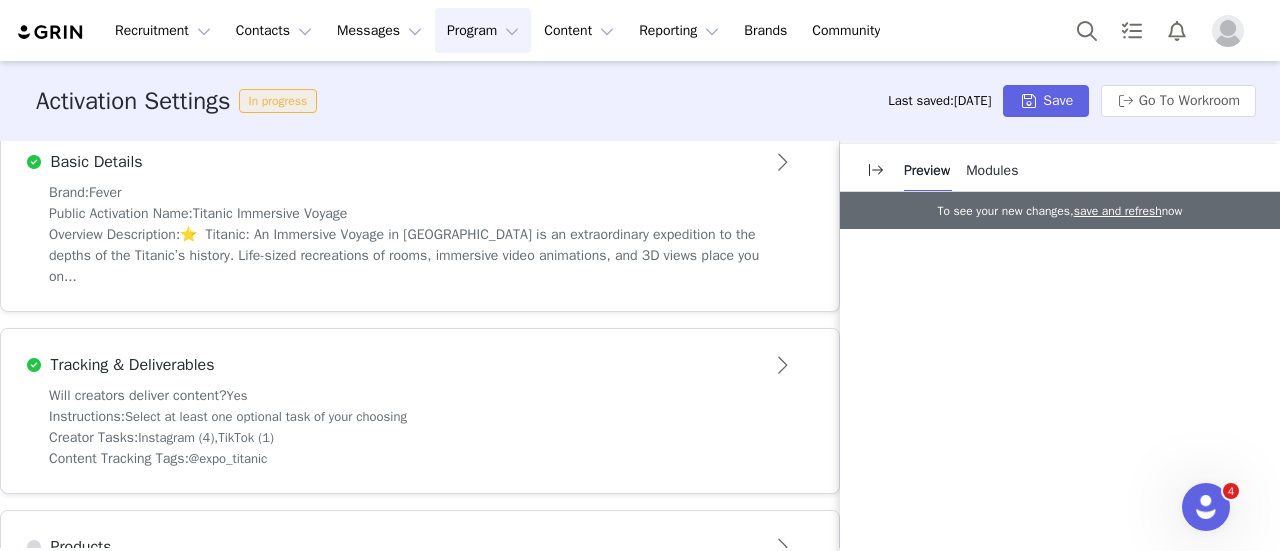 click on "Public Activation Name: Titanic Immersive Voyage" at bounding box center [420, 213] 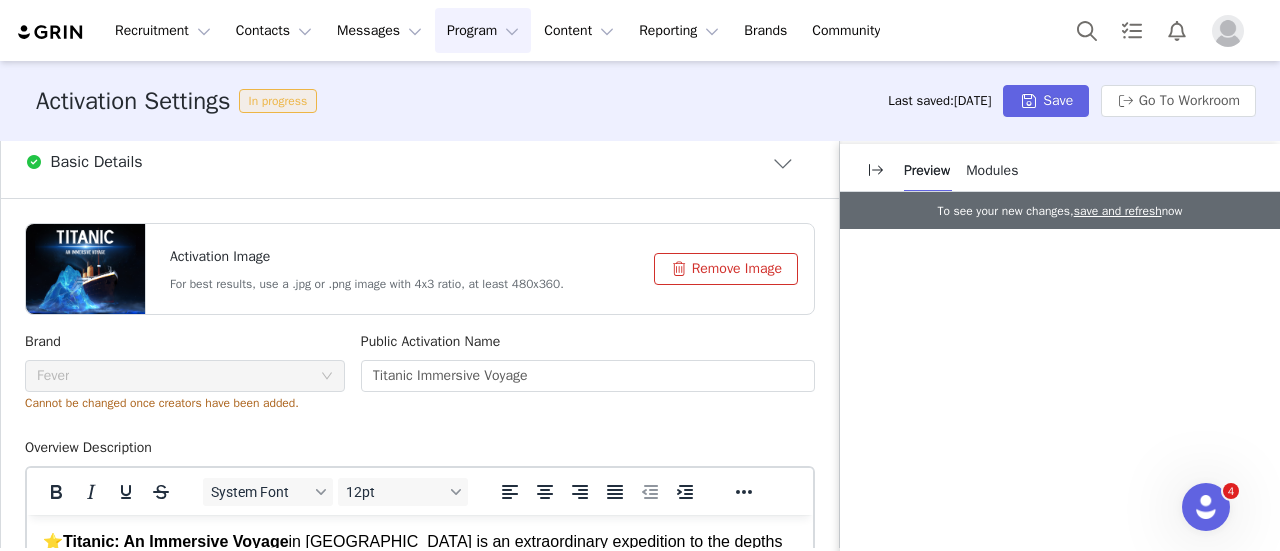 scroll, scrollTop: 0, scrollLeft: 0, axis: both 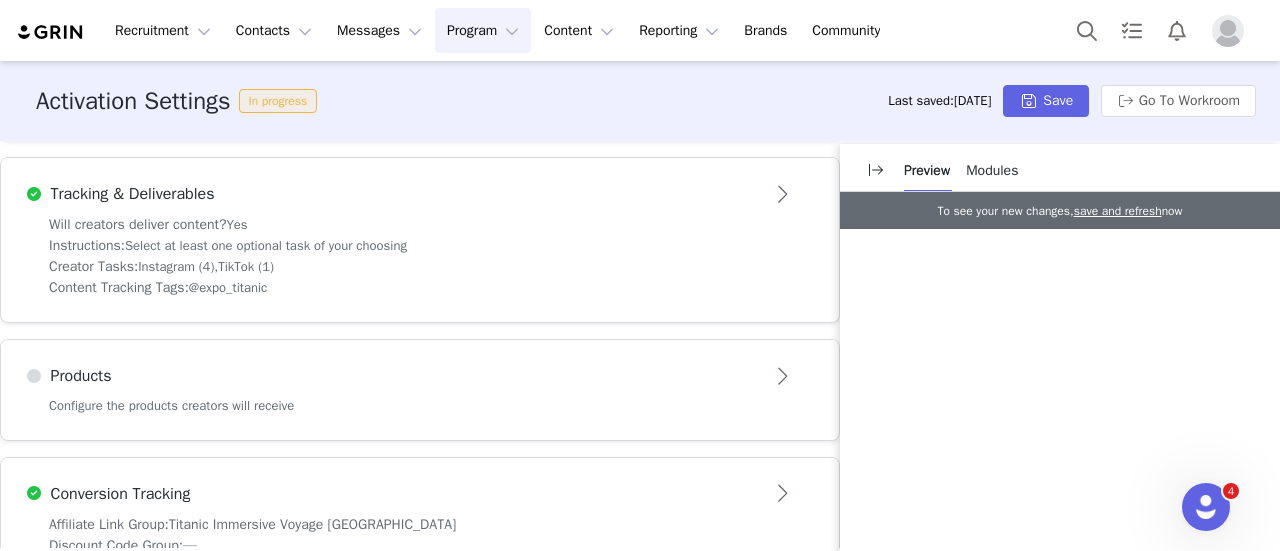 click on "Content Tracking Tags:  @expo_titanic" at bounding box center [420, 287] 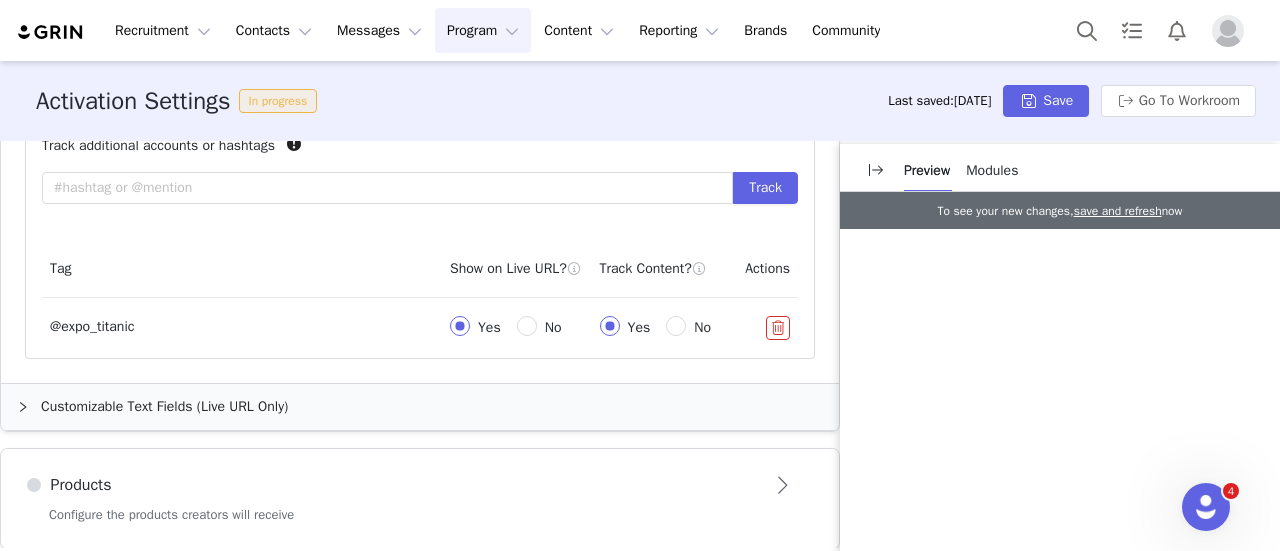 scroll, scrollTop: 1551, scrollLeft: 0, axis: vertical 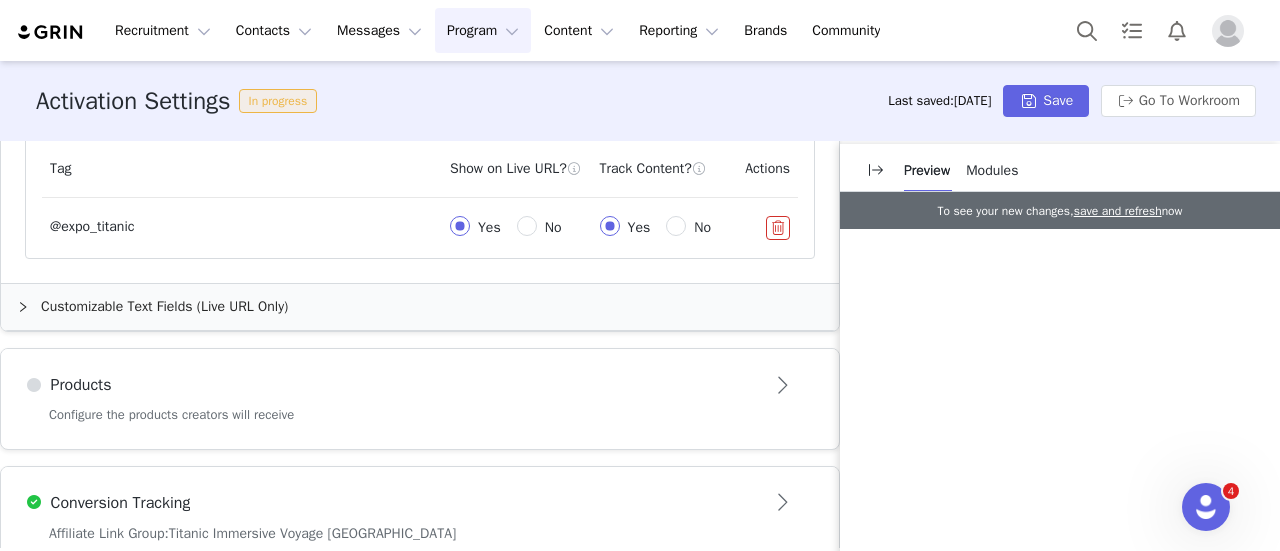 click on "Customizable Text Fields (Live URL Only)" at bounding box center [420, 307] 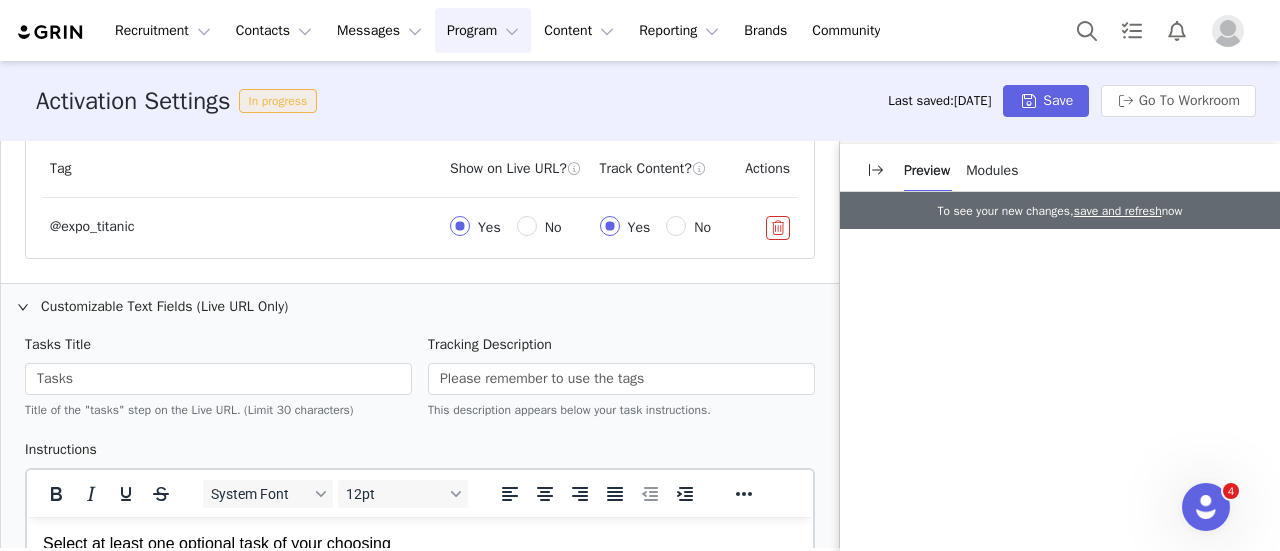 scroll, scrollTop: 0, scrollLeft: 0, axis: both 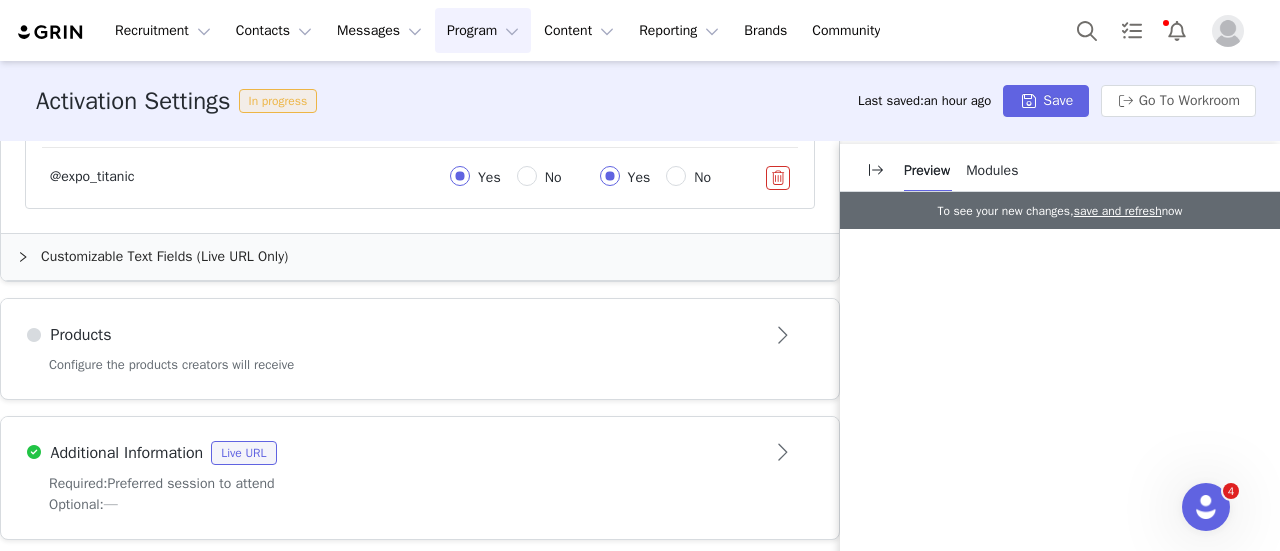 click on "Customizable Text Fields (Live URL Only)" at bounding box center (420, 257) 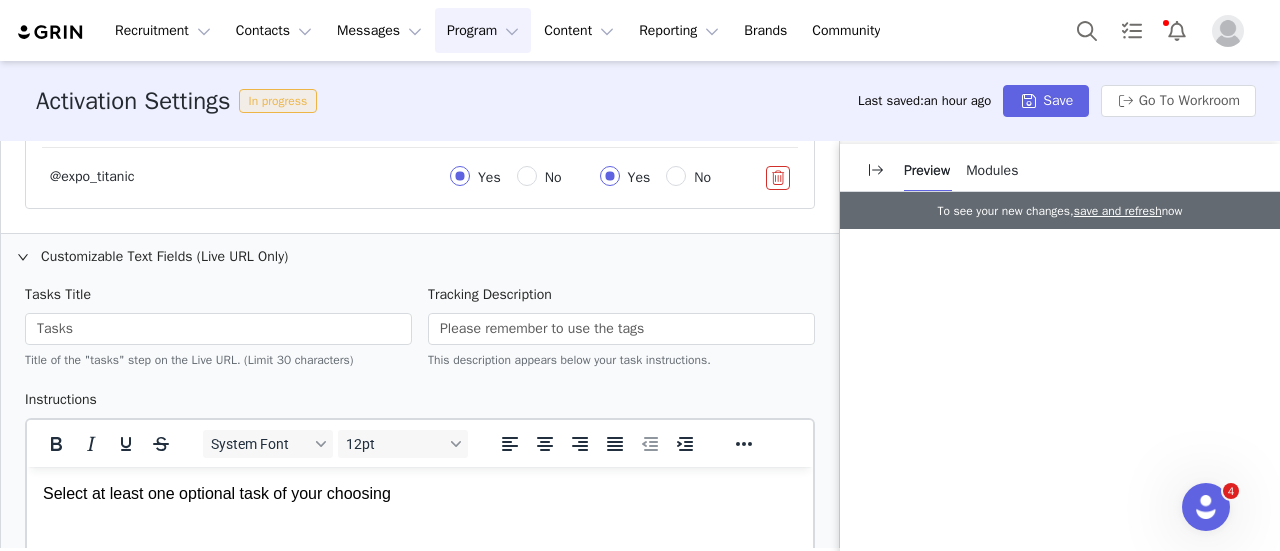 scroll, scrollTop: 0, scrollLeft: 0, axis: both 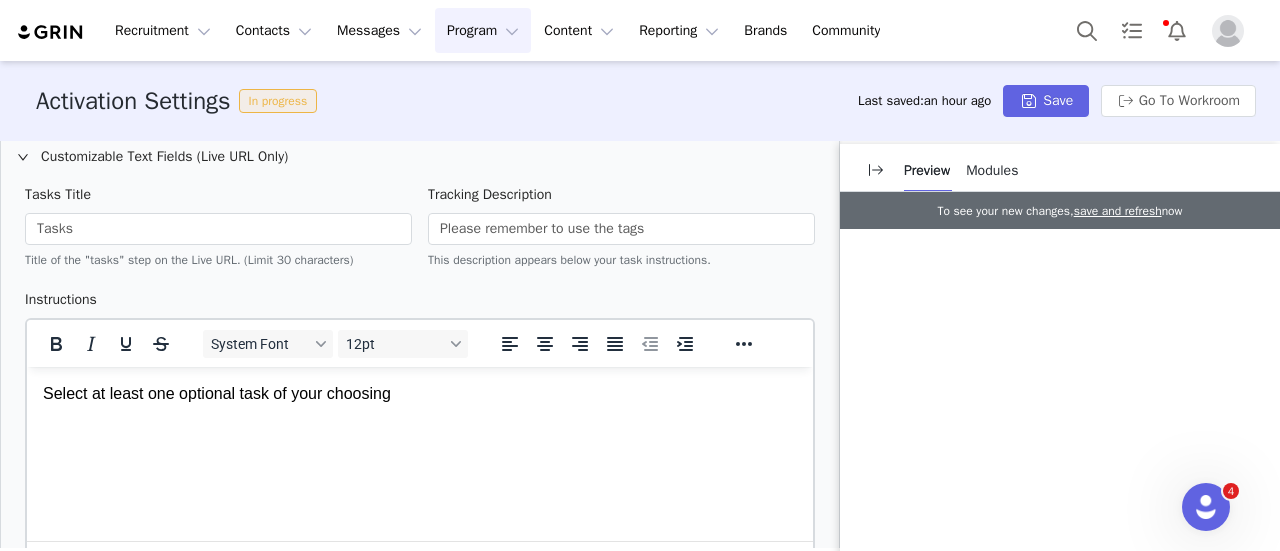 click on "Preview Modules" at bounding box center [961, 170] 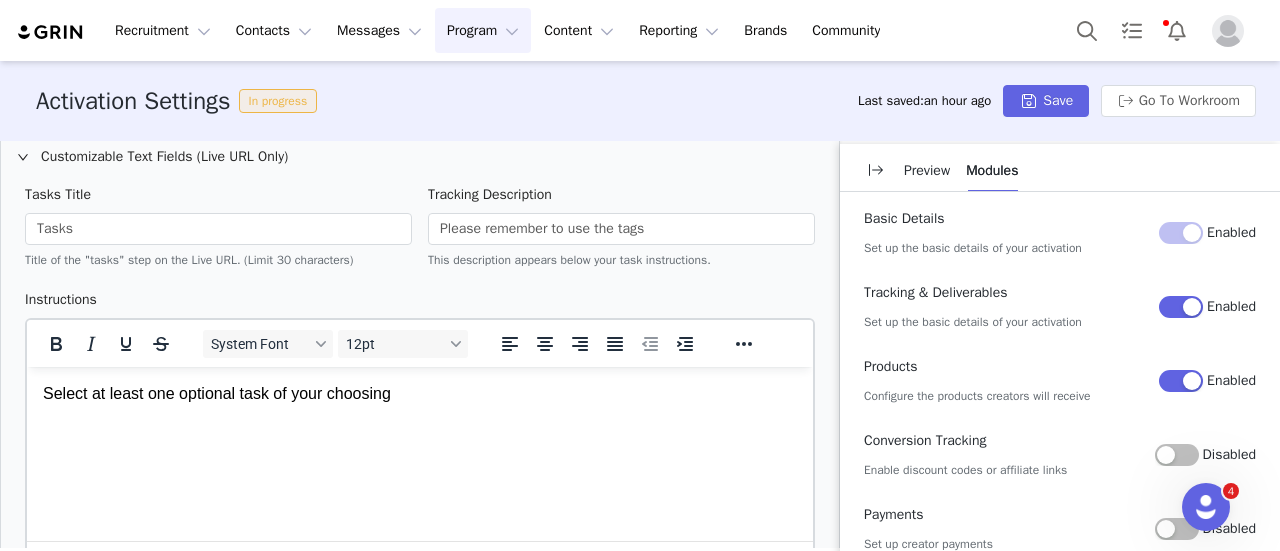 click on "Disabled" at bounding box center [1177, 455] 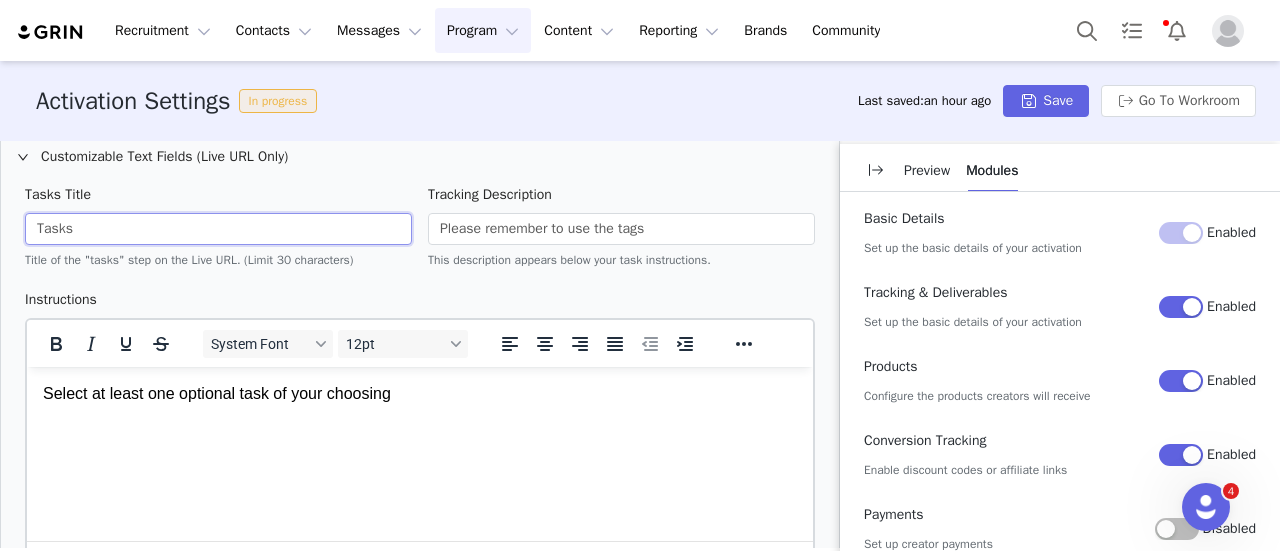 click on "Tasks" at bounding box center [218, 229] 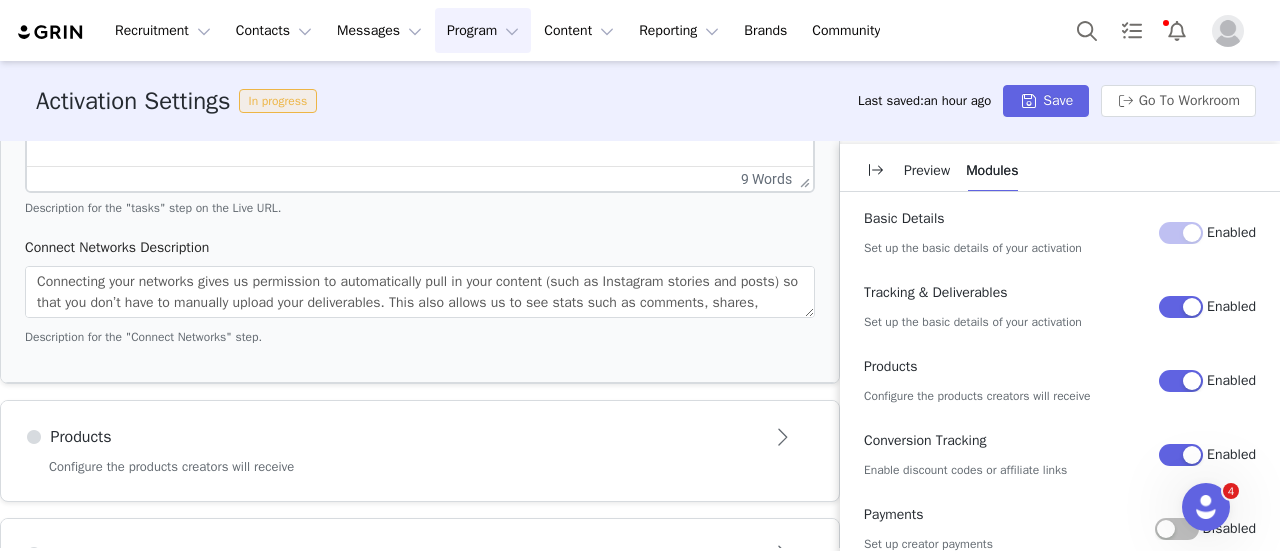 scroll, scrollTop: 2080, scrollLeft: 0, axis: vertical 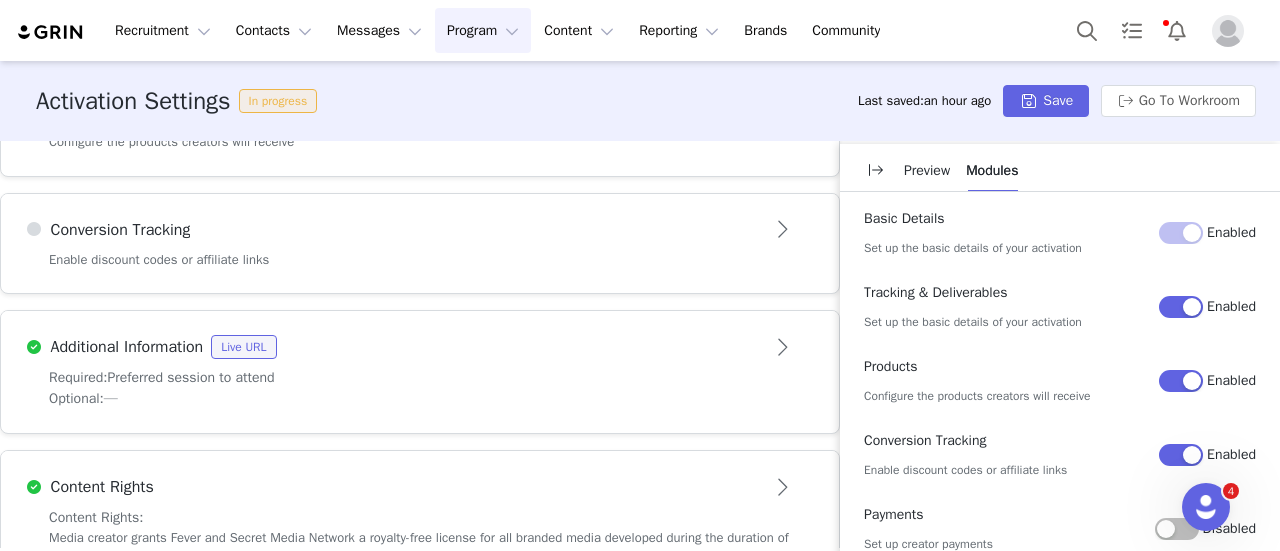 click on "Conversion Tracking" at bounding box center [387, 230] 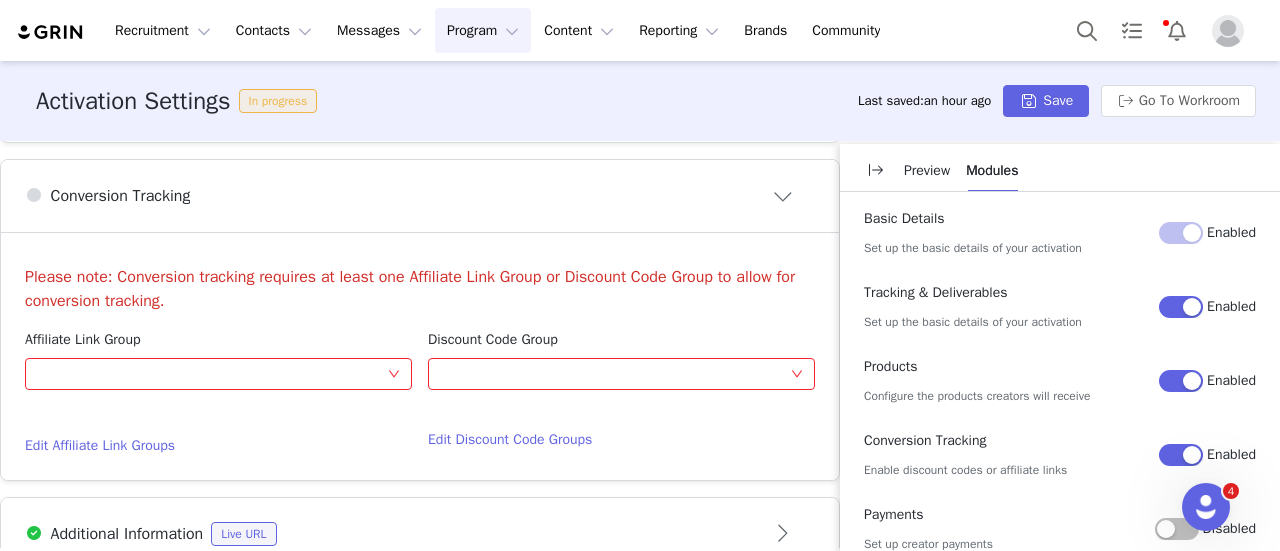 scroll, scrollTop: 980, scrollLeft: 0, axis: vertical 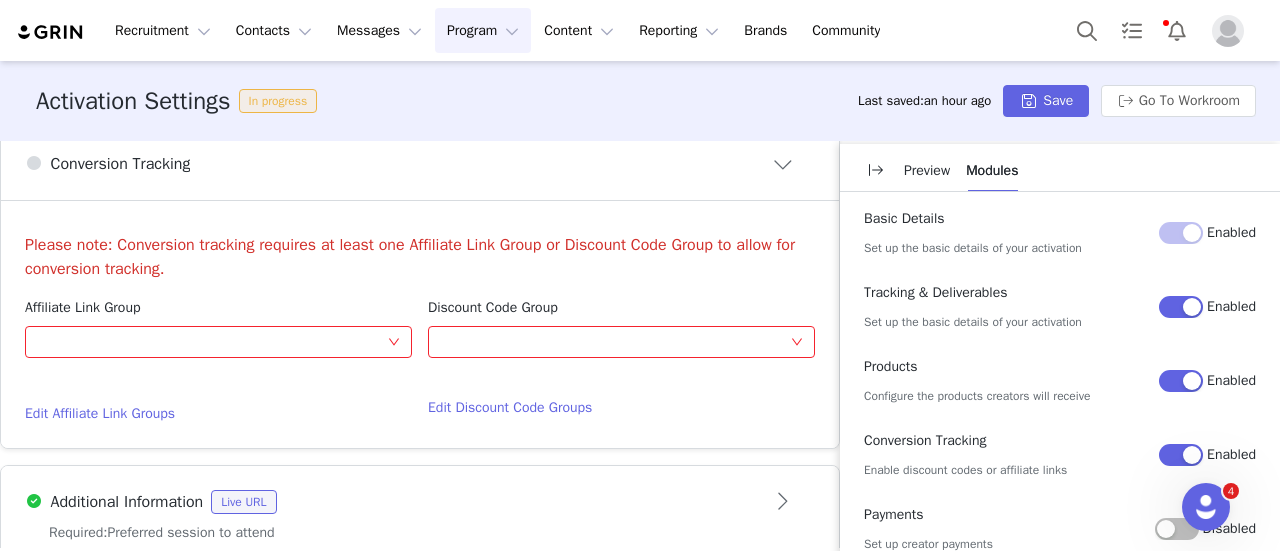 click on "Affiliate Link Group" at bounding box center [218, 311] 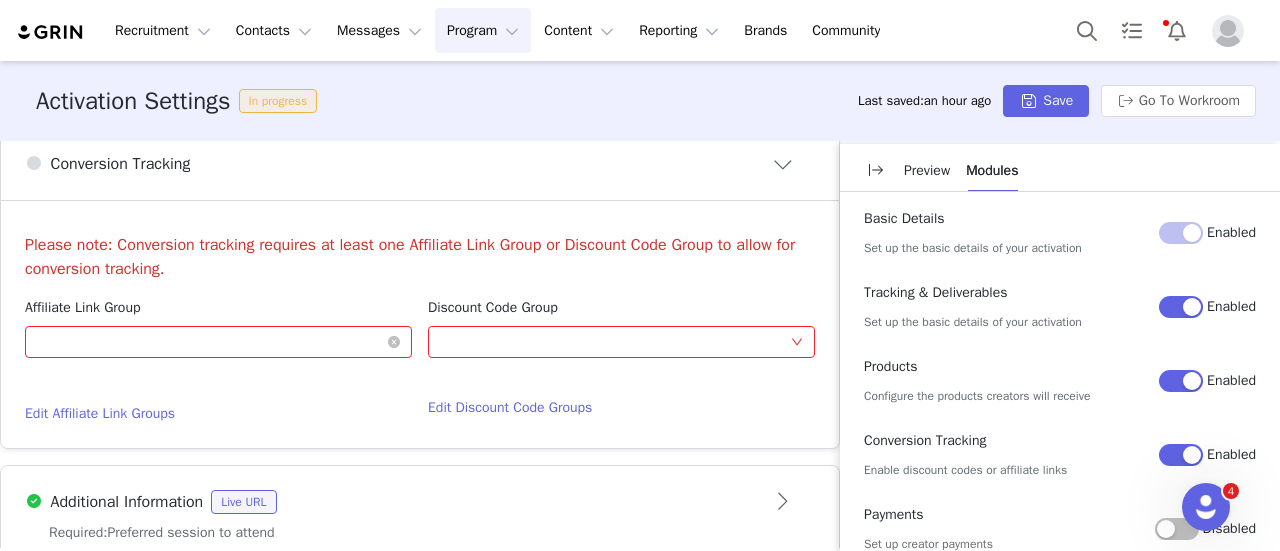 click on "Optional" at bounding box center [212, 342] 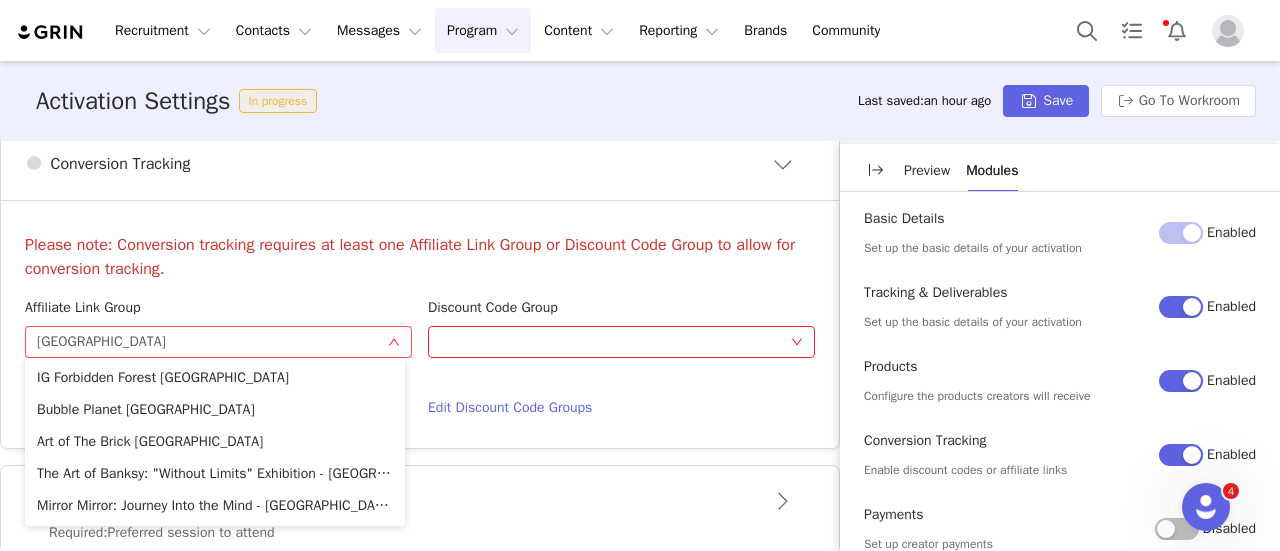 type on "[GEOGRAPHIC_DATA]" 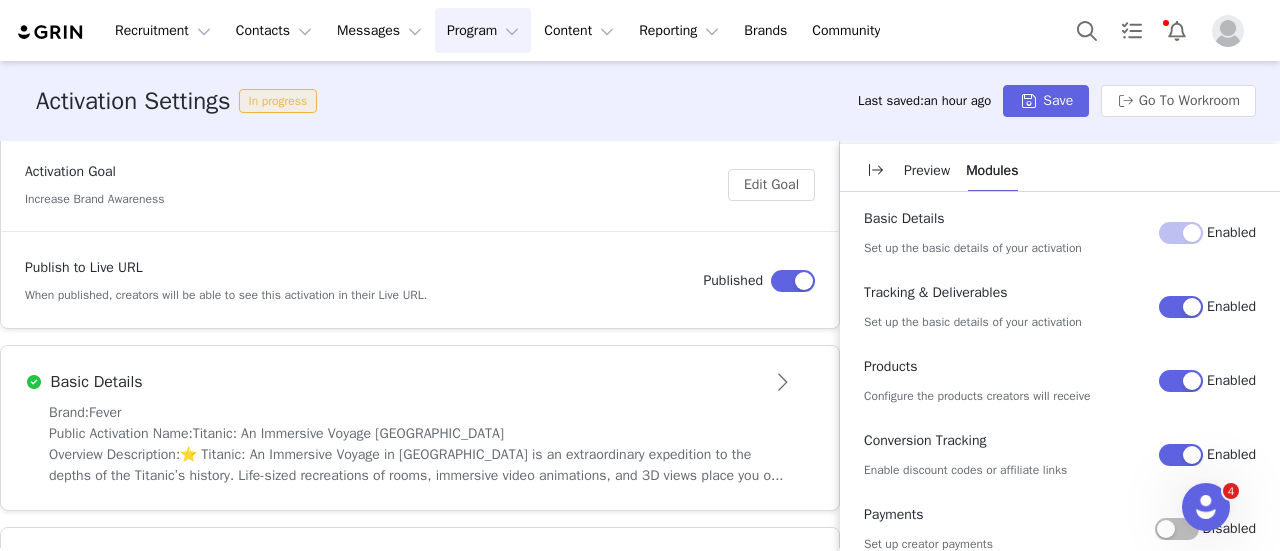 scroll, scrollTop: 0, scrollLeft: 0, axis: both 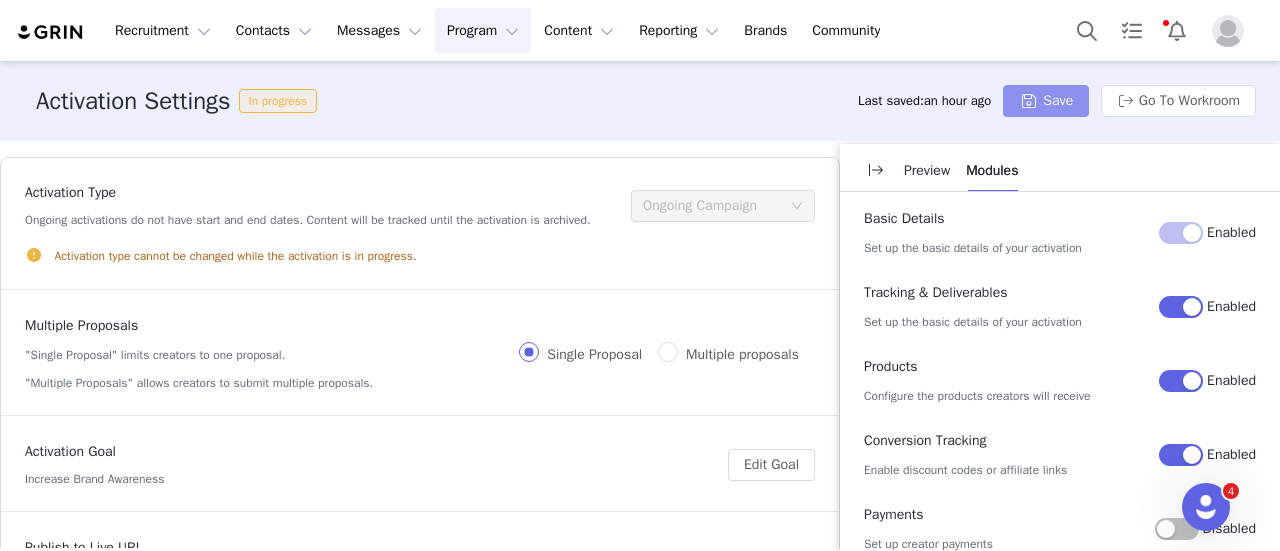click on "Save" at bounding box center (1046, 101) 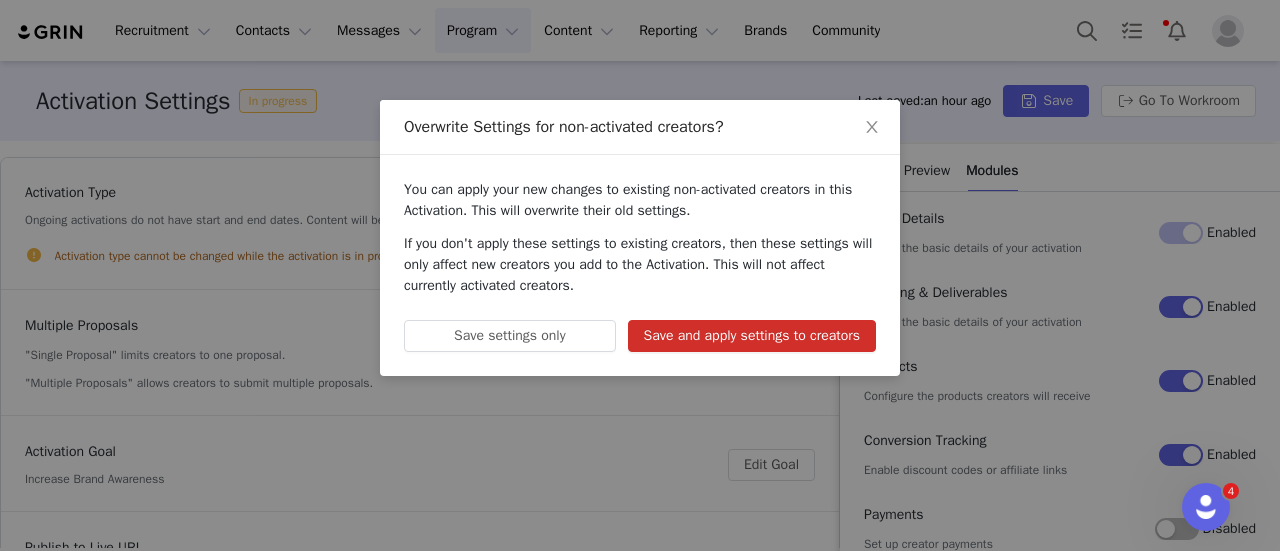 click on "Save and apply settings to creators" at bounding box center (752, 336) 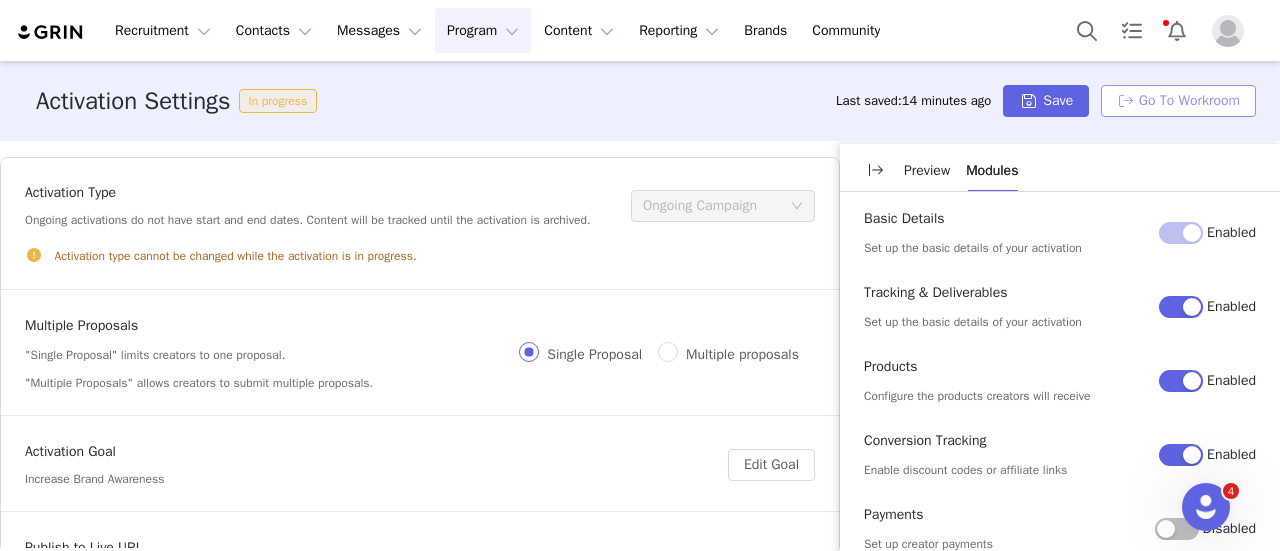 click on "Go To Workroom" at bounding box center [1178, 101] 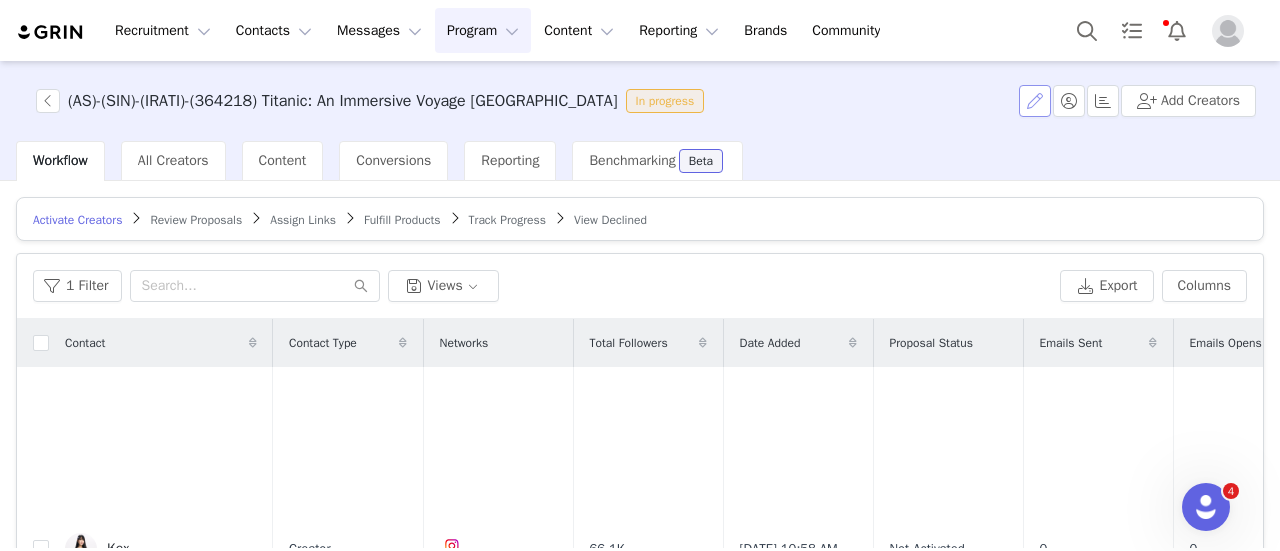click at bounding box center [1035, 101] 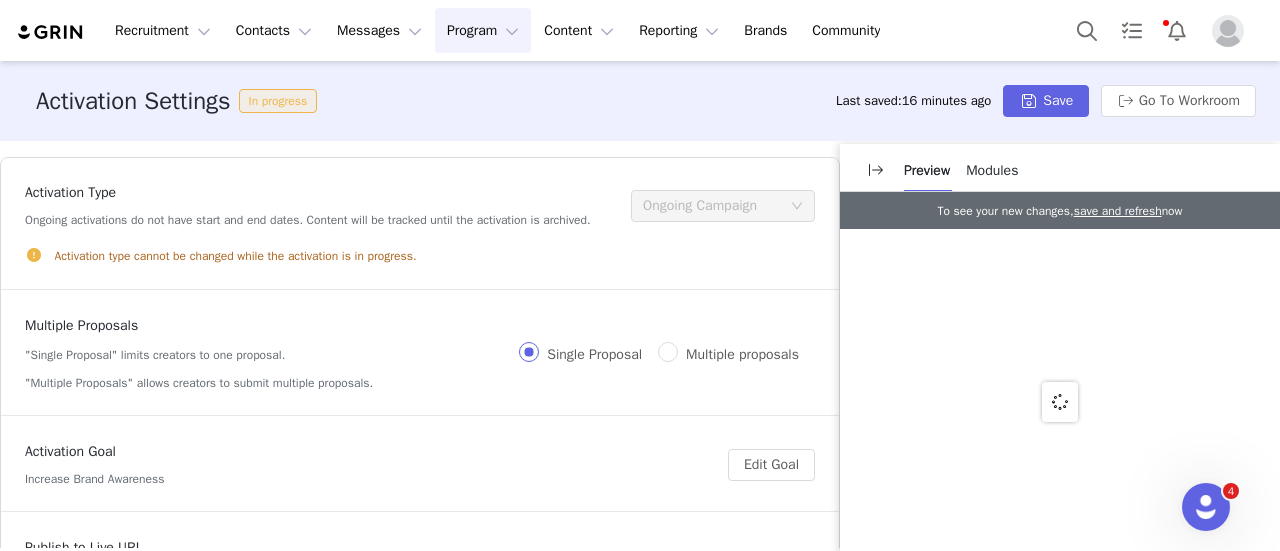 click on "Modules" at bounding box center [992, 170] 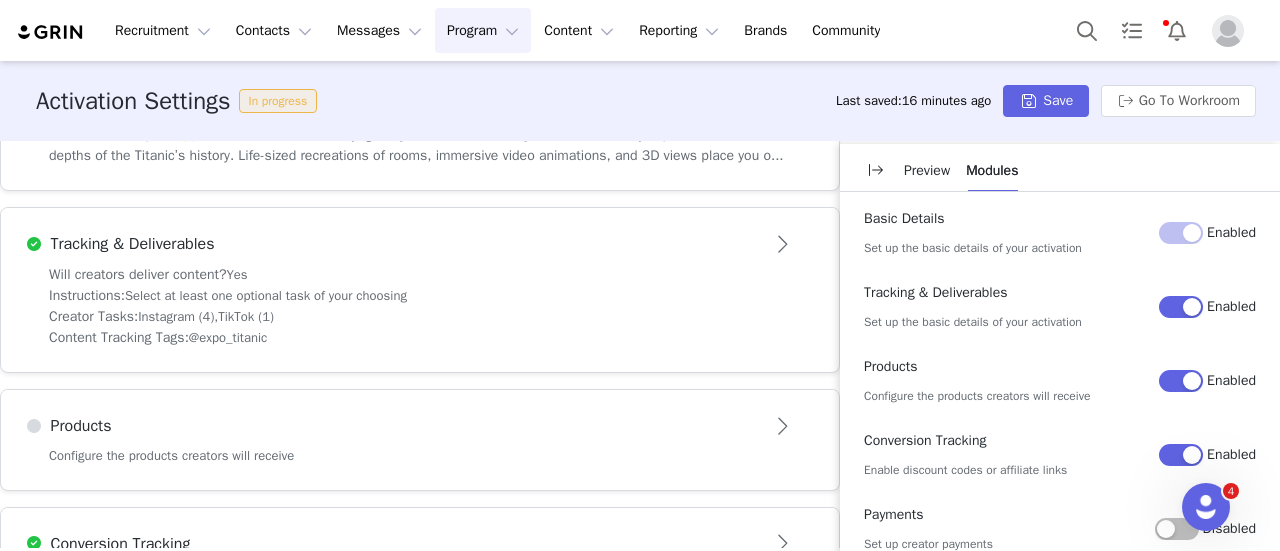 click on "Content Tracking Tags:  @expo_titanic" at bounding box center [420, 337] 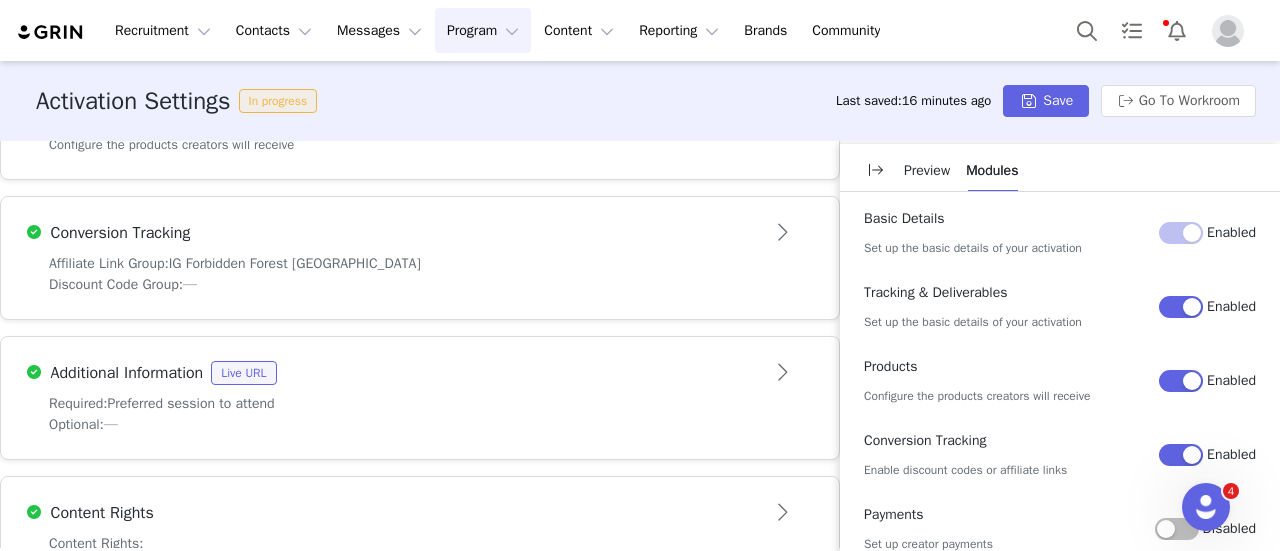 click on "Discount Code Group: —" at bounding box center (420, 284) 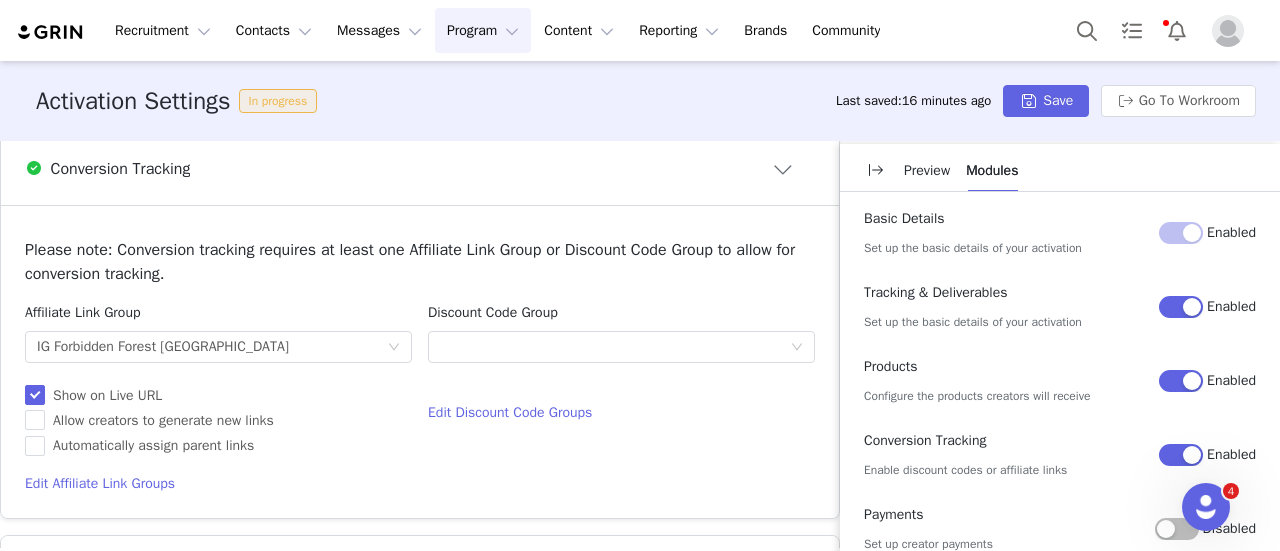 scroll, scrollTop: 1075, scrollLeft: 0, axis: vertical 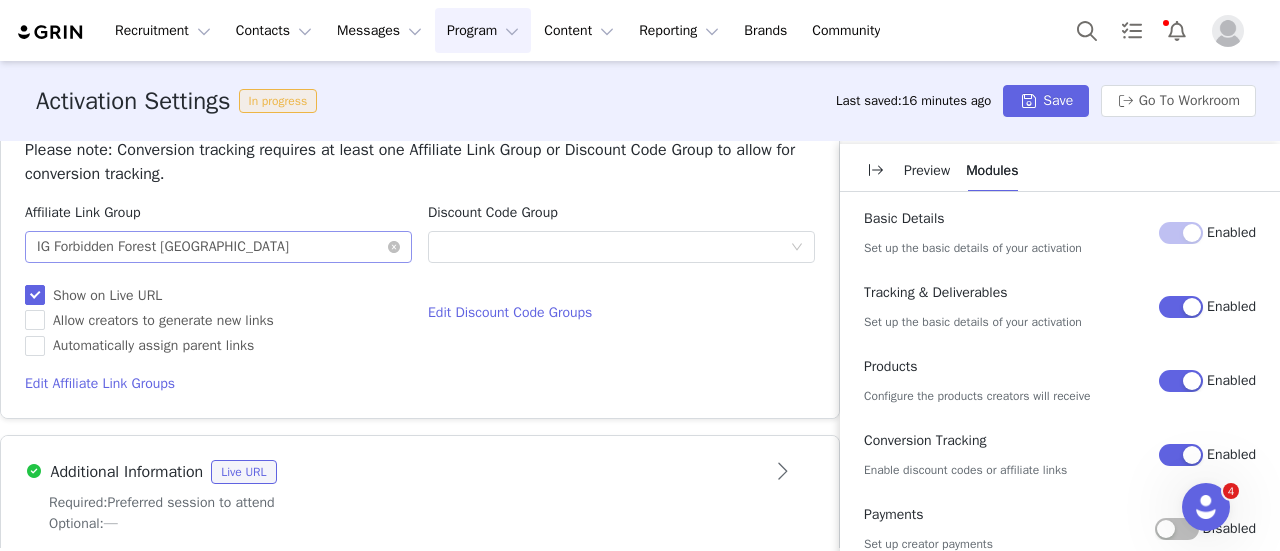 click on "Optional IG Forbidden Forest Singapore" at bounding box center [212, 247] 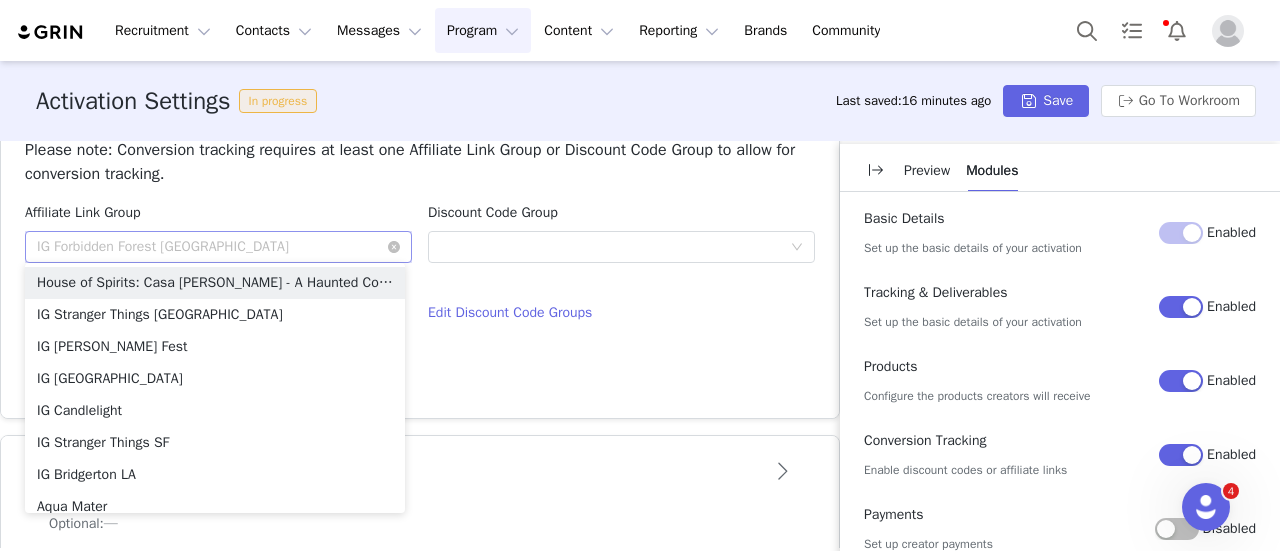 click at bounding box center [212, 247] 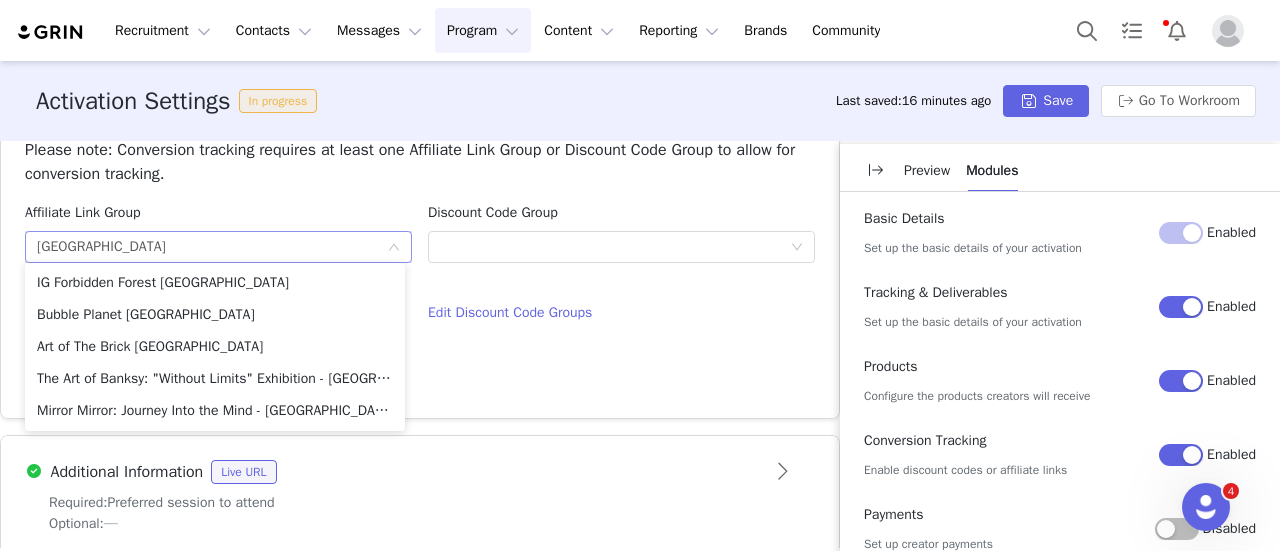 type on "[GEOGRAPHIC_DATA]" 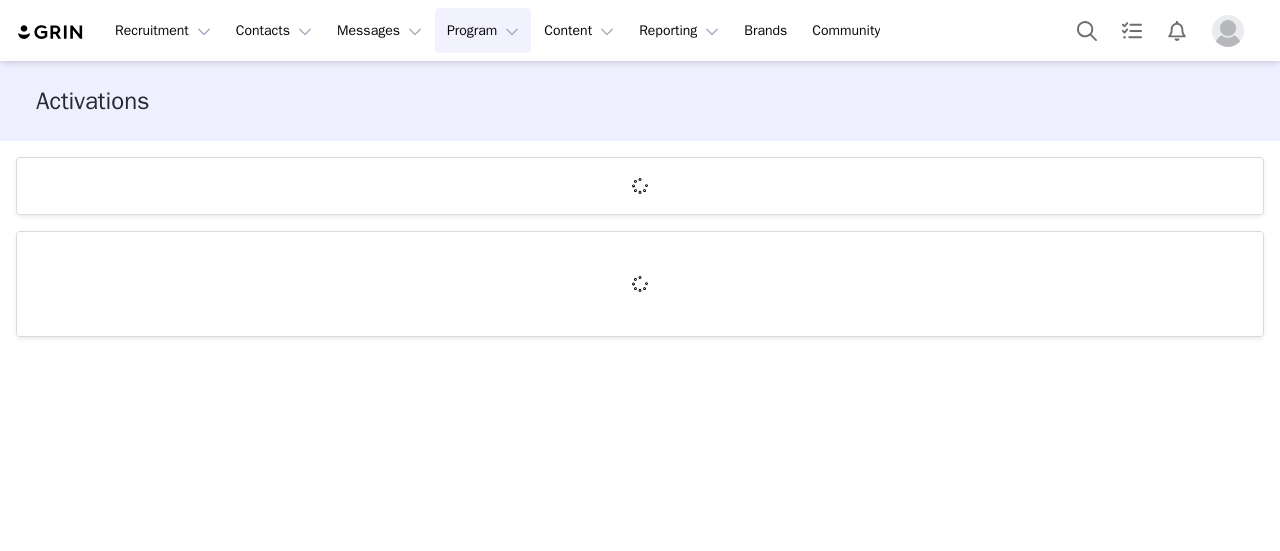 scroll, scrollTop: 0, scrollLeft: 0, axis: both 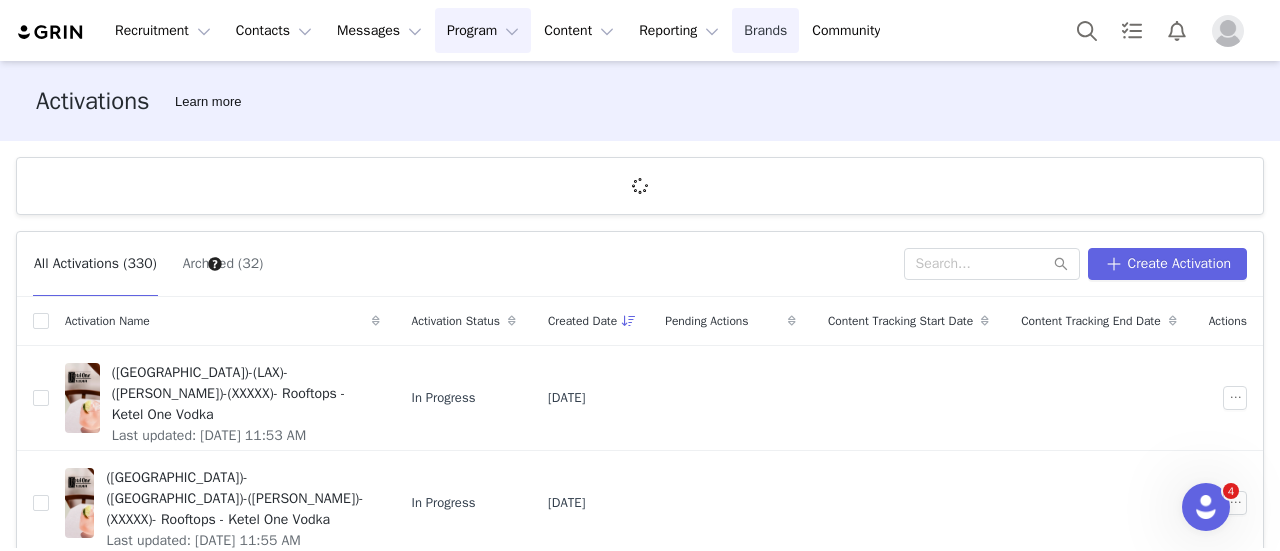 click on "Brands Brands" at bounding box center (765, 30) 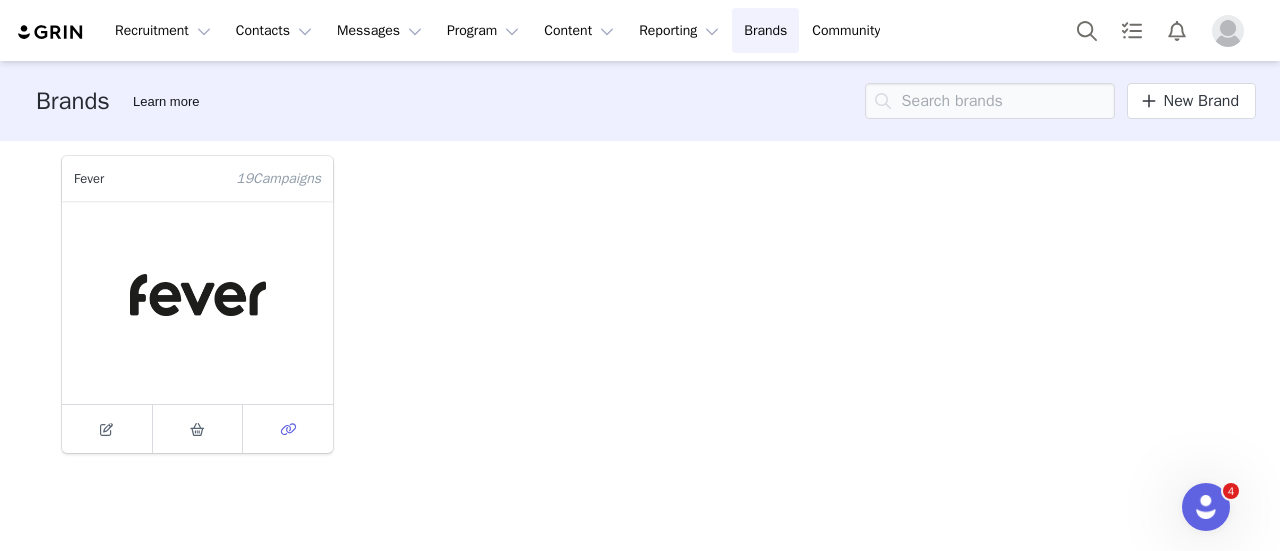 click at bounding box center [288, 429] 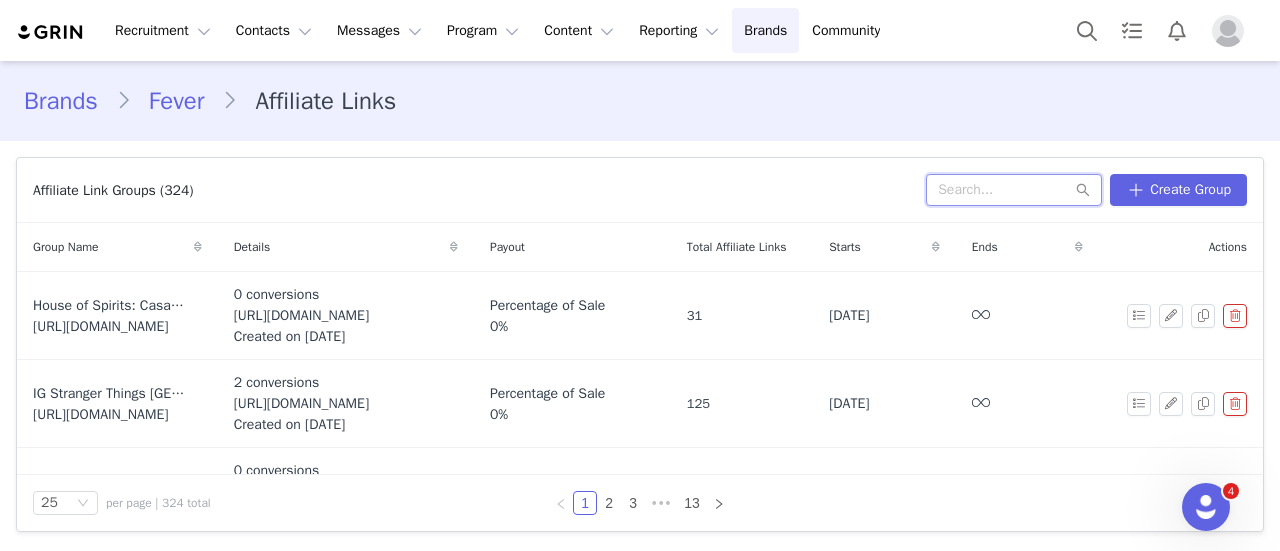 click at bounding box center (1014, 190) 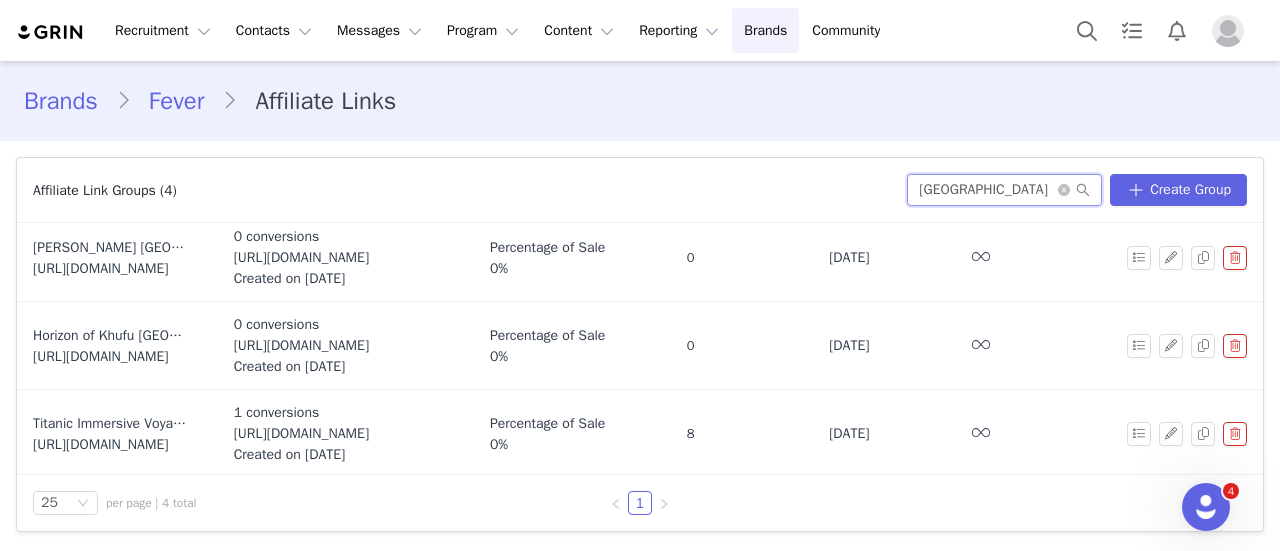 scroll, scrollTop: 0, scrollLeft: 0, axis: both 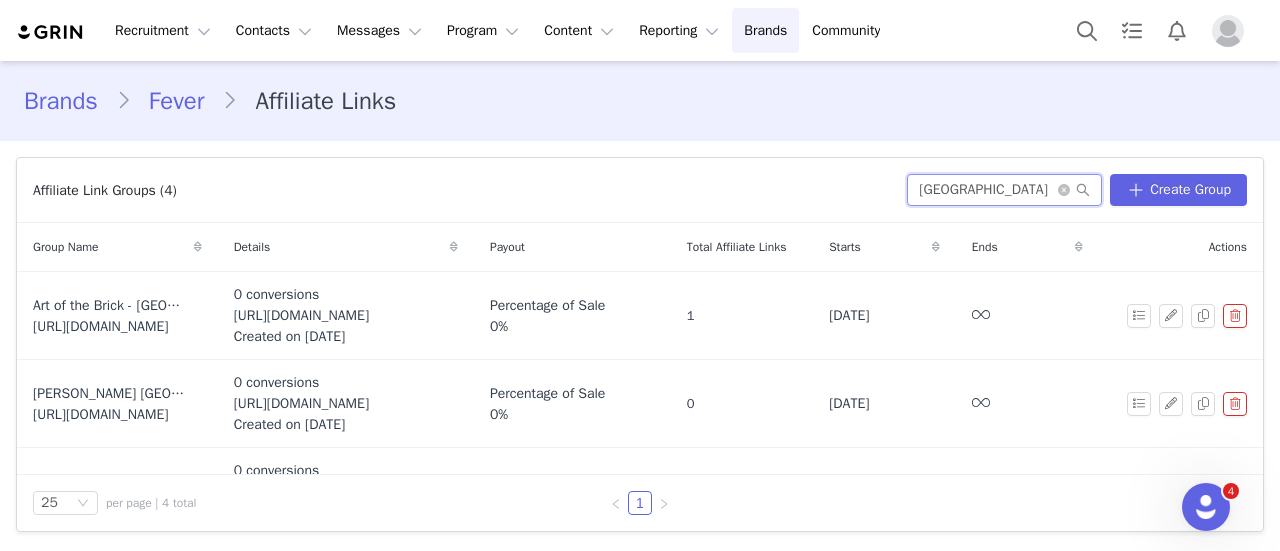 click on "[GEOGRAPHIC_DATA]" at bounding box center (1004, 190) 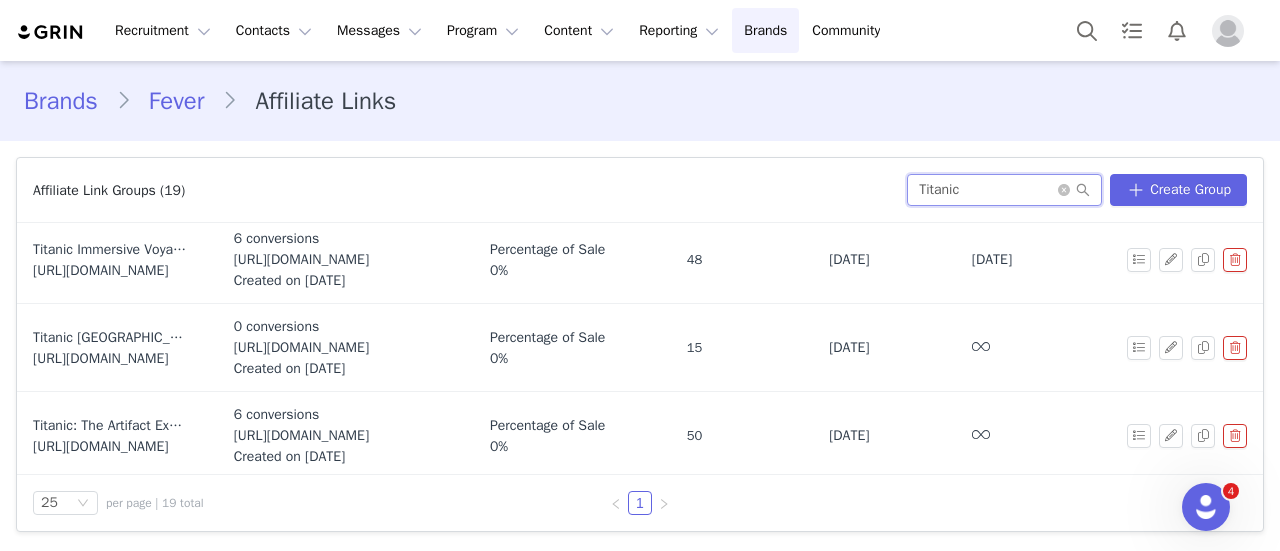 scroll, scrollTop: 1300, scrollLeft: 0, axis: vertical 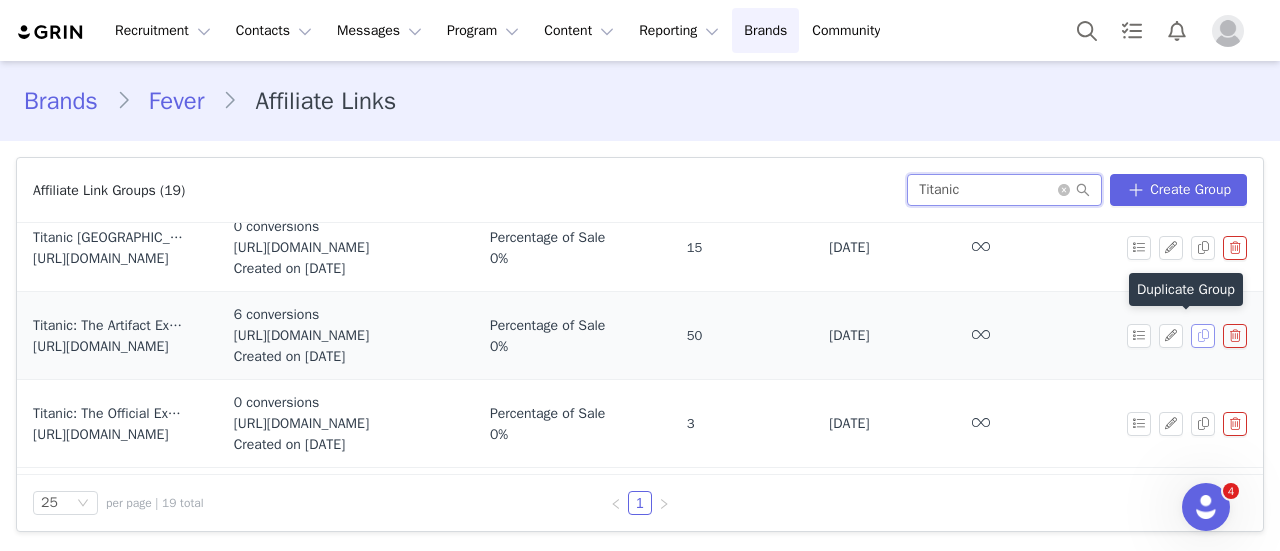 type on "Titanic" 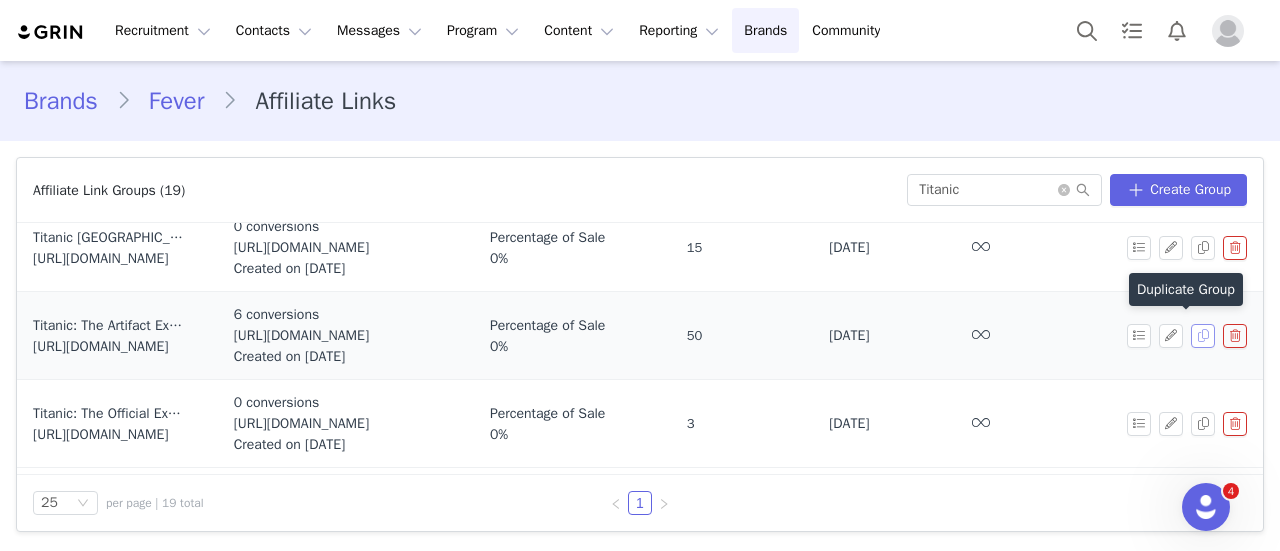 click at bounding box center [1203, 336] 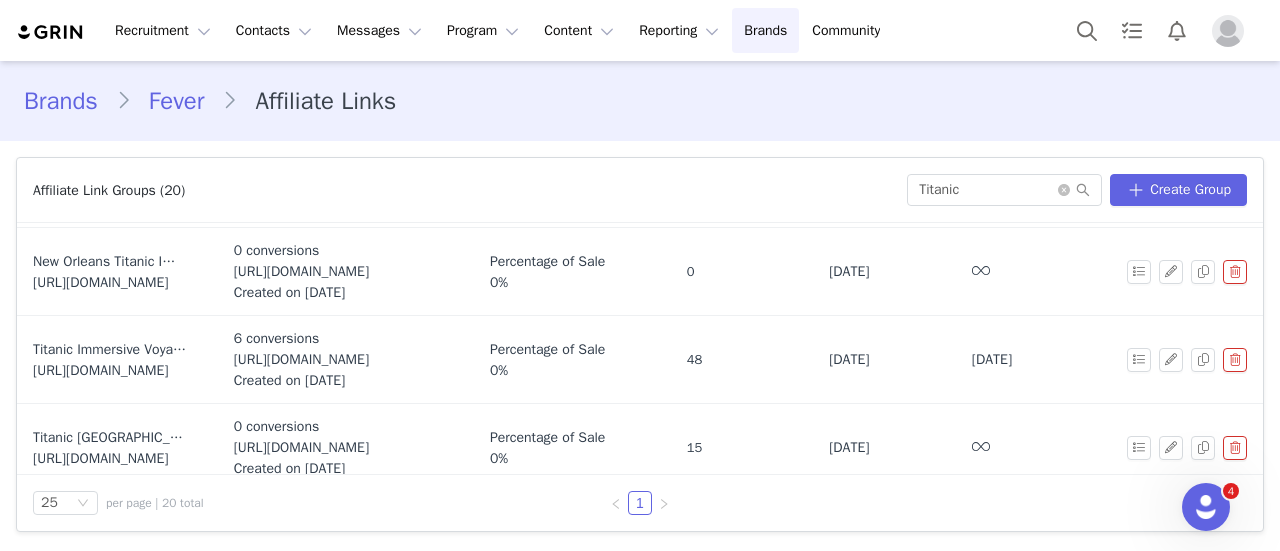 scroll, scrollTop: 1549, scrollLeft: 0, axis: vertical 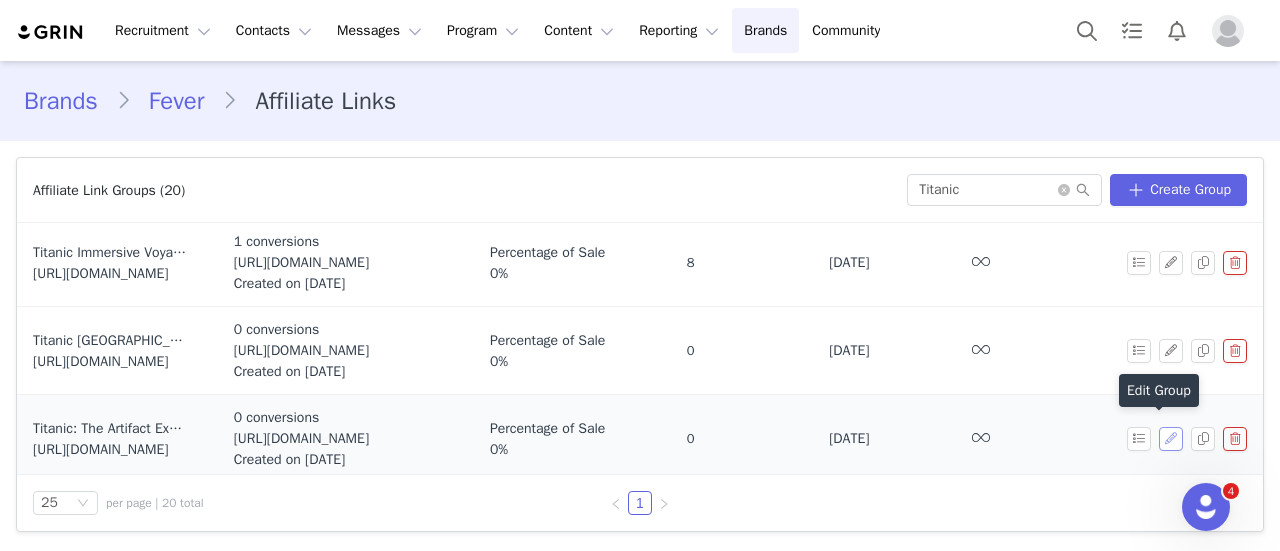 click at bounding box center [1171, 439] 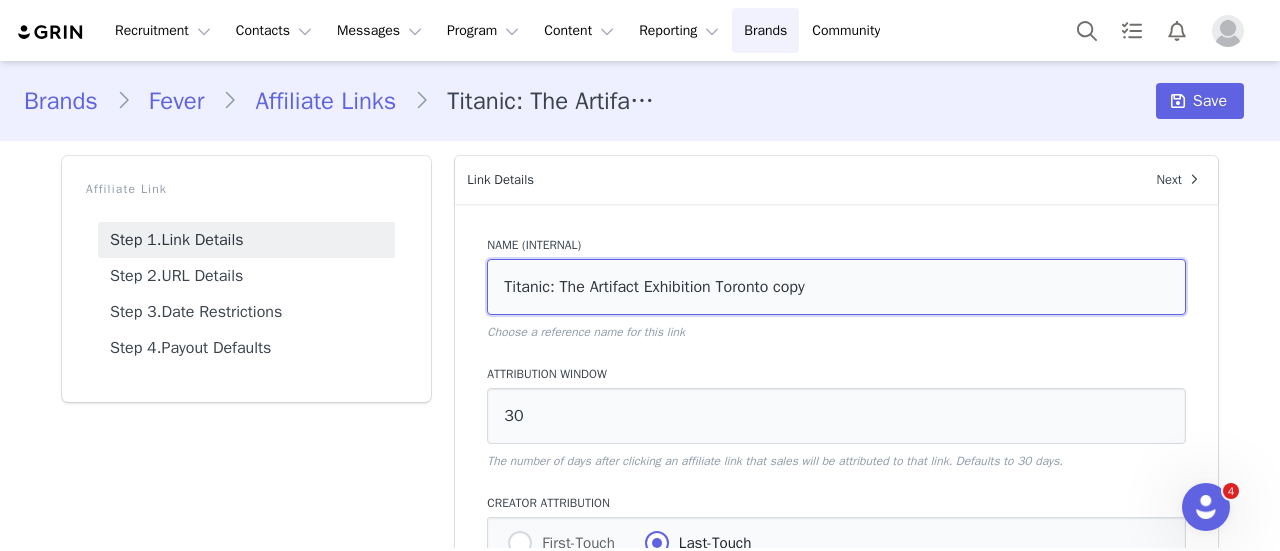drag, startPoint x: 828, startPoint y: 294, endPoint x: 763, endPoint y: 279, distance: 66.70832 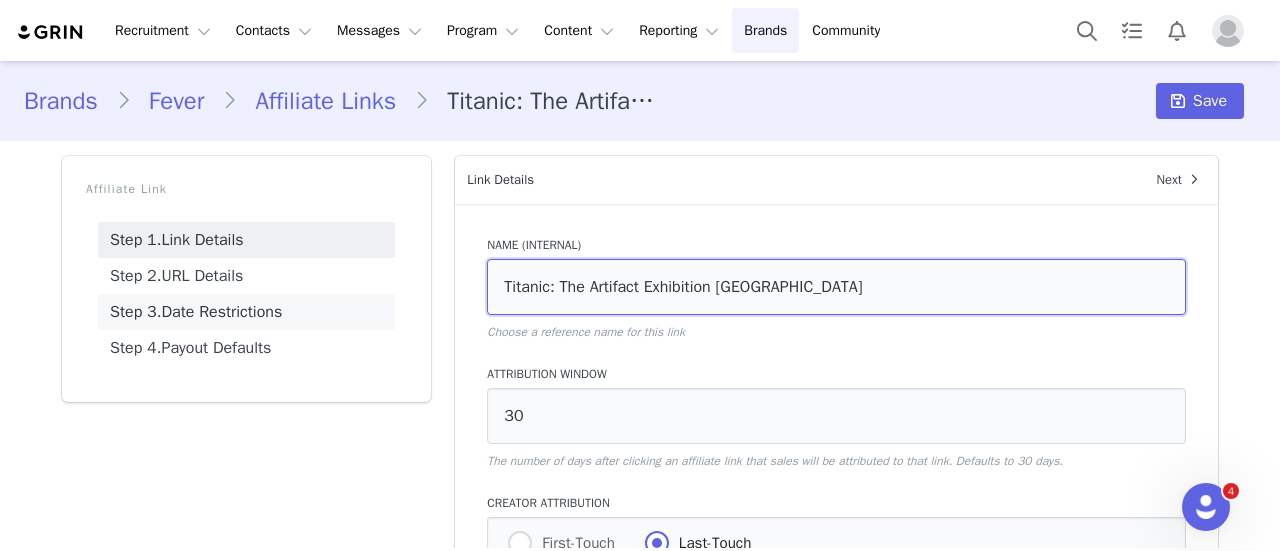 drag, startPoint x: 708, startPoint y: 300, endPoint x: 318, endPoint y: 296, distance: 390.0205 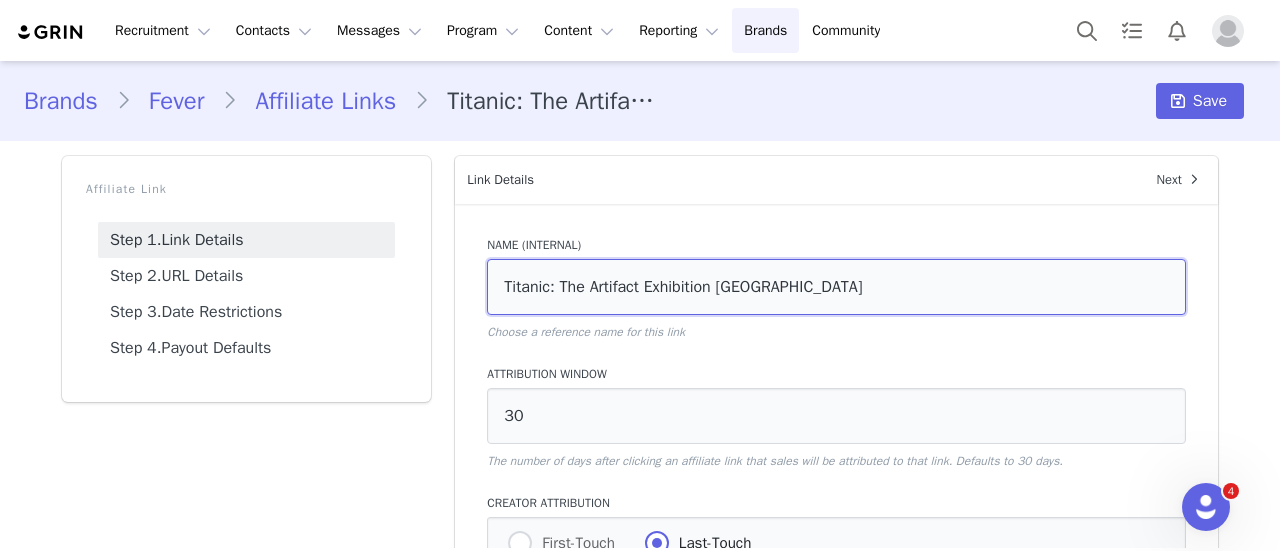 paste on "An Immersive Voyage in Singapore" 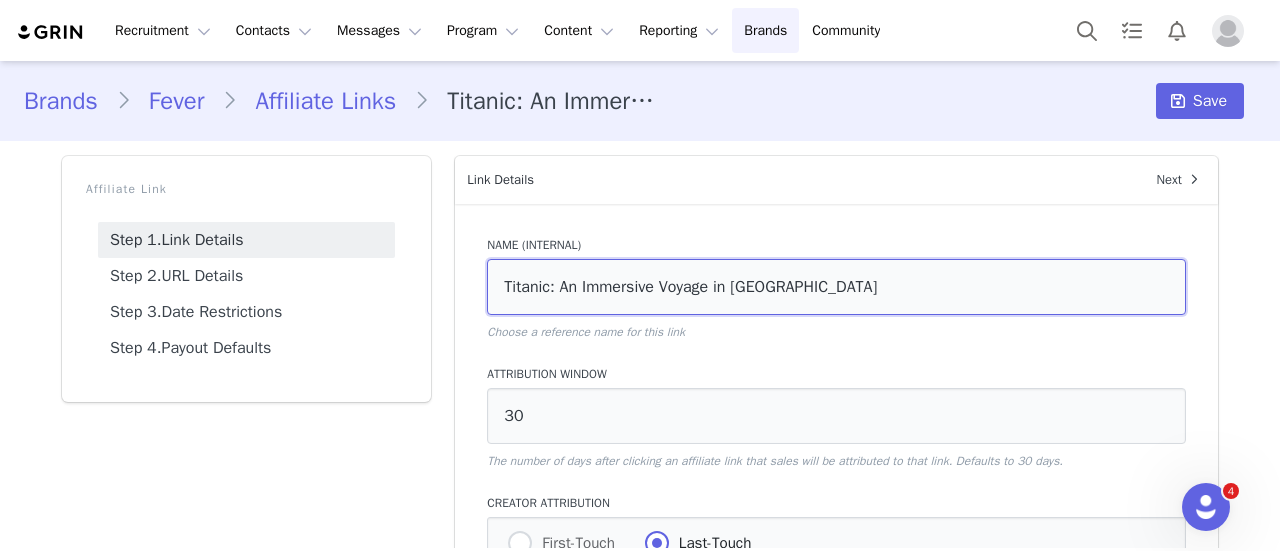 click on "Titanic: An Immersive Voyage in Singapore" at bounding box center (836, 287) 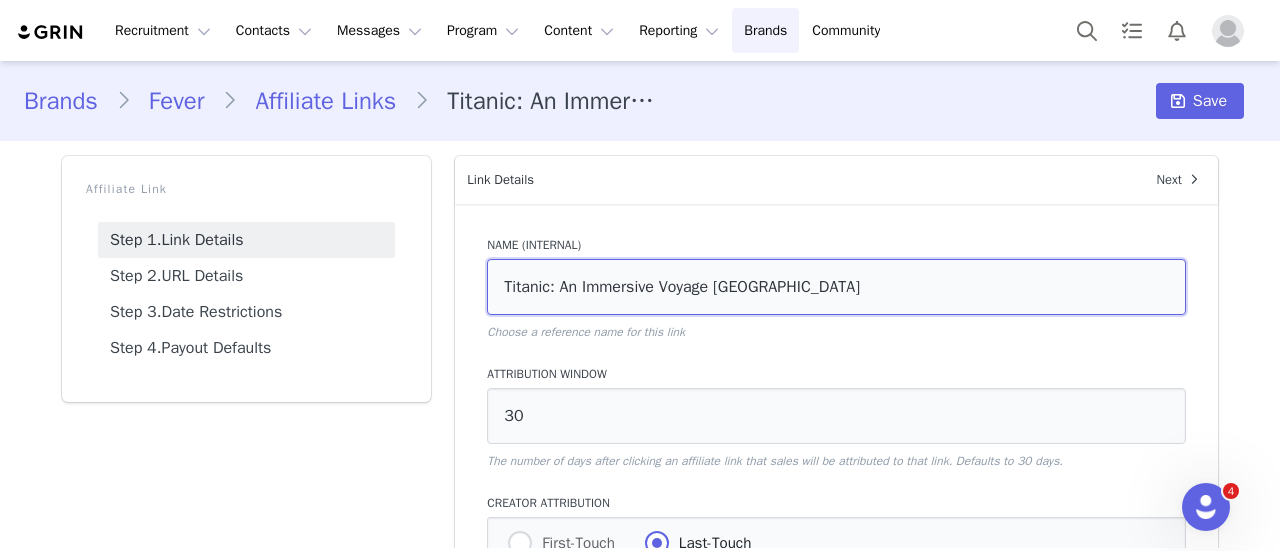 click on "Titanic: An Immersive Voyage Singapore" at bounding box center (836, 287) 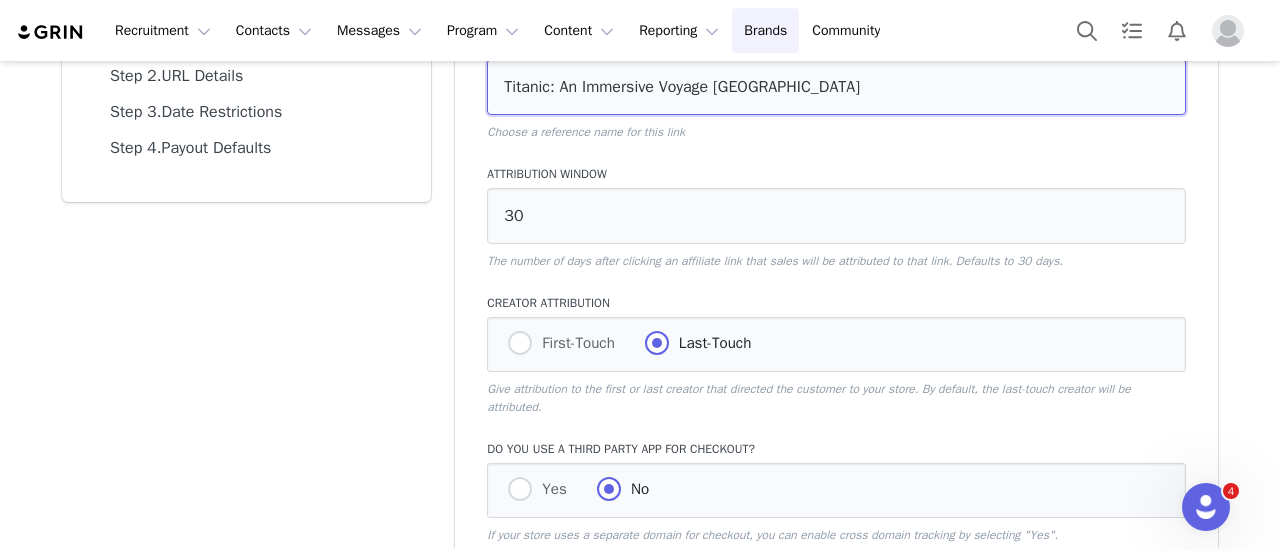 scroll, scrollTop: 286, scrollLeft: 0, axis: vertical 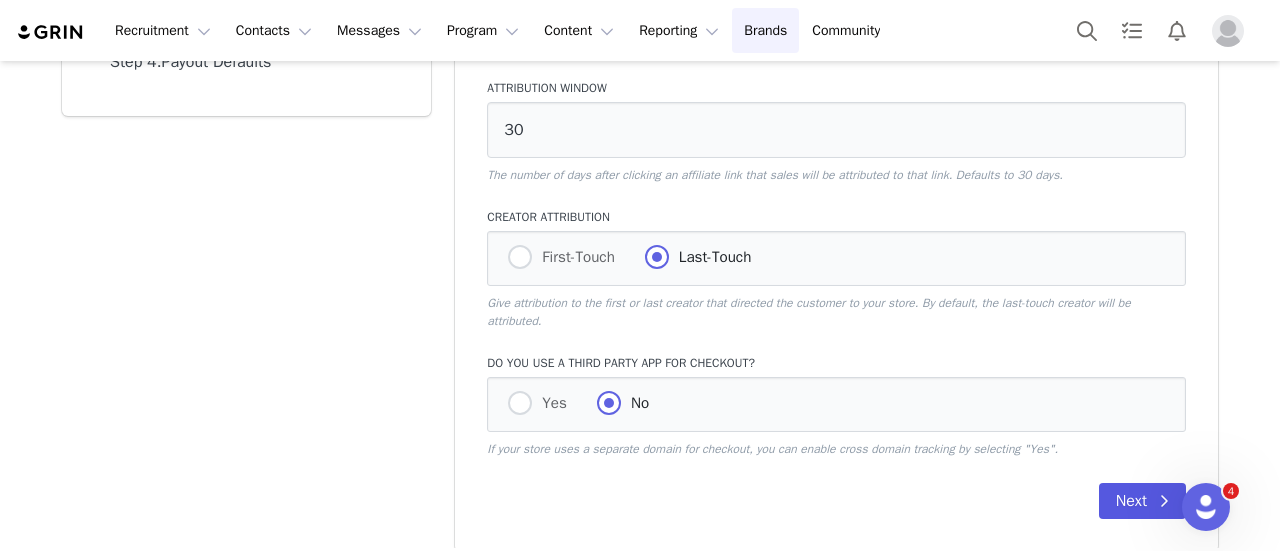 type on "Titanic: An Immersive Voyage [GEOGRAPHIC_DATA]" 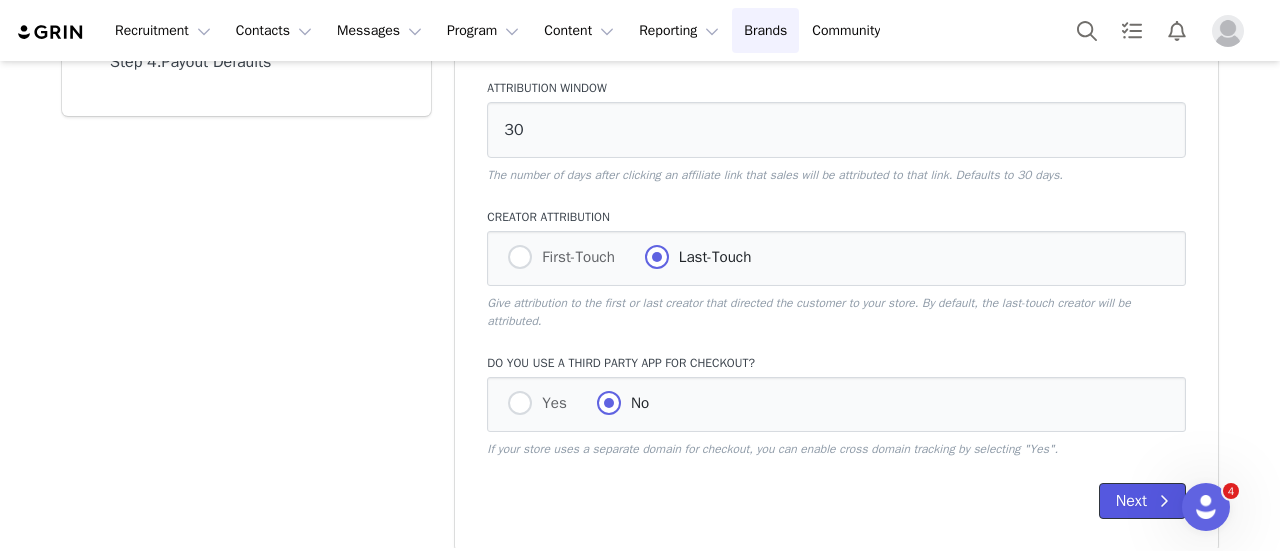 click on "Next" at bounding box center (1142, 501) 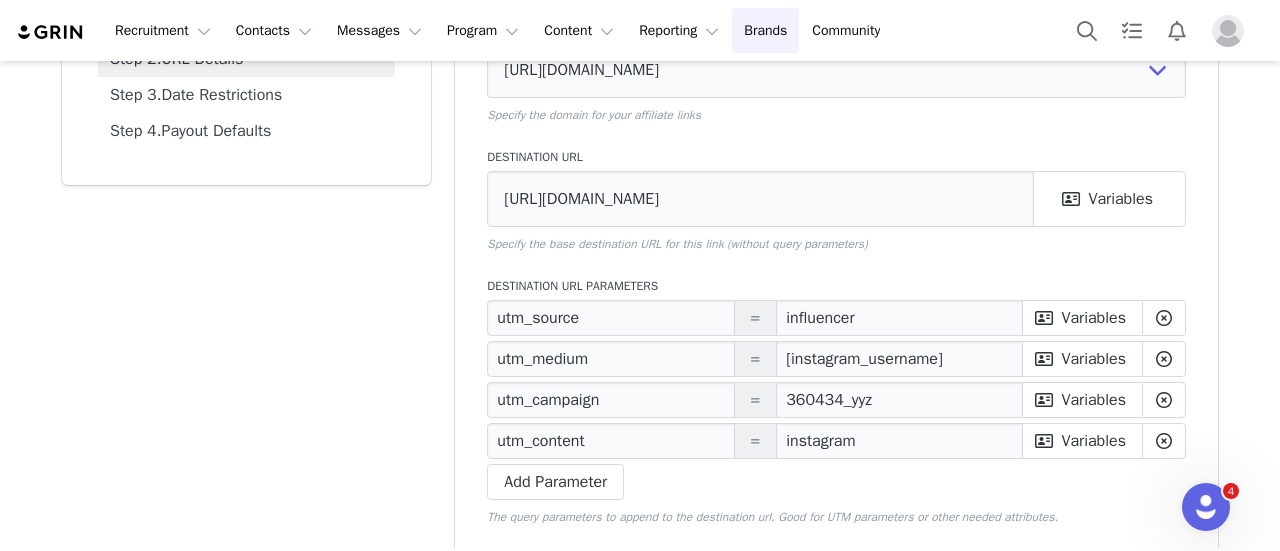 scroll, scrollTop: 186, scrollLeft: 0, axis: vertical 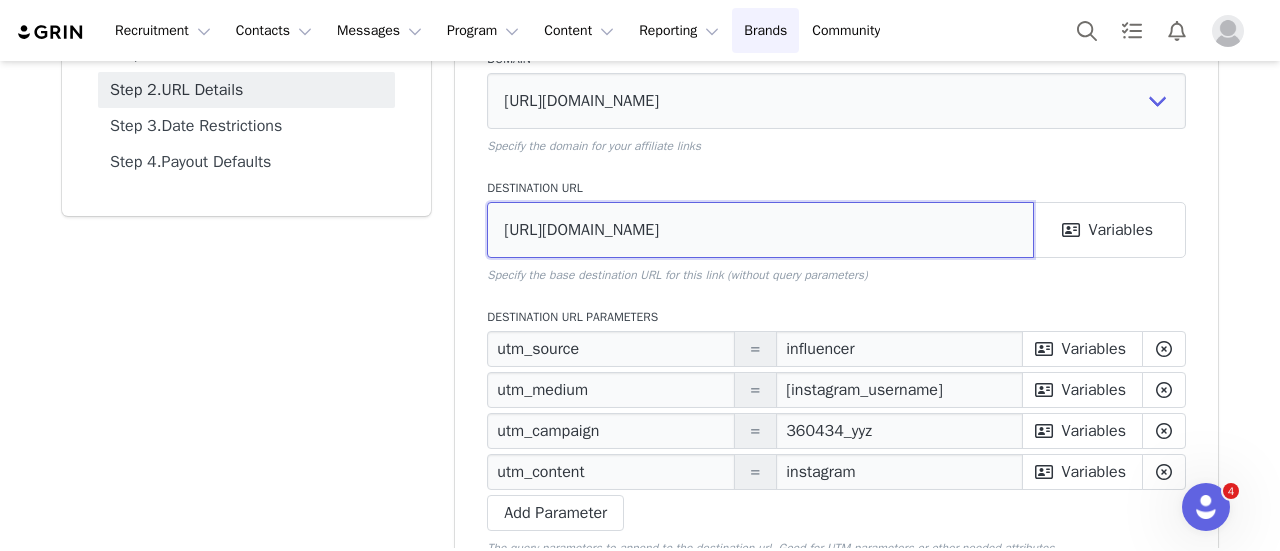 drag, startPoint x: 772, startPoint y: 242, endPoint x: 663, endPoint y: 223, distance: 110.64357 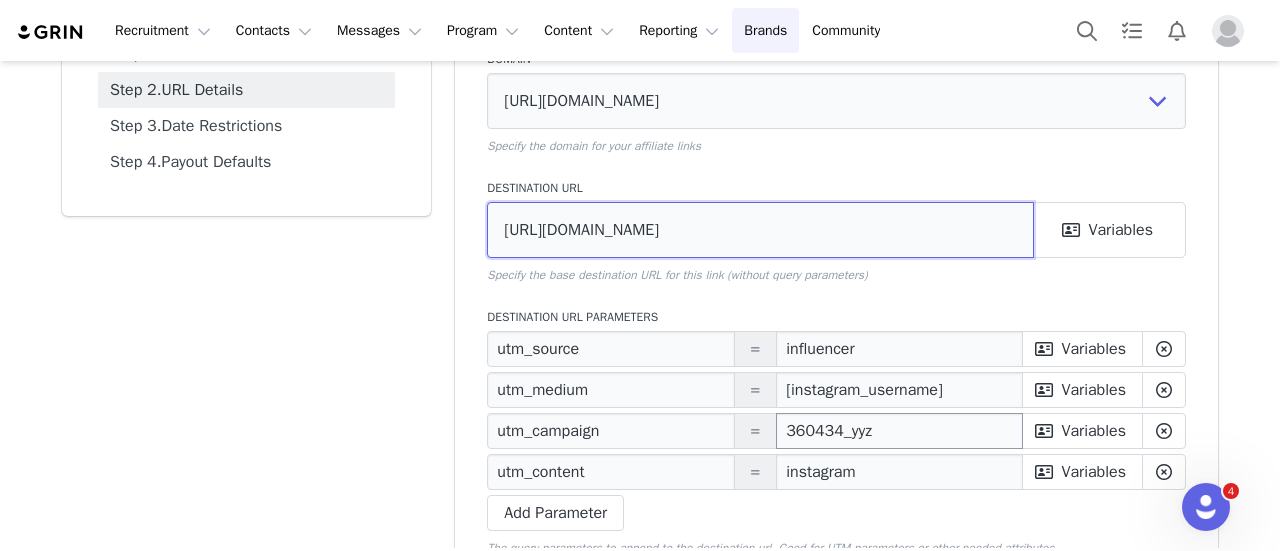 type on "https://feverup.com/m/364218" 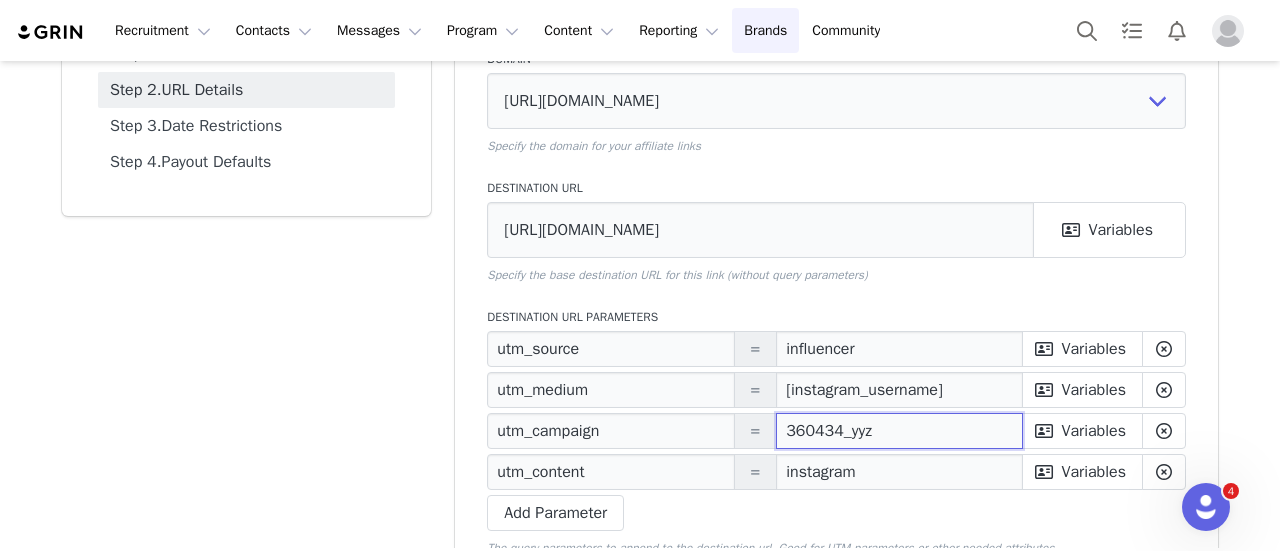 drag, startPoint x: 829, startPoint y: 431, endPoint x: 741, endPoint y: 433, distance: 88.02273 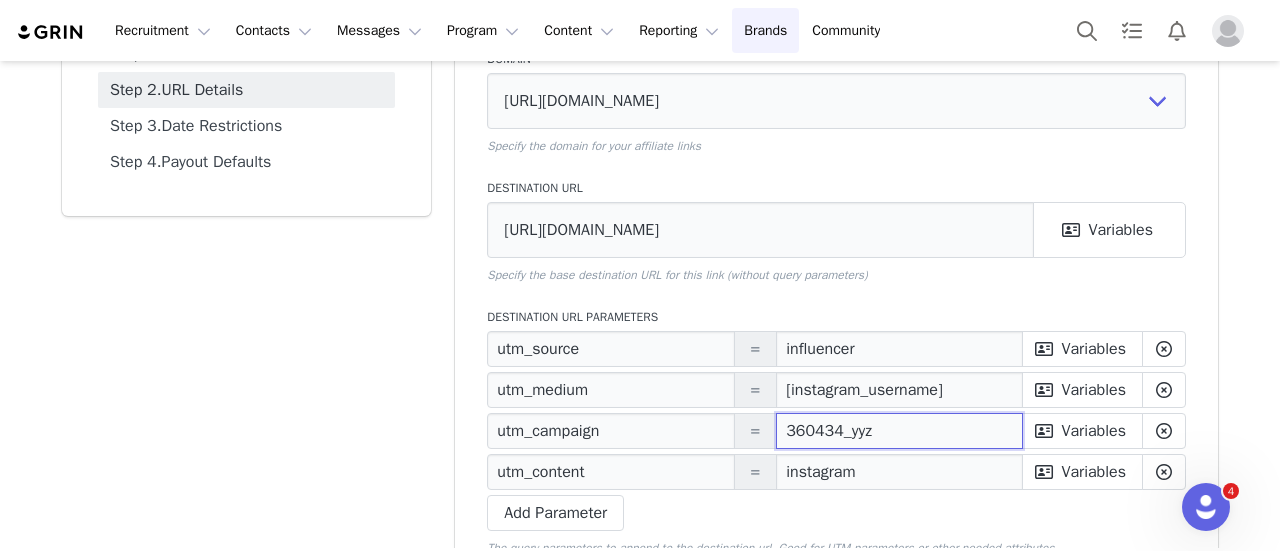 paste on "4218" 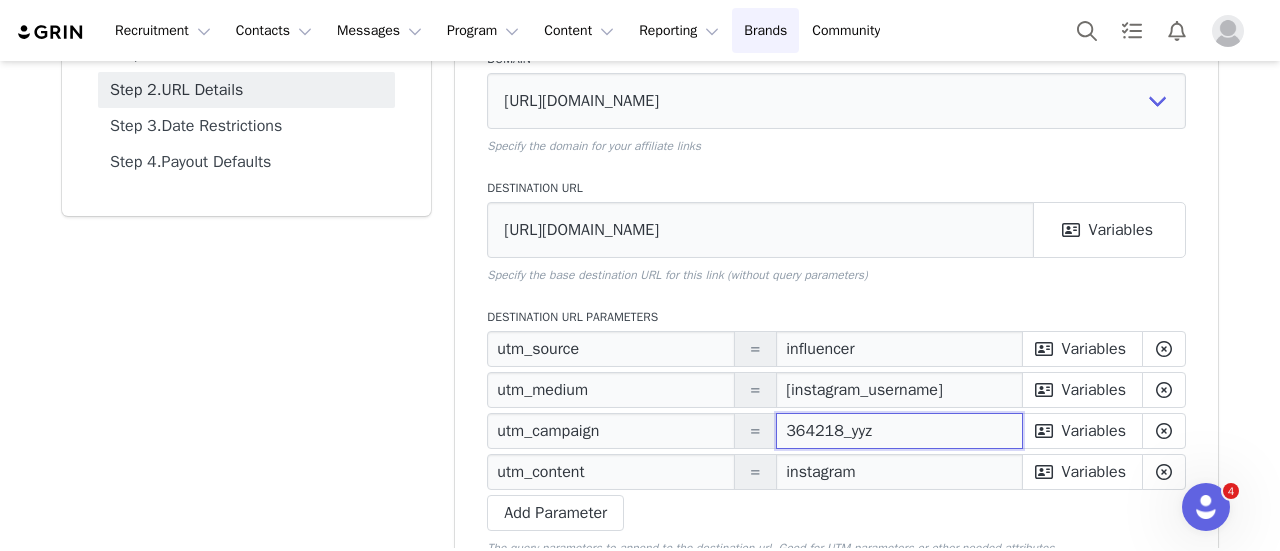 click on "364218_yyz" at bounding box center [899, 431] 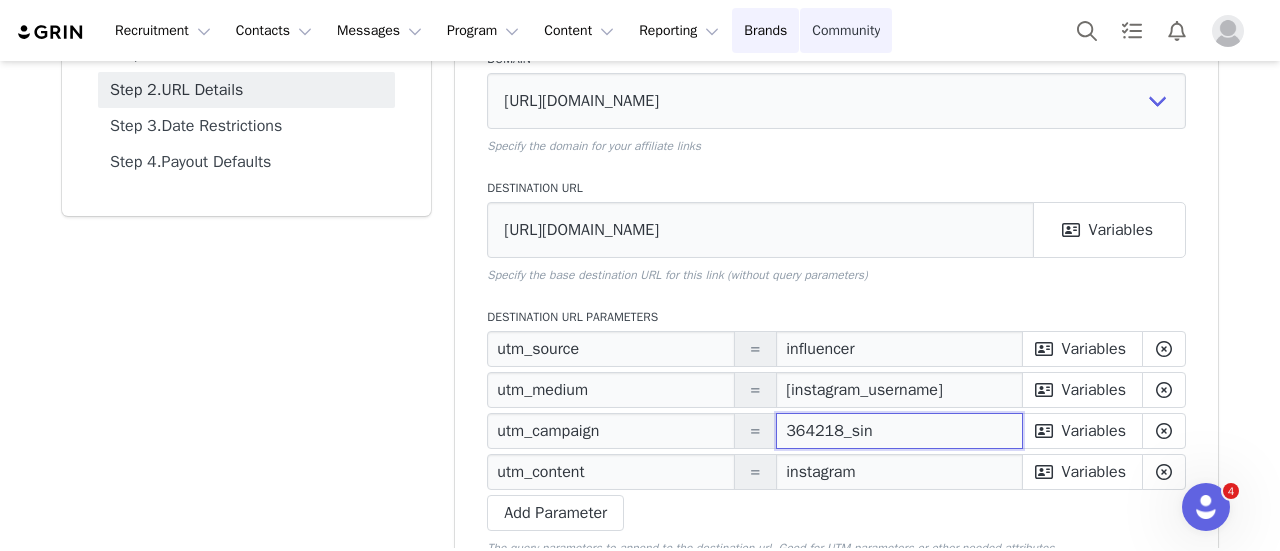 type on "364218_sin" 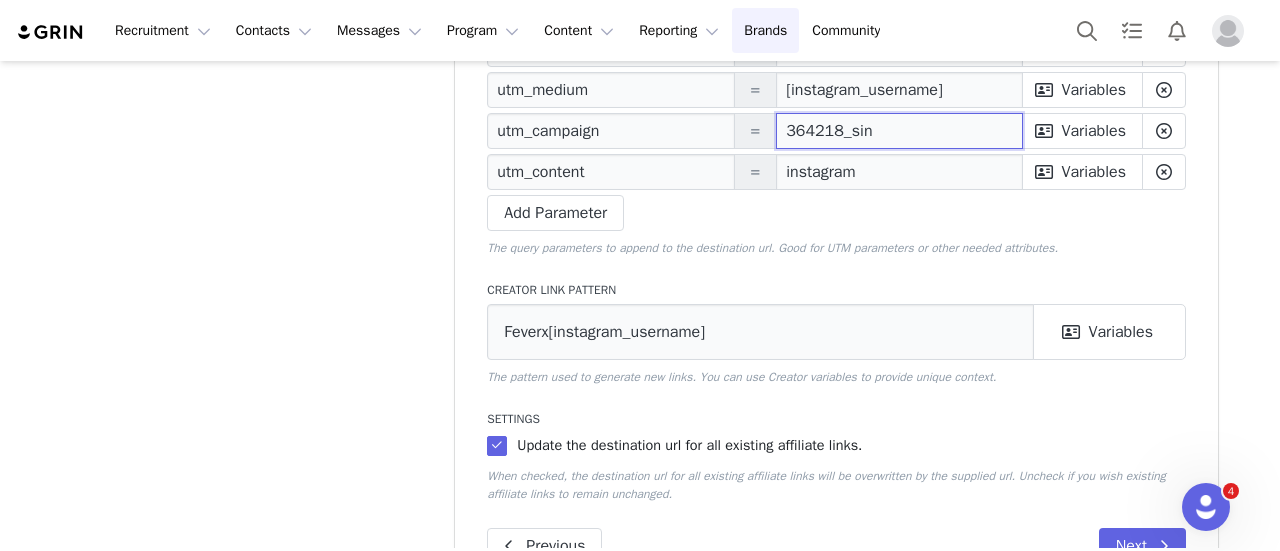 scroll, scrollTop: 549, scrollLeft: 0, axis: vertical 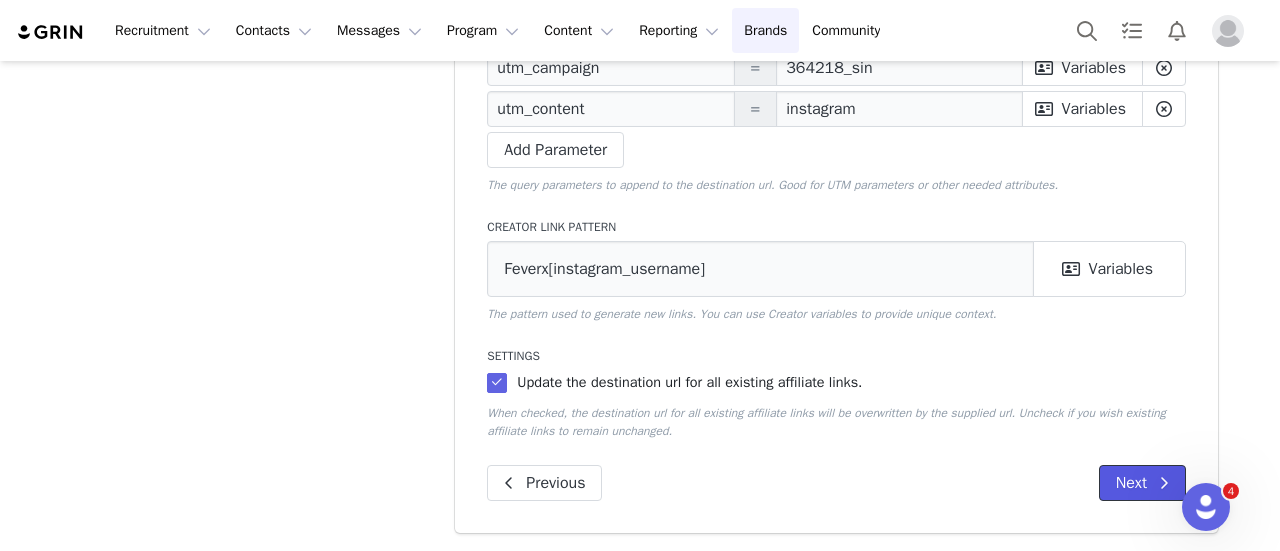 click on "Next" at bounding box center [1142, 483] 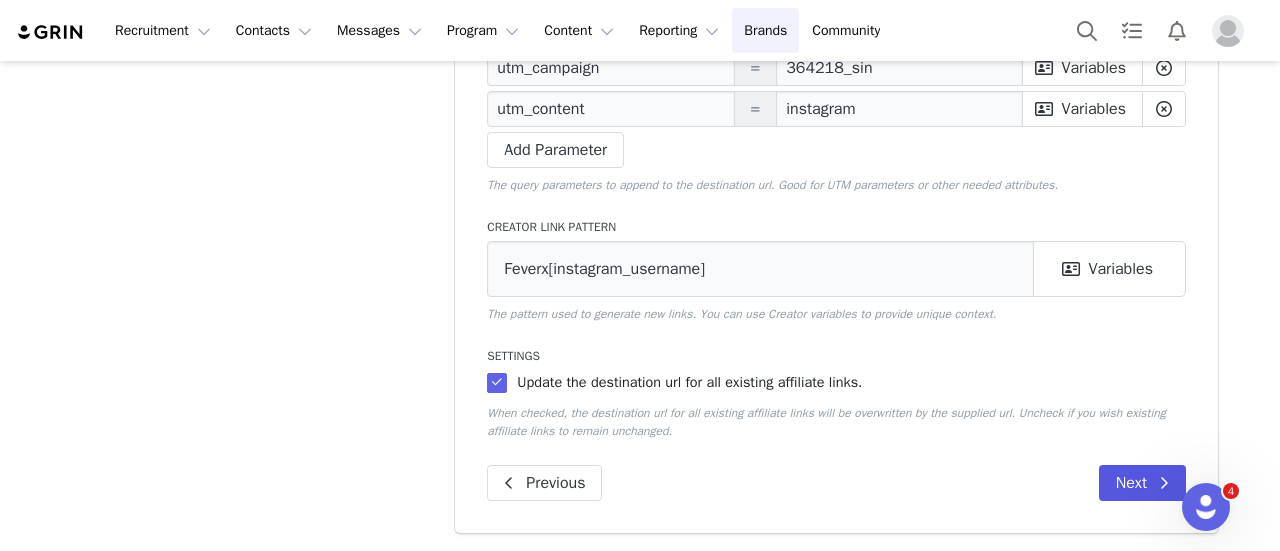scroll, scrollTop: 30, scrollLeft: 0, axis: vertical 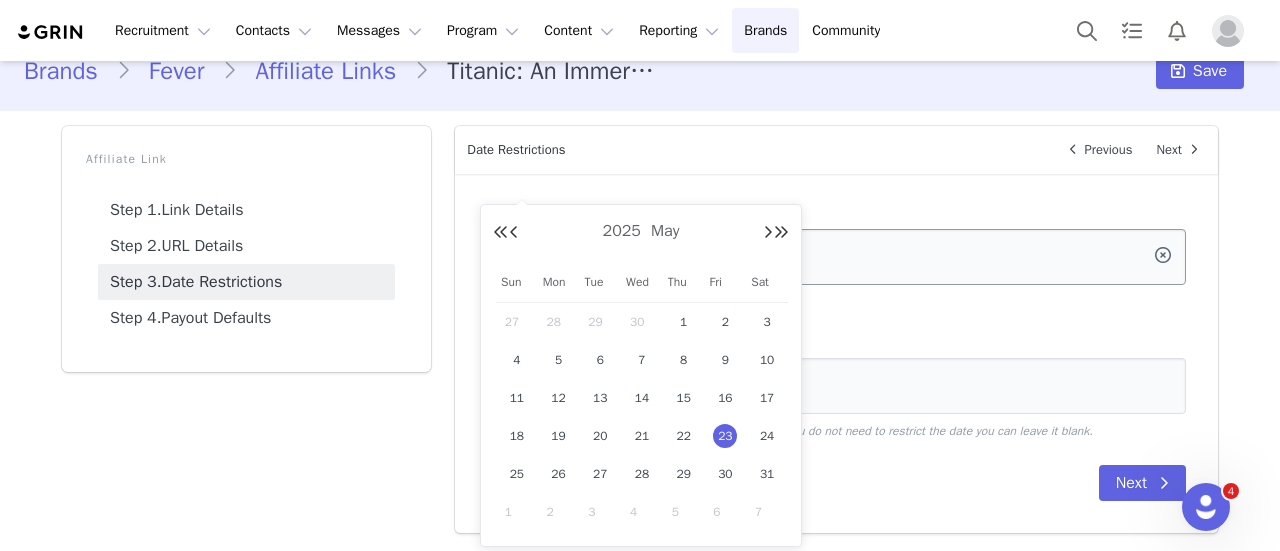 click on "Recruitment Recruitment Creator Search Curated Lists Landing Pages Web Extension AI Creator Search Beta Contacts Contacts Creators Prospects Applicants Messages Messages Dashboard Inbox Templates Sequences Program Program Activations Campaigns Partnerships Payments Affiliates Content Content Creator Content Media Library Social Listening Reporting Reporting Dashboard Report Builder Brands Brands Community Community Brands Fever  Affiliate Links  Titanic: An Immersive Voyage Singapore Save Affiliate Link Step 1.  Link Details  Step 2.  URL Details  Step 3.  Date Restrictions  Step 4.  Payout Defaults  Link Details  Next   Name (Internal)  Titanic: An Immersive Voyage Singapore Choose a reference name for this link  Attribution window  30  The number of days after clicking an affiliate link that sales will be attributed to that link. Defaults to 30 days.   Creator Attribution  First-Touch Last-Touch  Do you use a third party app for checkout?  Yes No  Next  URL Details  Previous   Next   Domain  = =" at bounding box center [640, 275] 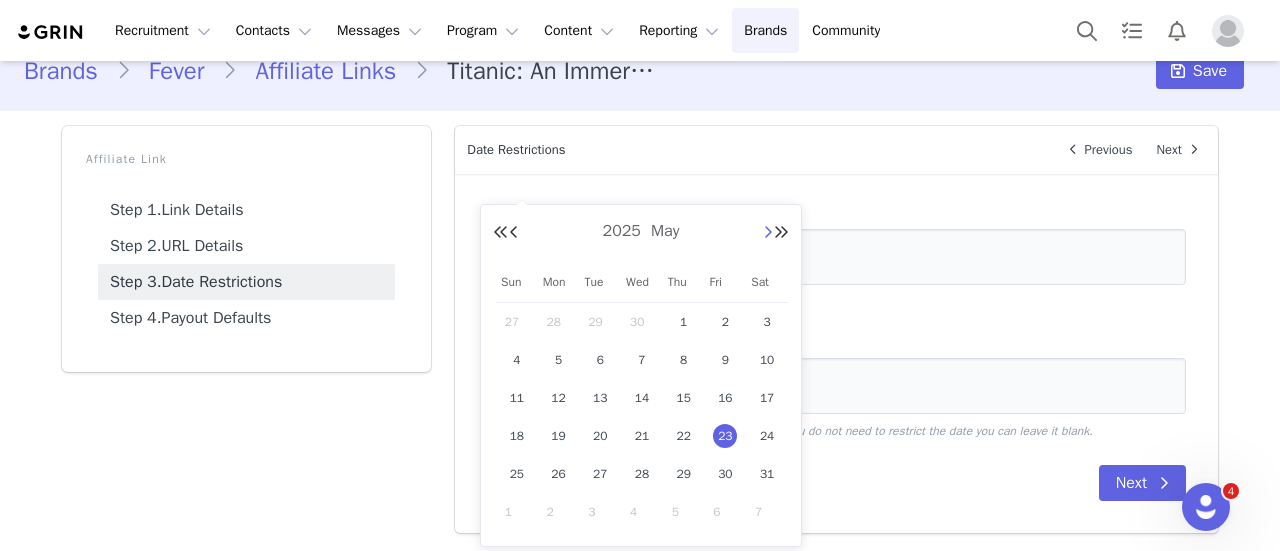 click at bounding box center (768, 233) 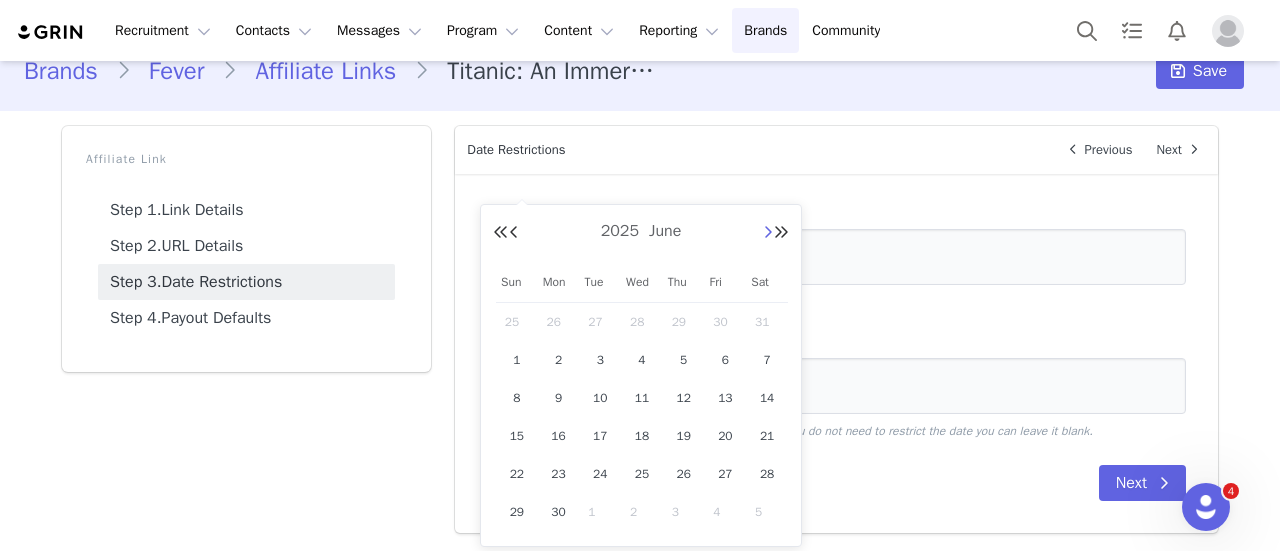click at bounding box center (768, 233) 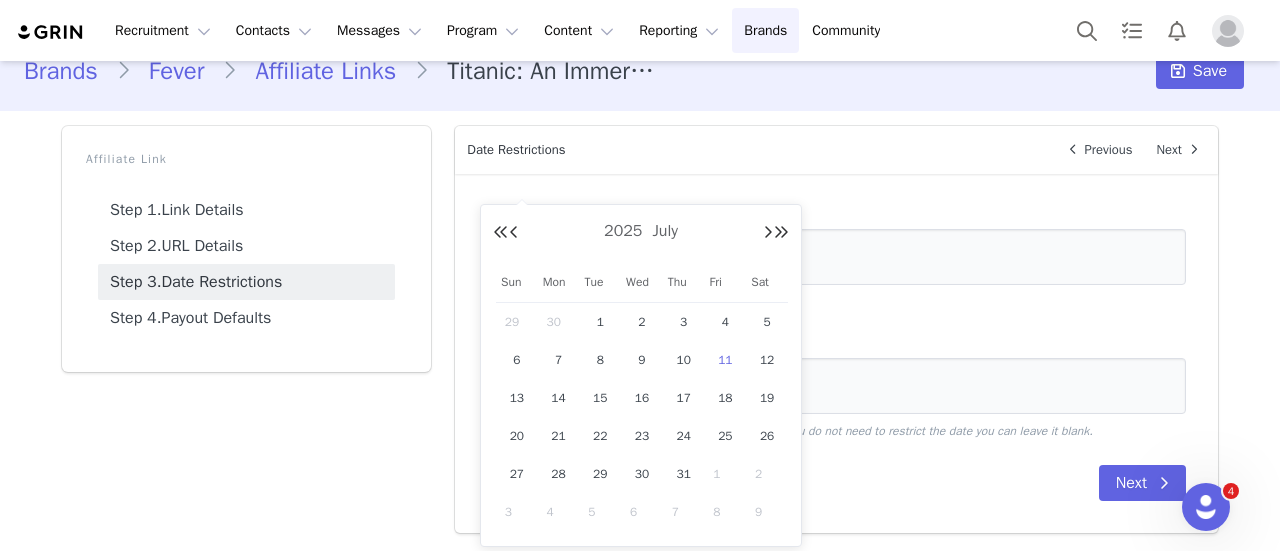 click on "11" at bounding box center (725, 360) 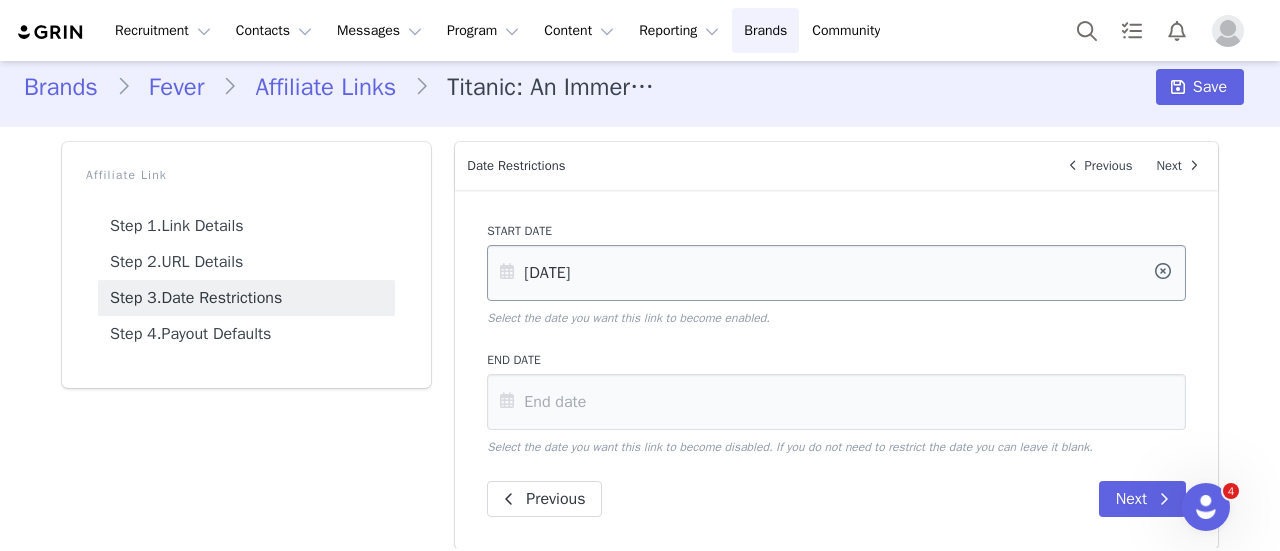 scroll, scrollTop: 0, scrollLeft: 0, axis: both 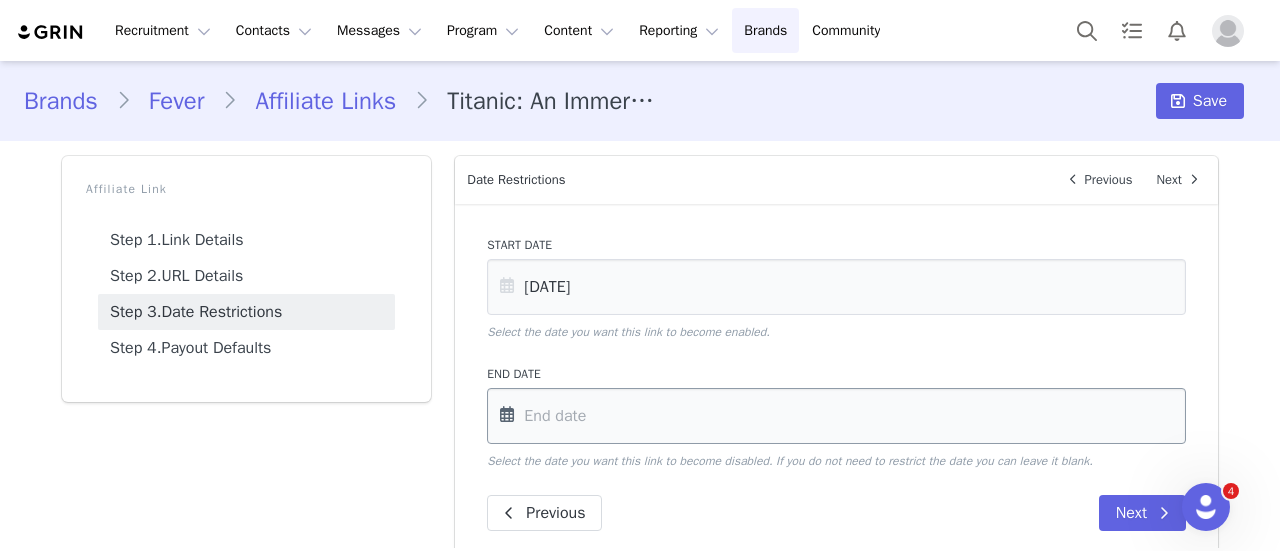 click at bounding box center [836, 416] 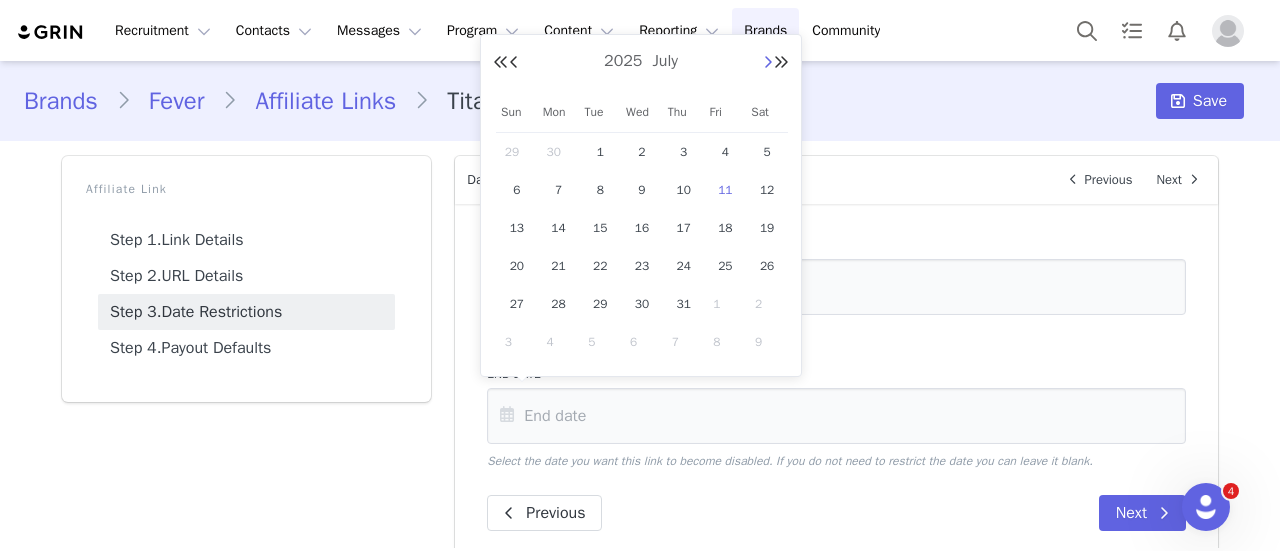 click at bounding box center [768, 63] 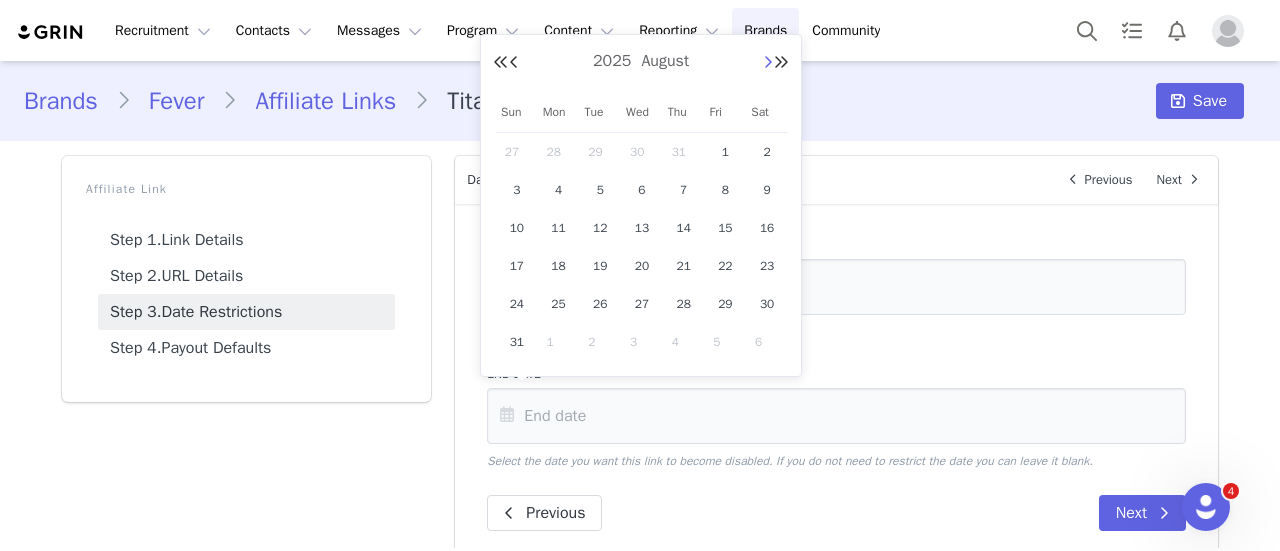 click at bounding box center [768, 63] 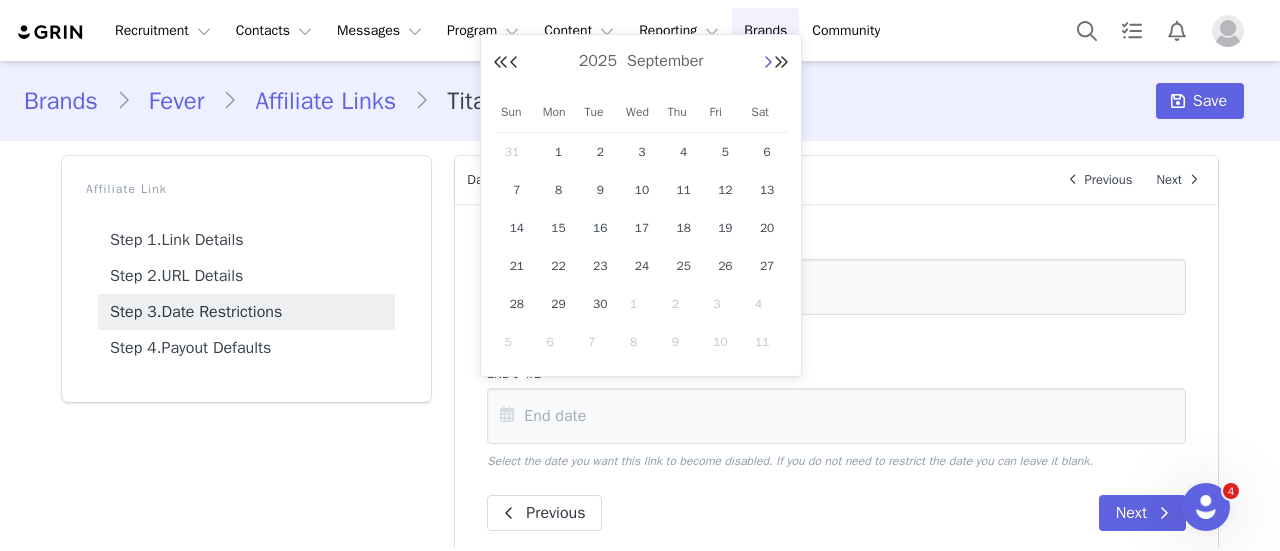 click at bounding box center [768, 63] 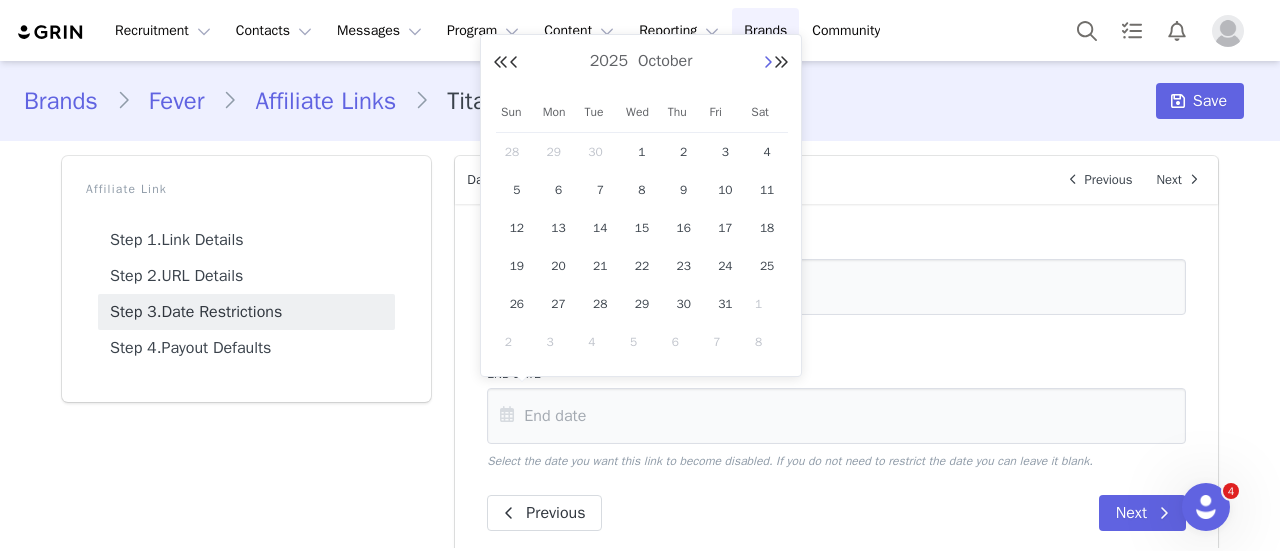 click at bounding box center [768, 63] 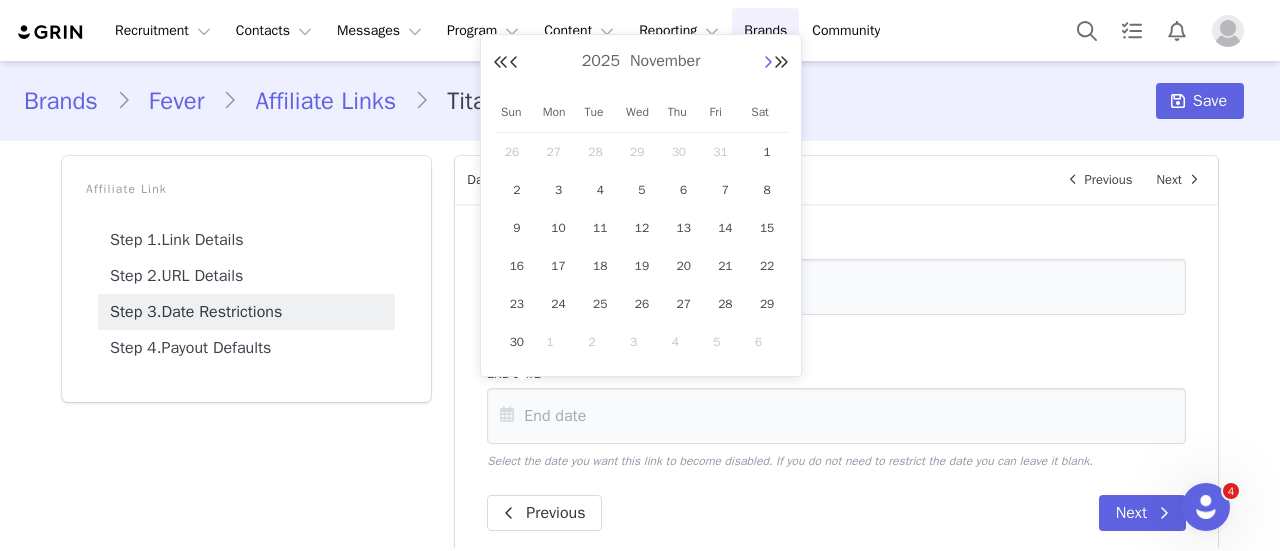 click at bounding box center [768, 63] 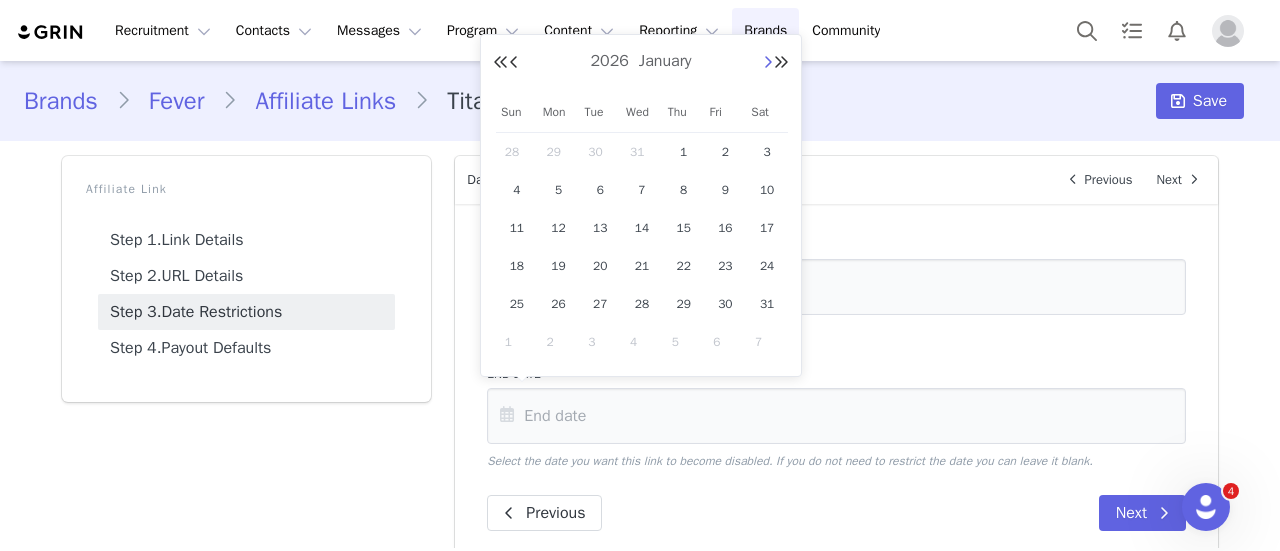 click at bounding box center [768, 63] 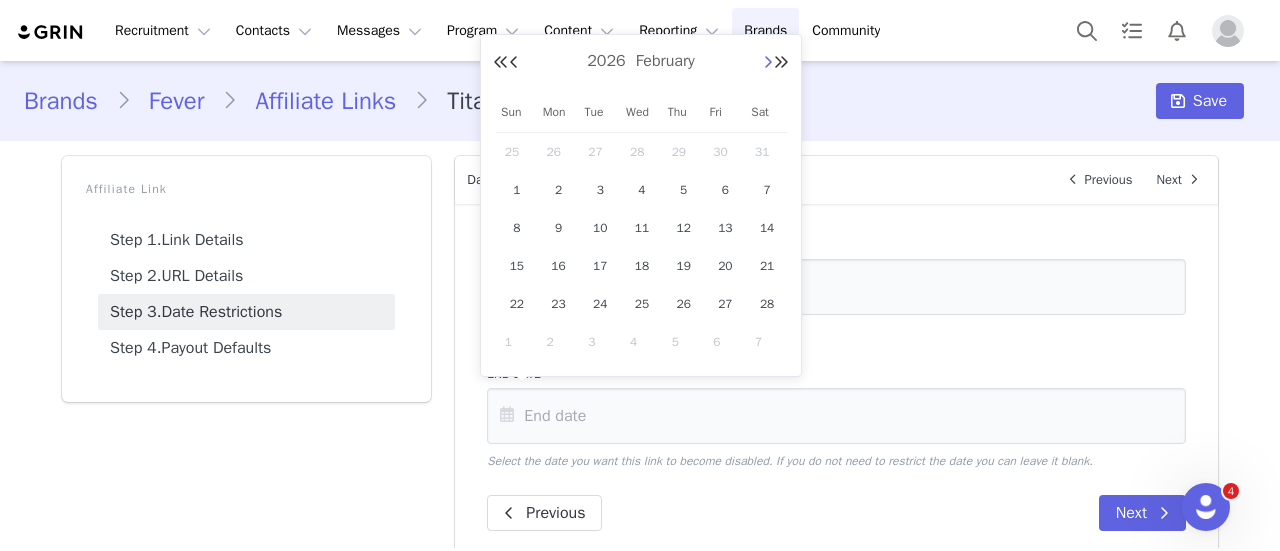 click at bounding box center (768, 63) 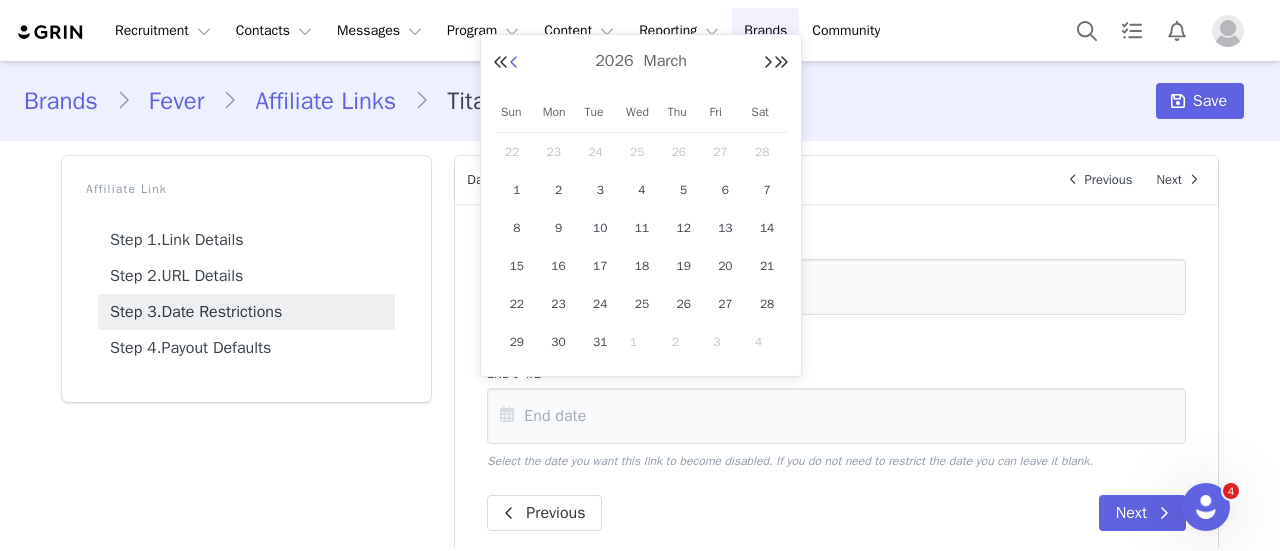 click at bounding box center [514, 63] 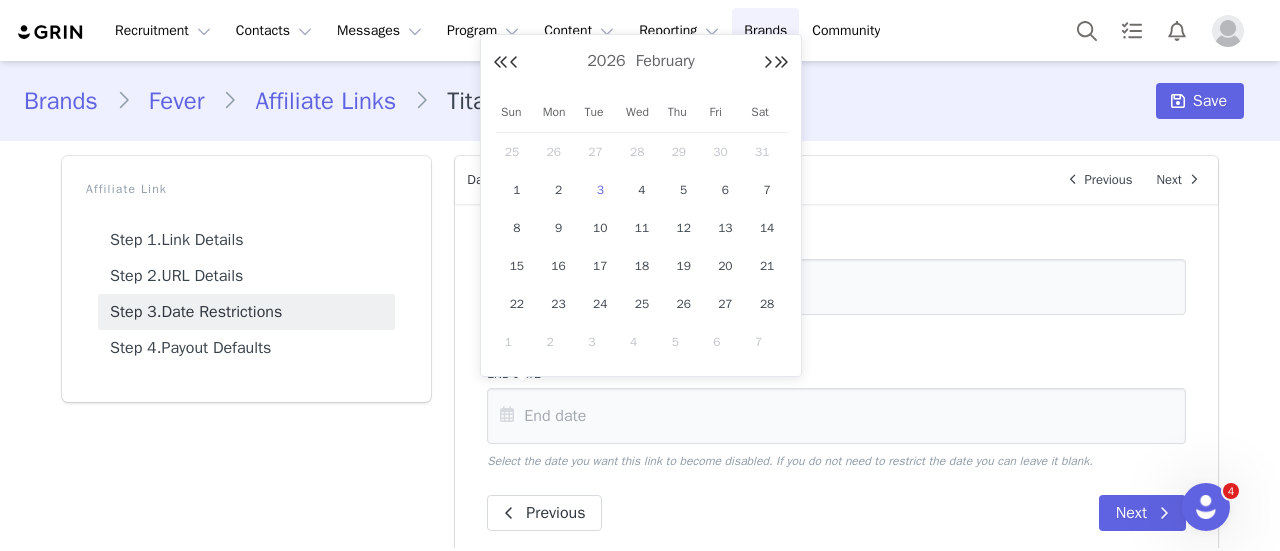 click on "3" at bounding box center (600, 190) 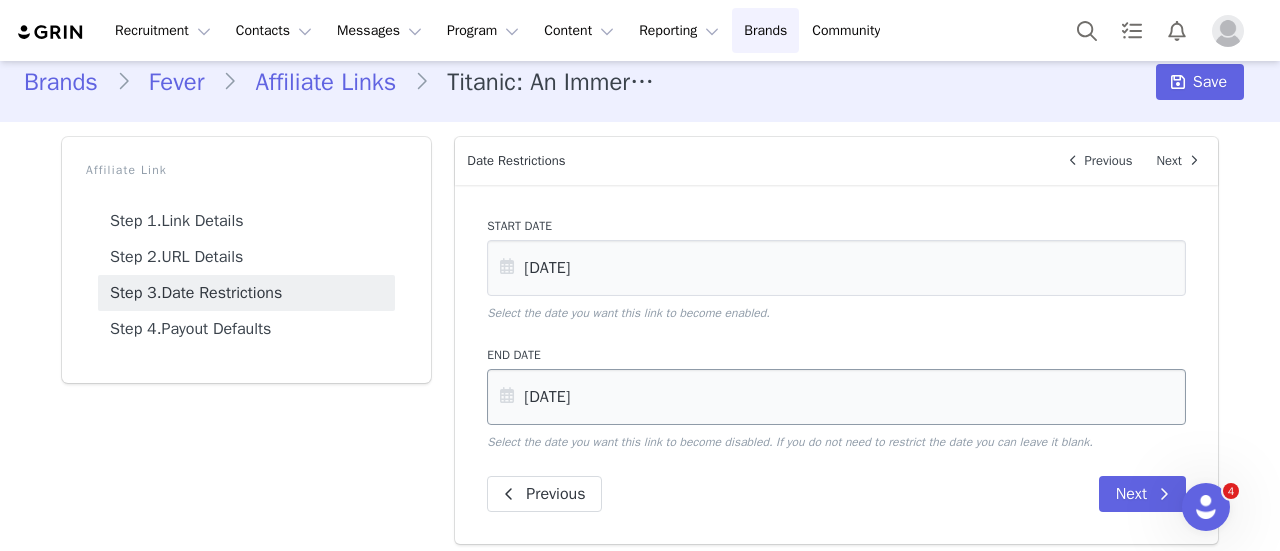 scroll, scrollTop: 29, scrollLeft: 0, axis: vertical 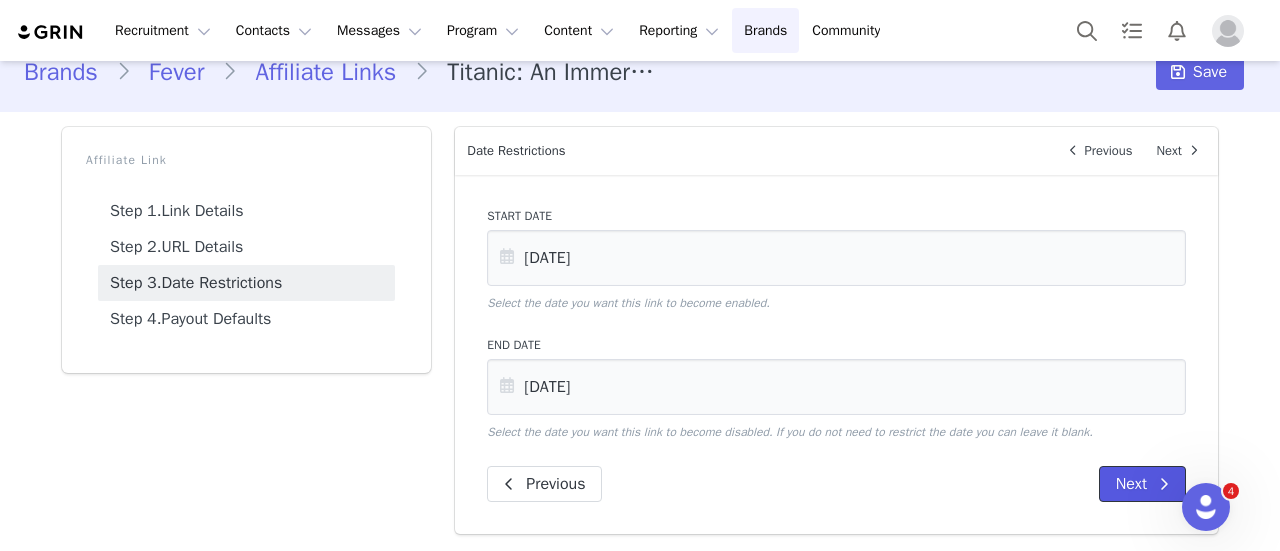 click on "Next" at bounding box center (1142, 484) 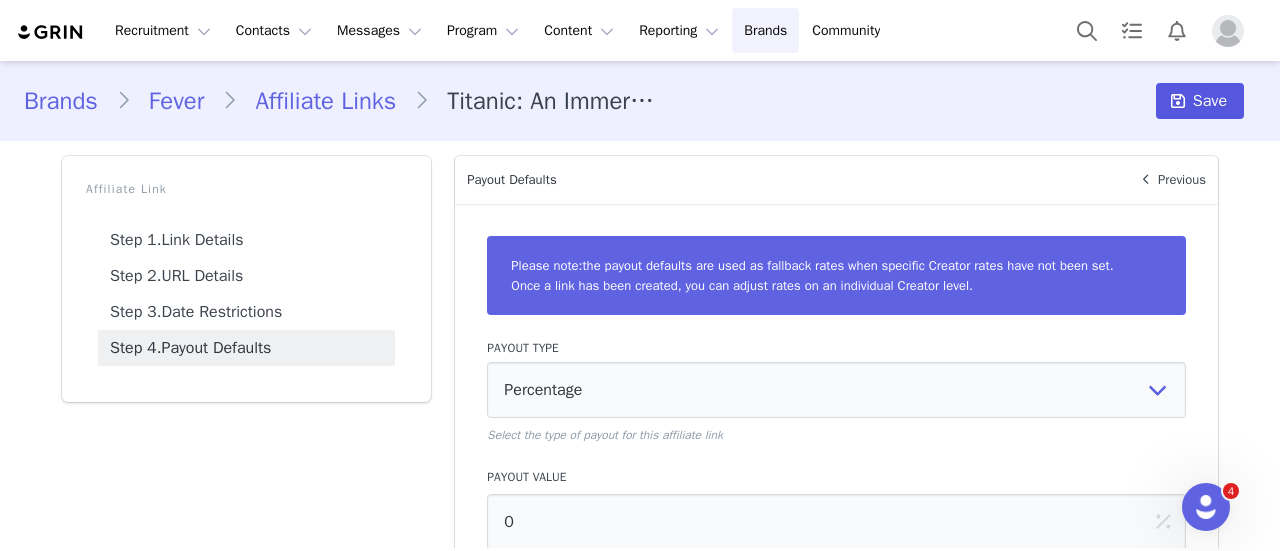 scroll, scrollTop: 0, scrollLeft: 0, axis: both 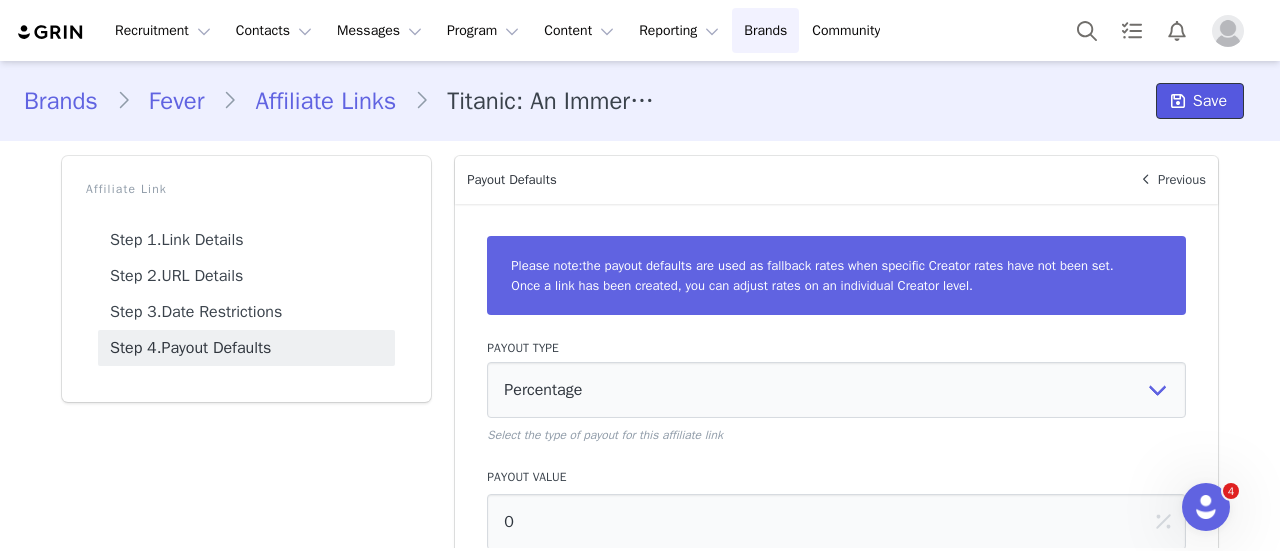 click on "Save" at bounding box center [1200, 101] 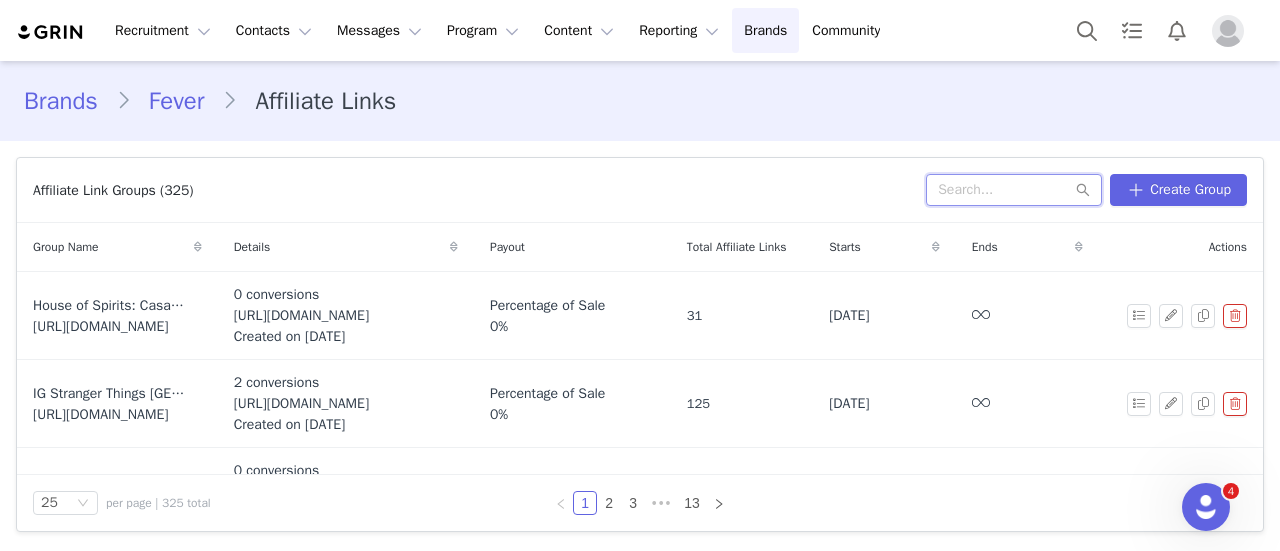 click at bounding box center [1014, 190] 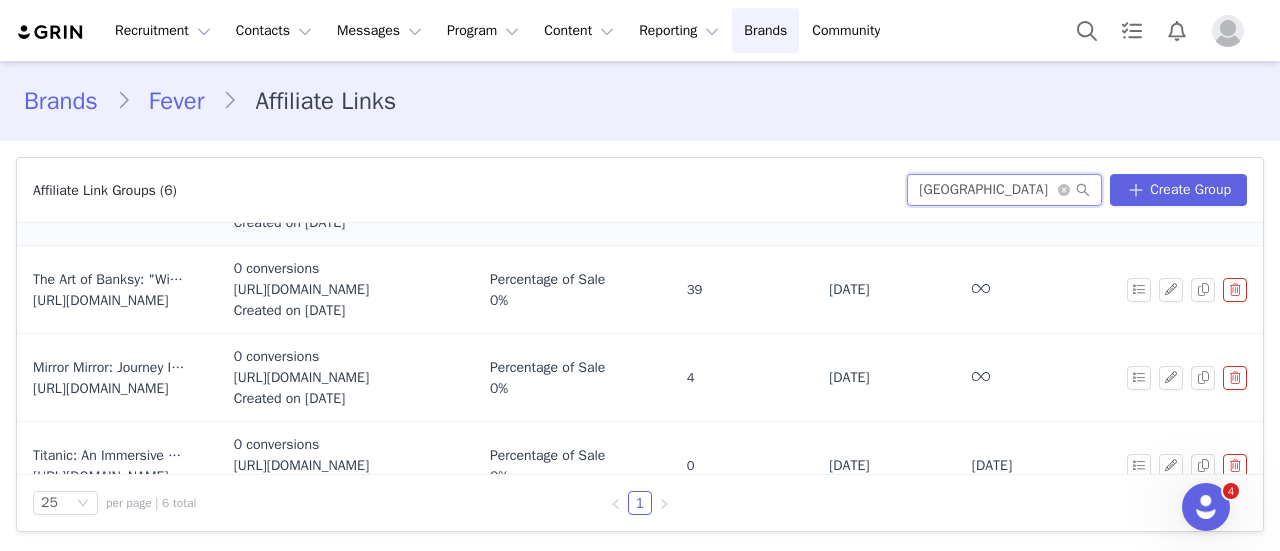 scroll, scrollTop: 322, scrollLeft: 0, axis: vertical 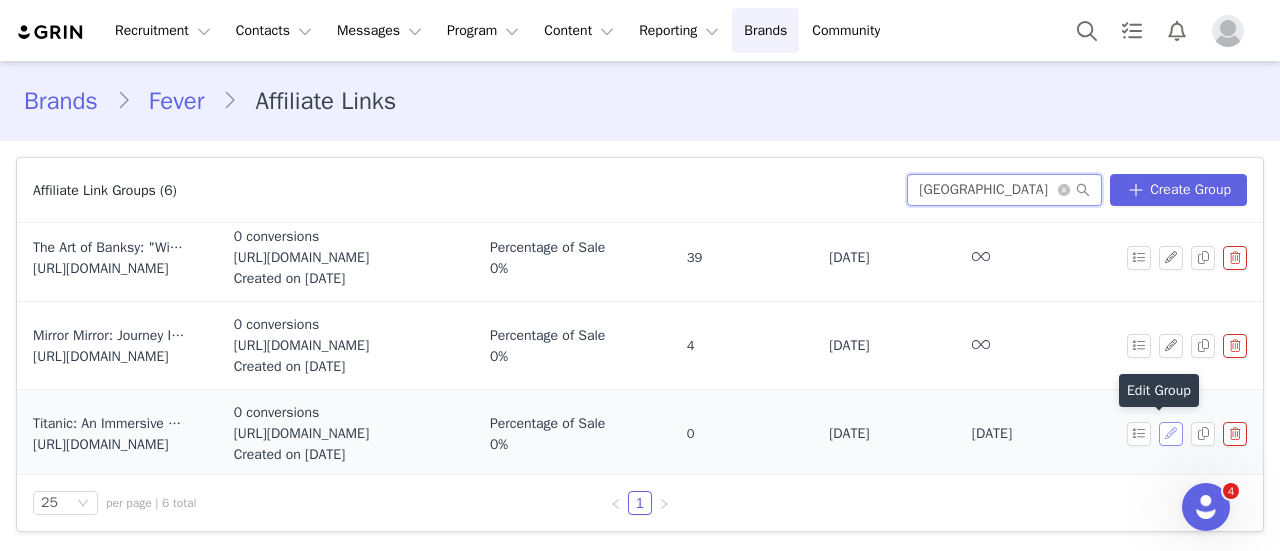 type on "Singapore" 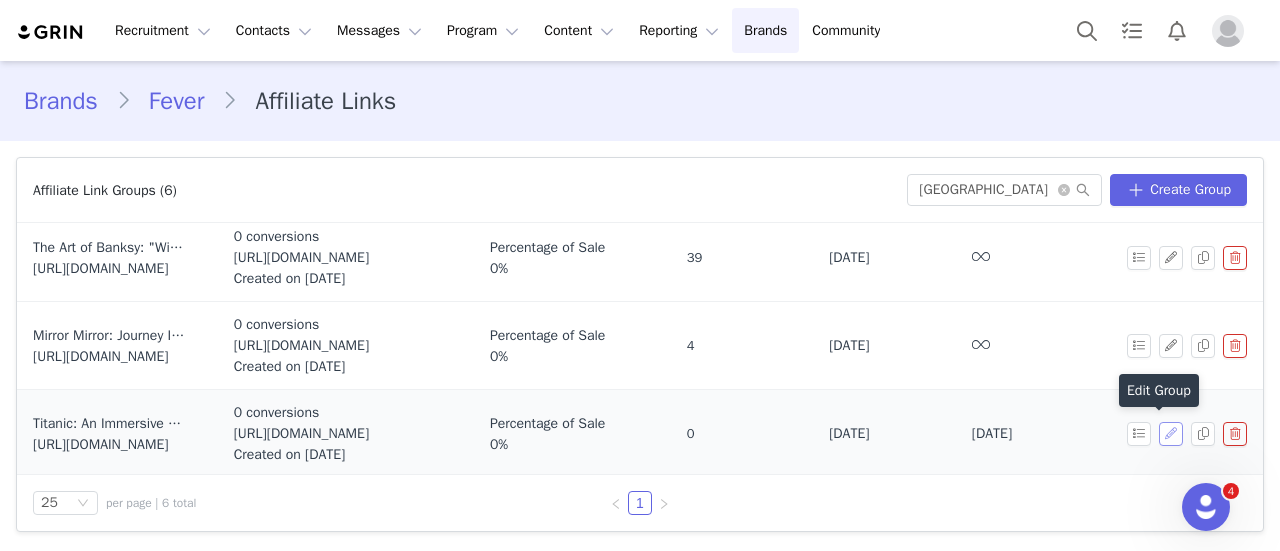click at bounding box center (1171, 434) 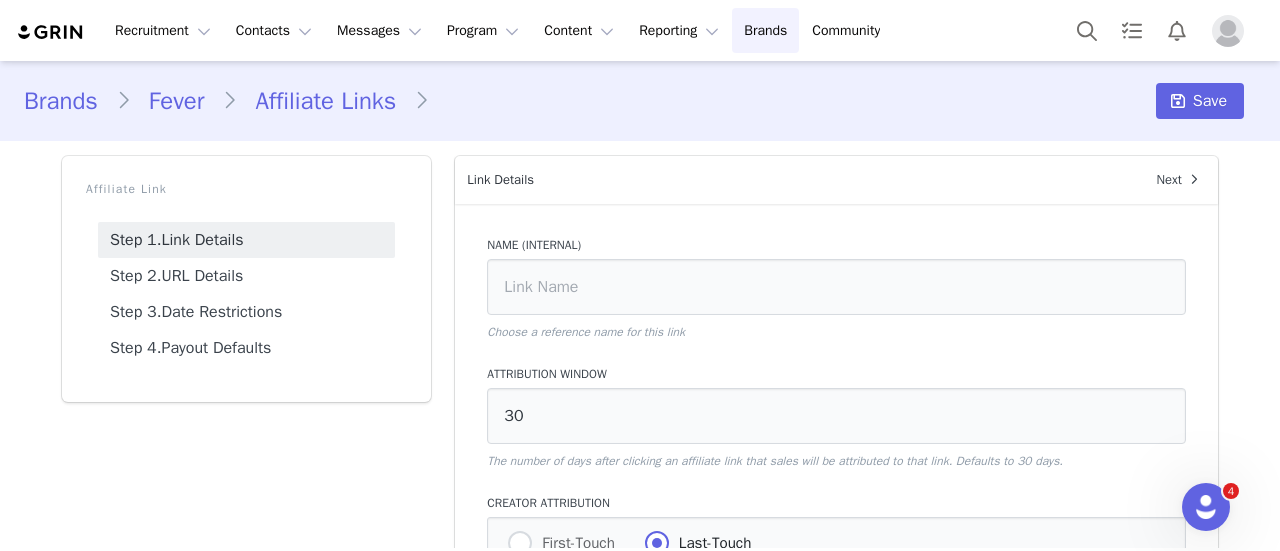 type on "Titanic: An Immersive Voyage Singapore" 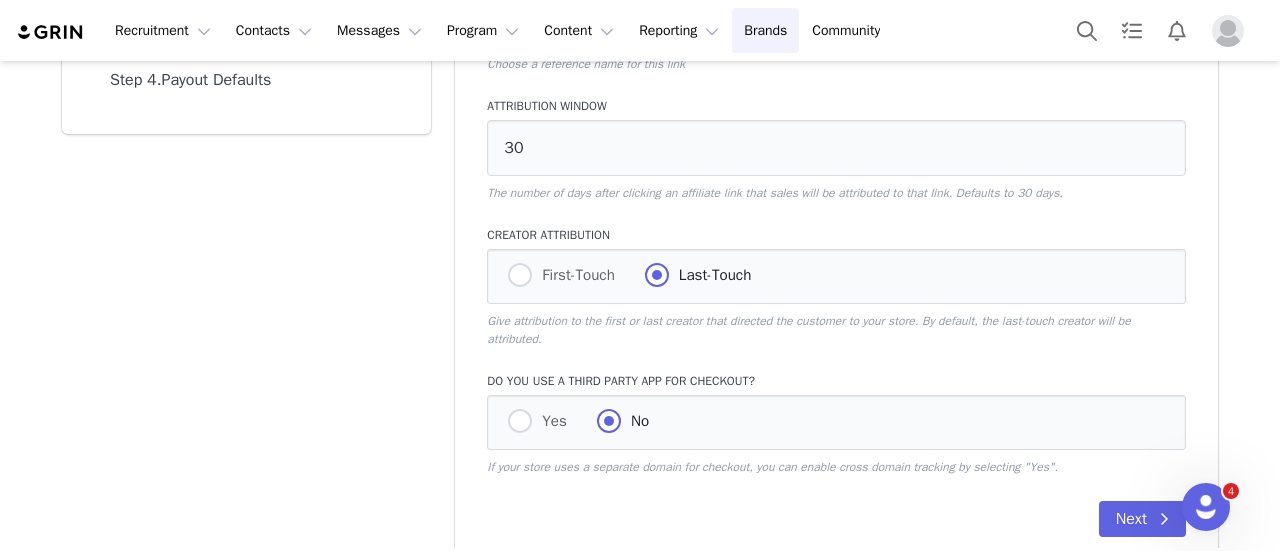 scroll, scrollTop: 286, scrollLeft: 0, axis: vertical 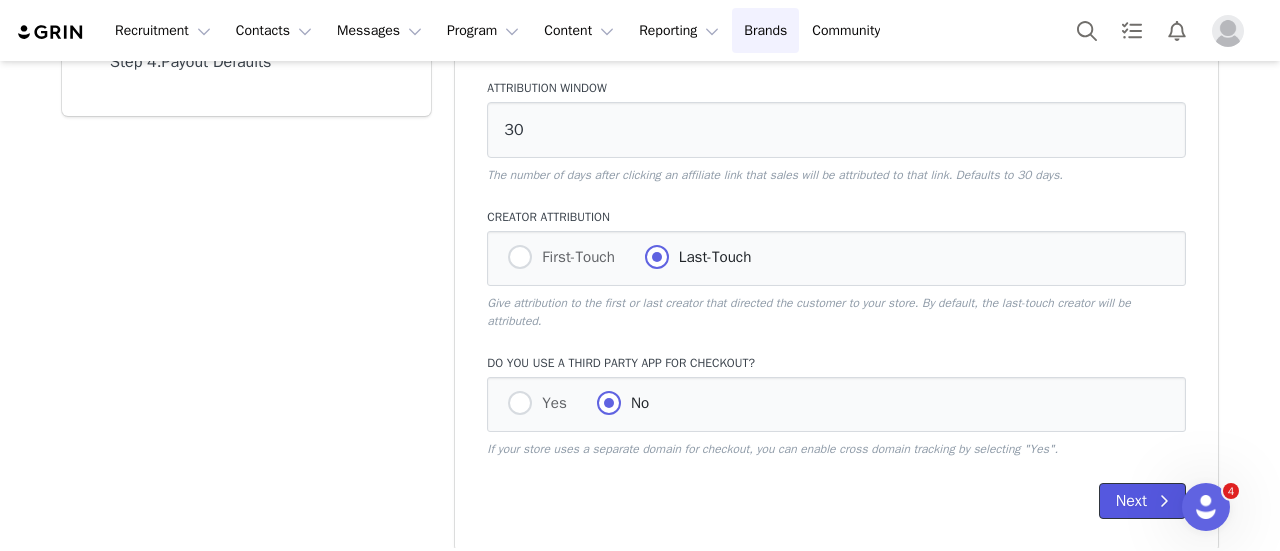 click on "Next" at bounding box center (1142, 501) 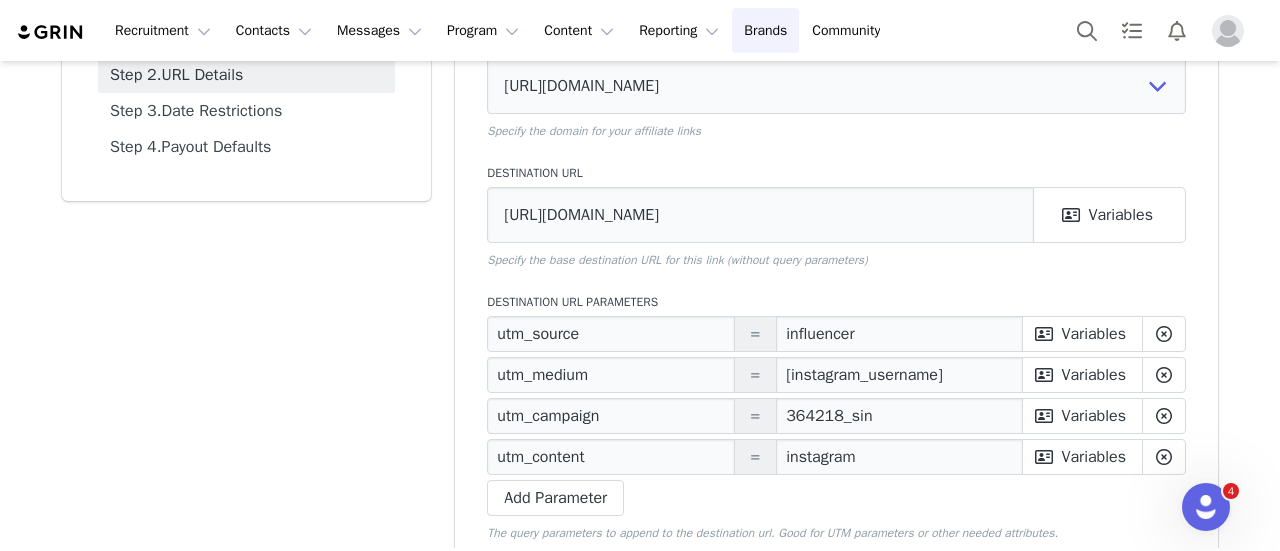 scroll, scrollTop: 300, scrollLeft: 0, axis: vertical 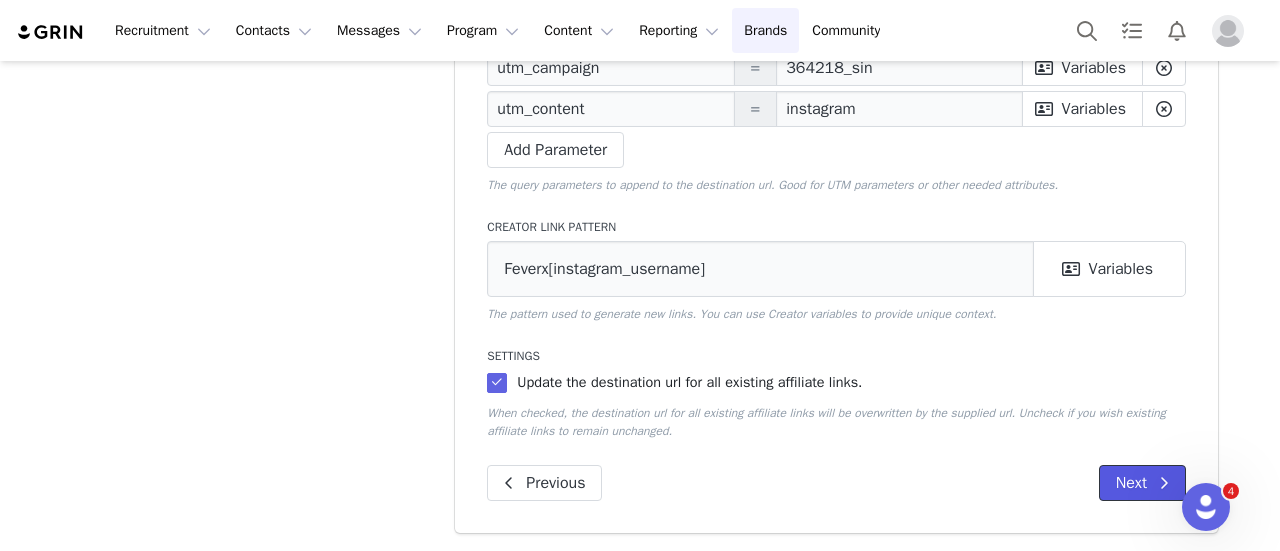 click on "Next" at bounding box center (1142, 483) 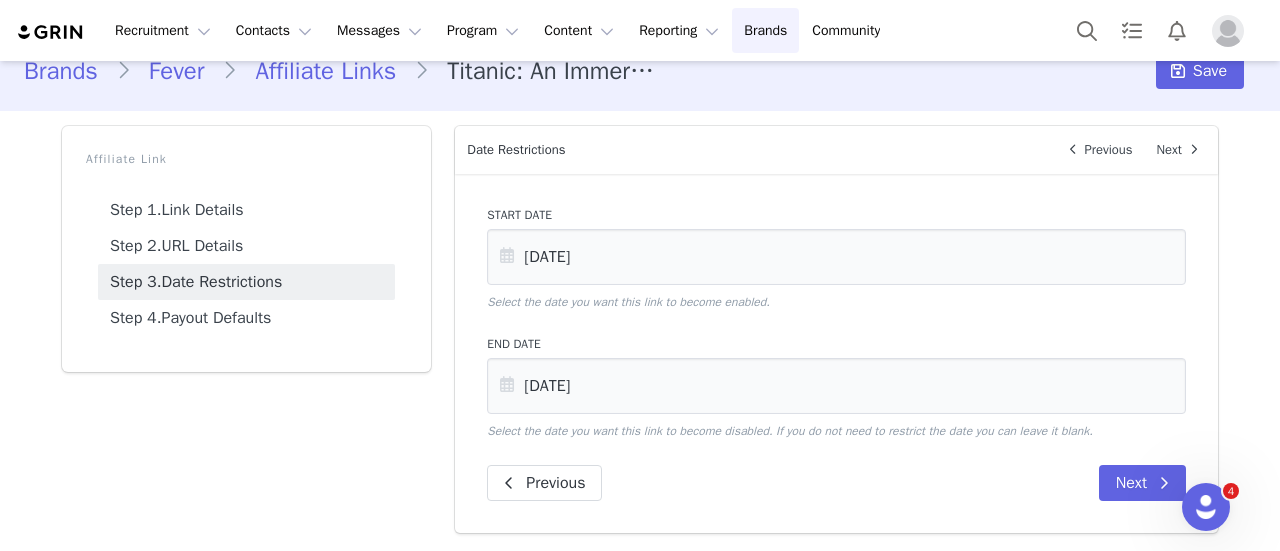 scroll, scrollTop: 29, scrollLeft: 0, axis: vertical 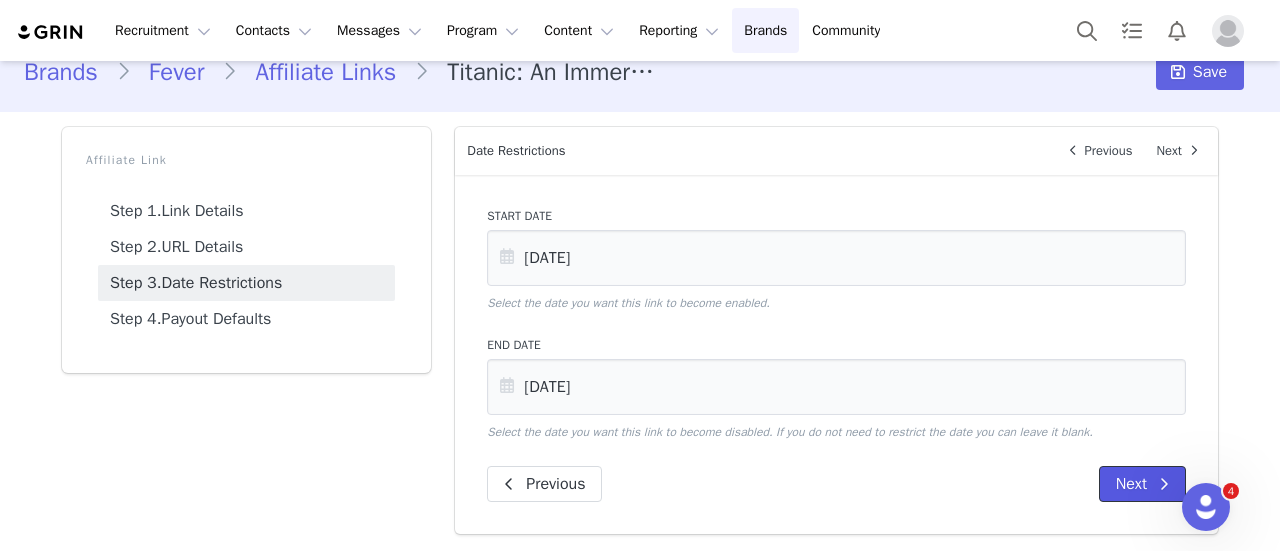 click on "Next" at bounding box center (1142, 484) 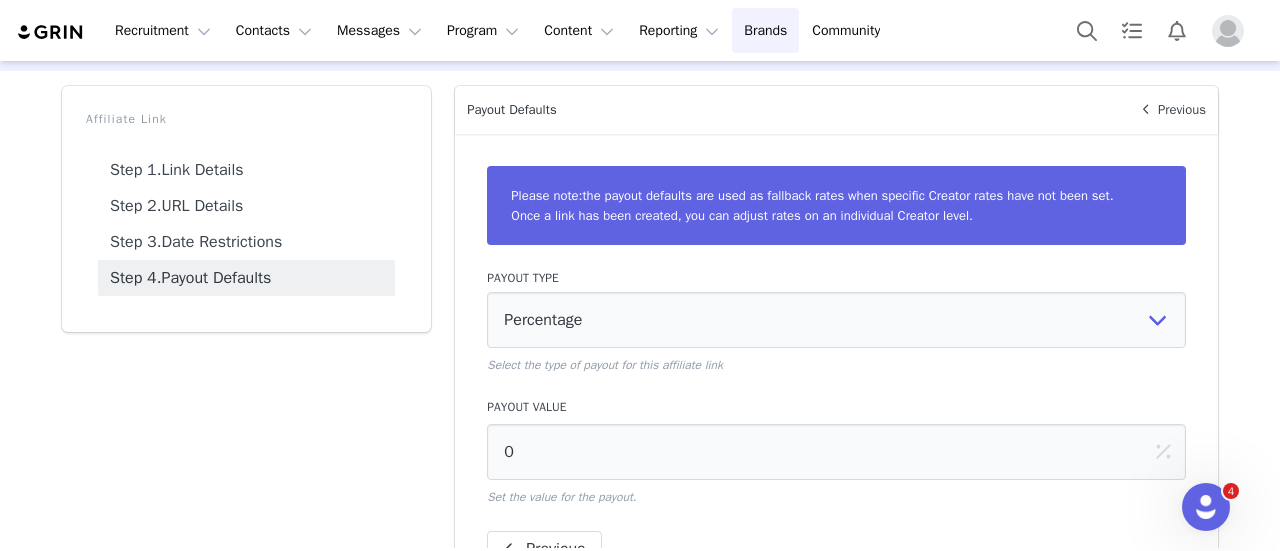 scroll, scrollTop: 0, scrollLeft: 0, axis: both 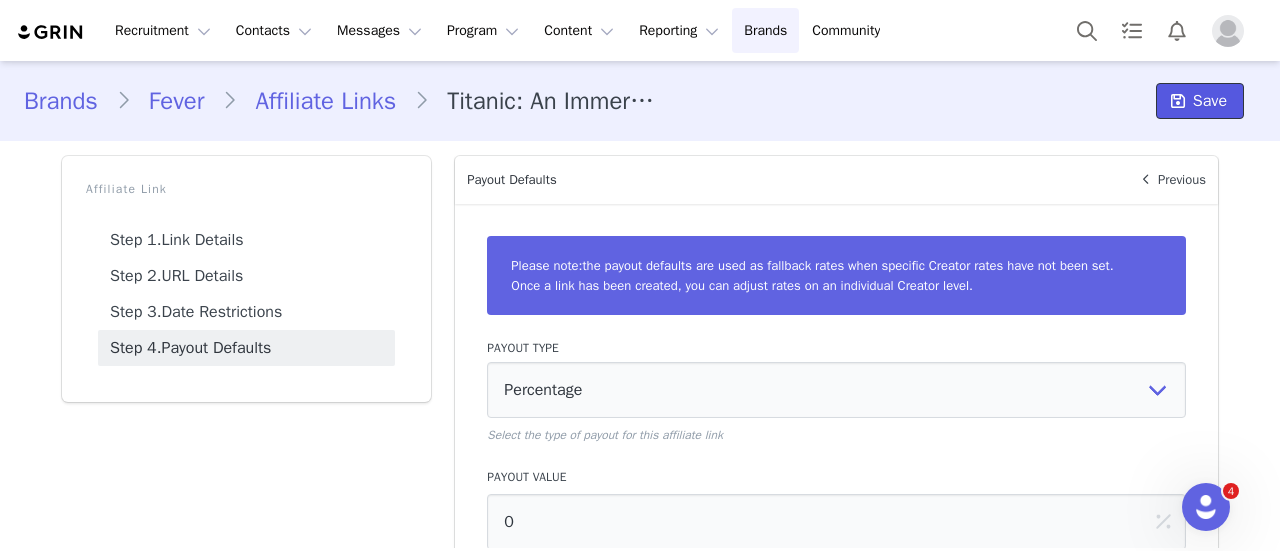 click on "Save" at bounding box center [1210, 101] 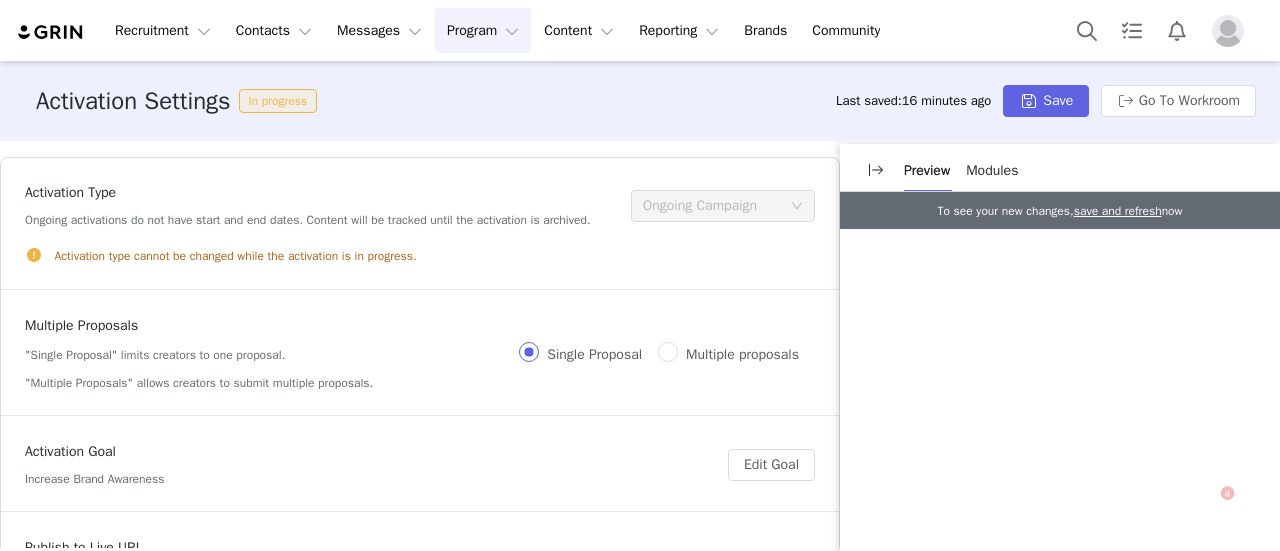 scroll, scrollTop: 0, scrollLeft: 0, axis: both 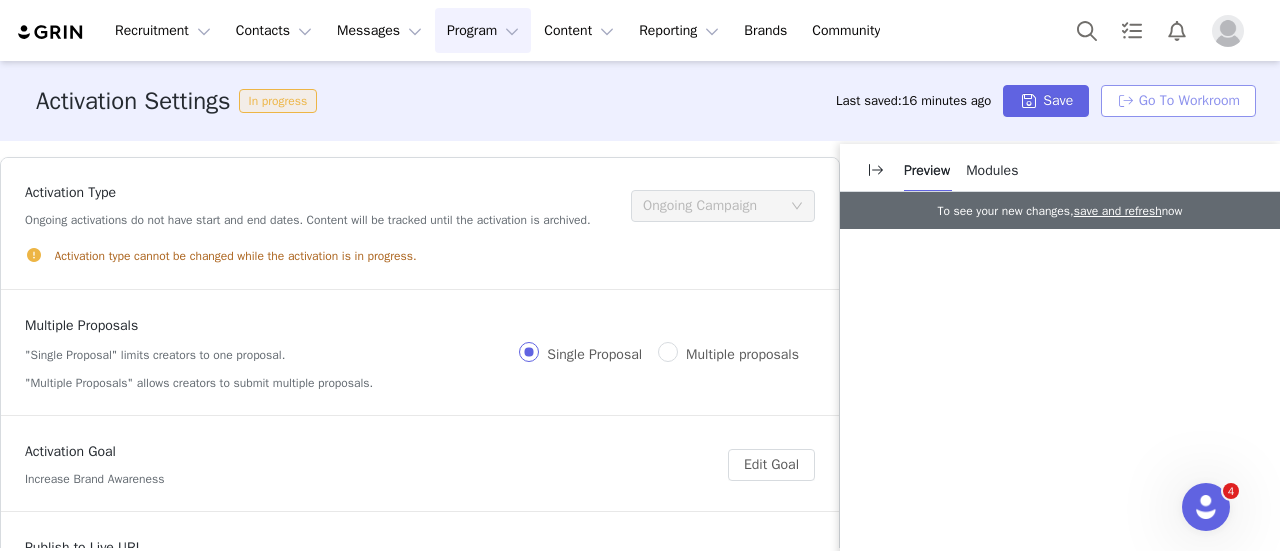 click on "Go To Workroom" at bounding box center [1178, 101] 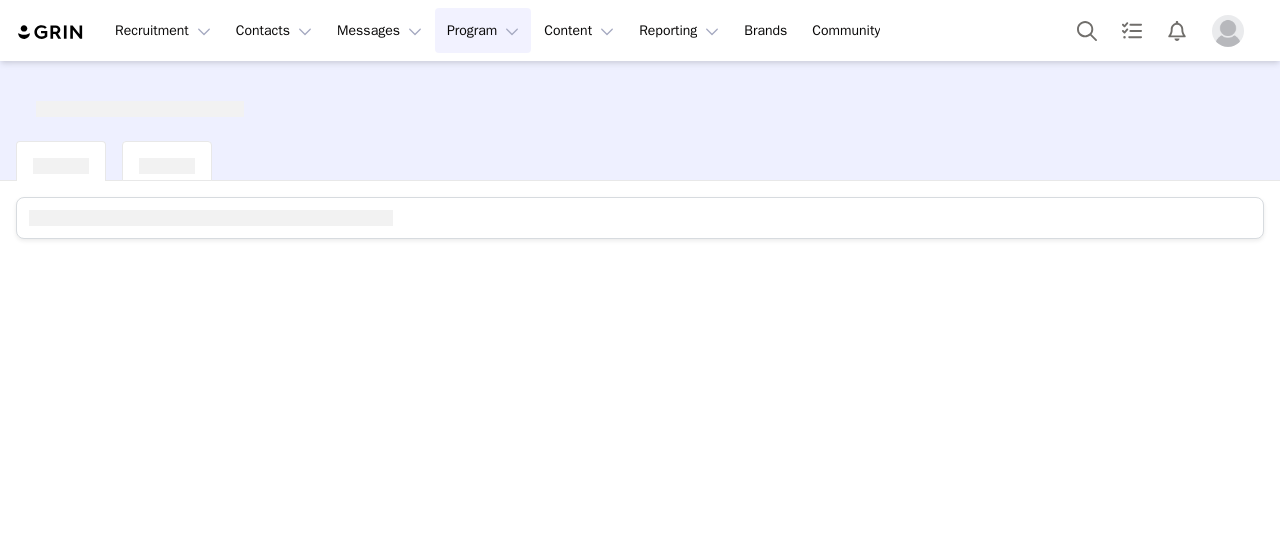 scroll, scrollTop: 0, scrollLeft: 0, axis: both 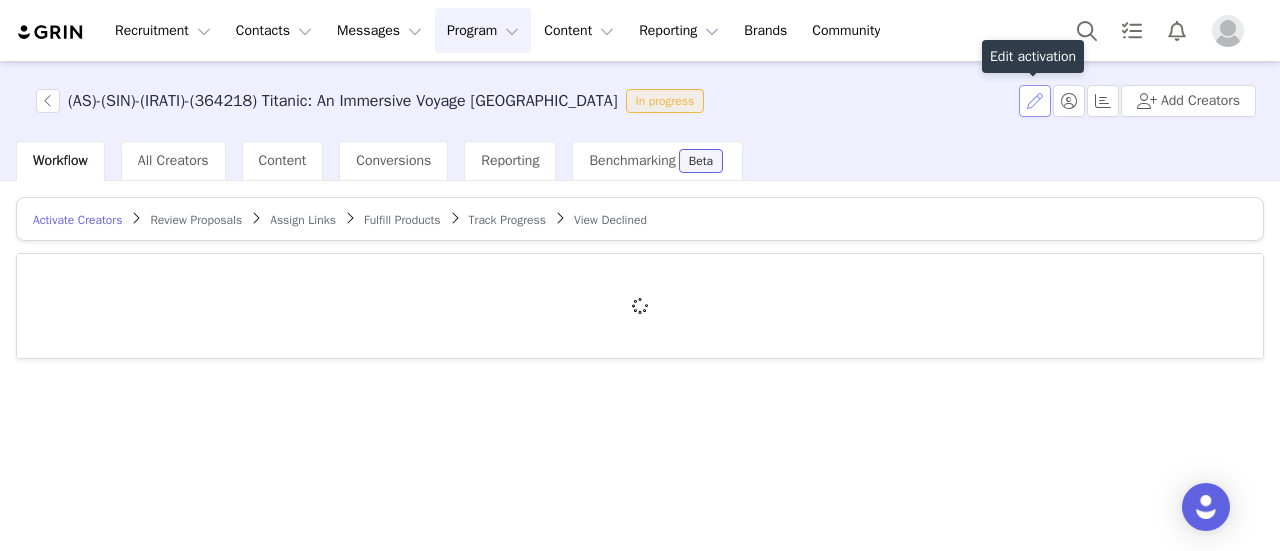click at bounding box center [1035, 101] 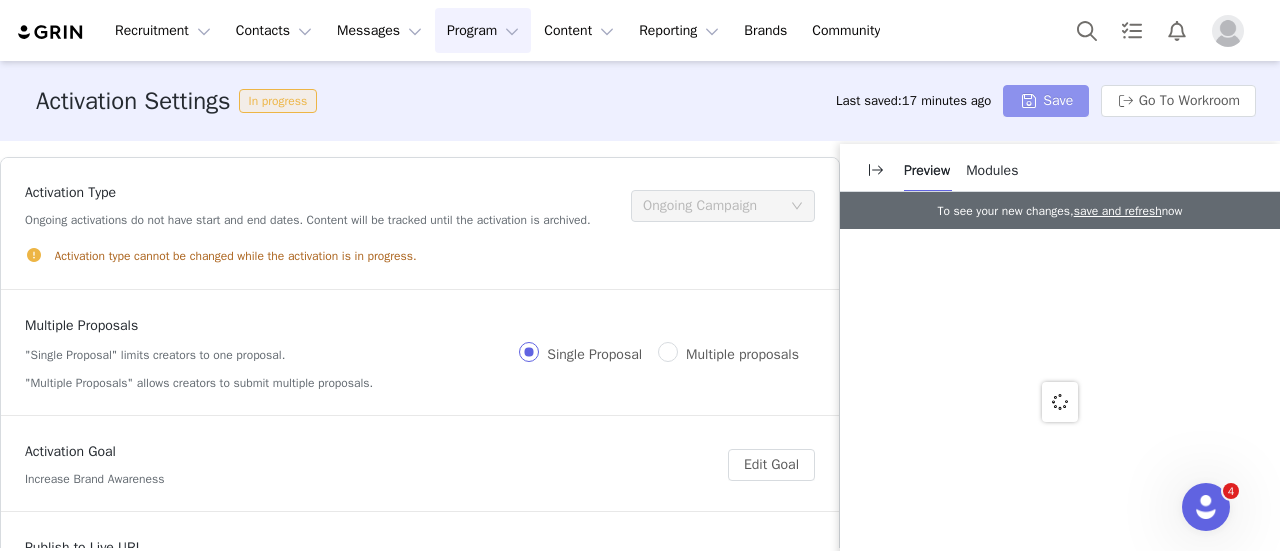 scroll, scrollTop: 0, scrollLeft: 0, axis: both 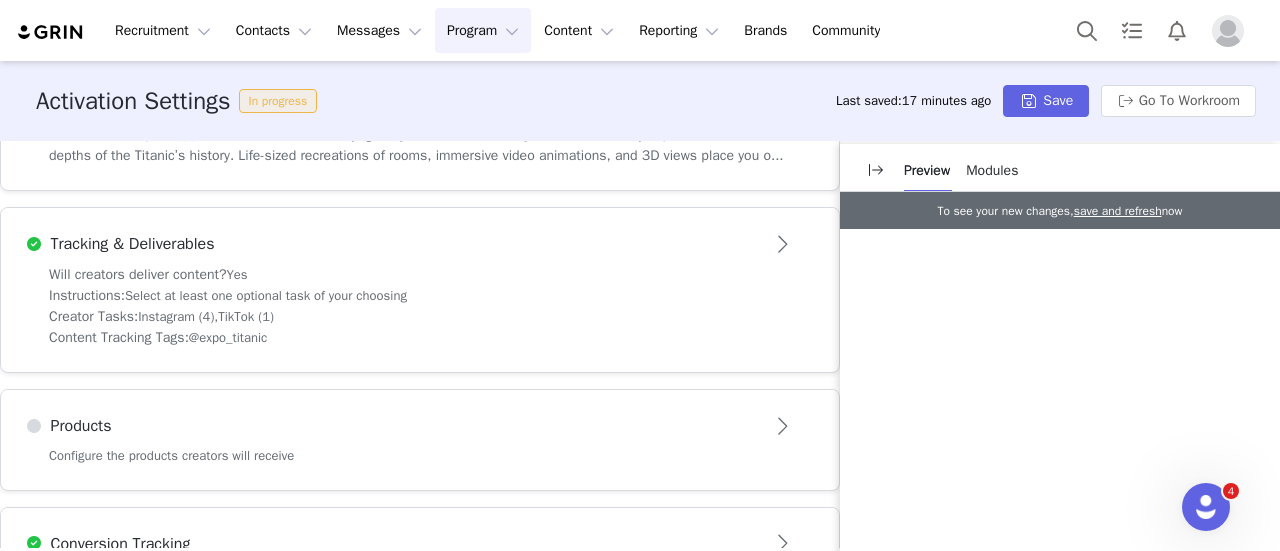 click on "Instructions:  Select at least one optional task of your choosing" at bounding box center (420, 295) 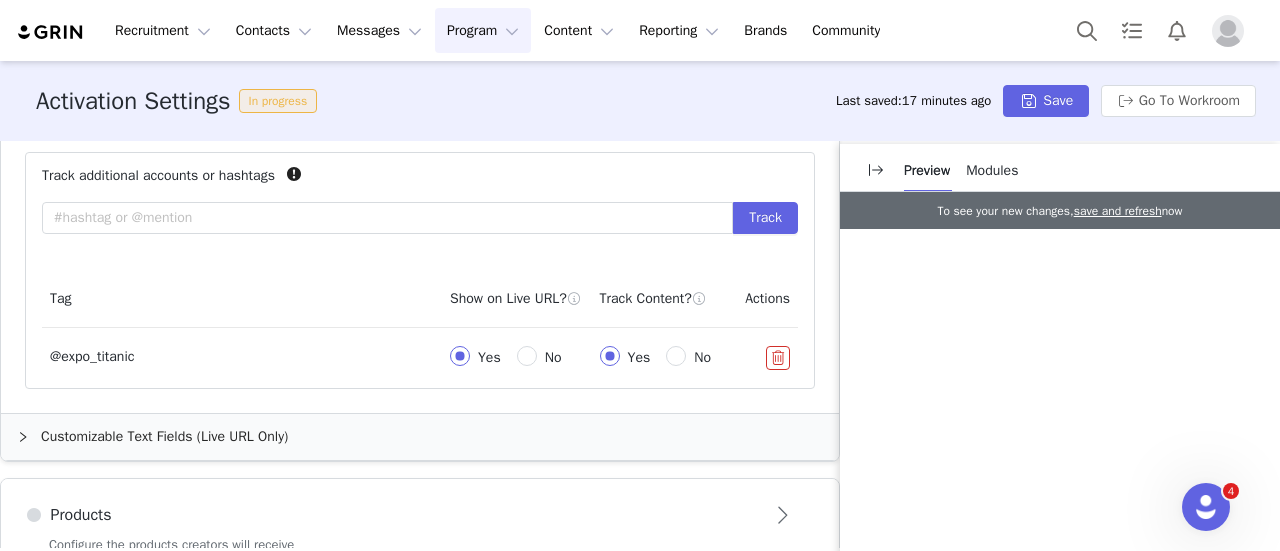 scroll, scrollTop: 1600, scrollLeft: 0, axis: vertical 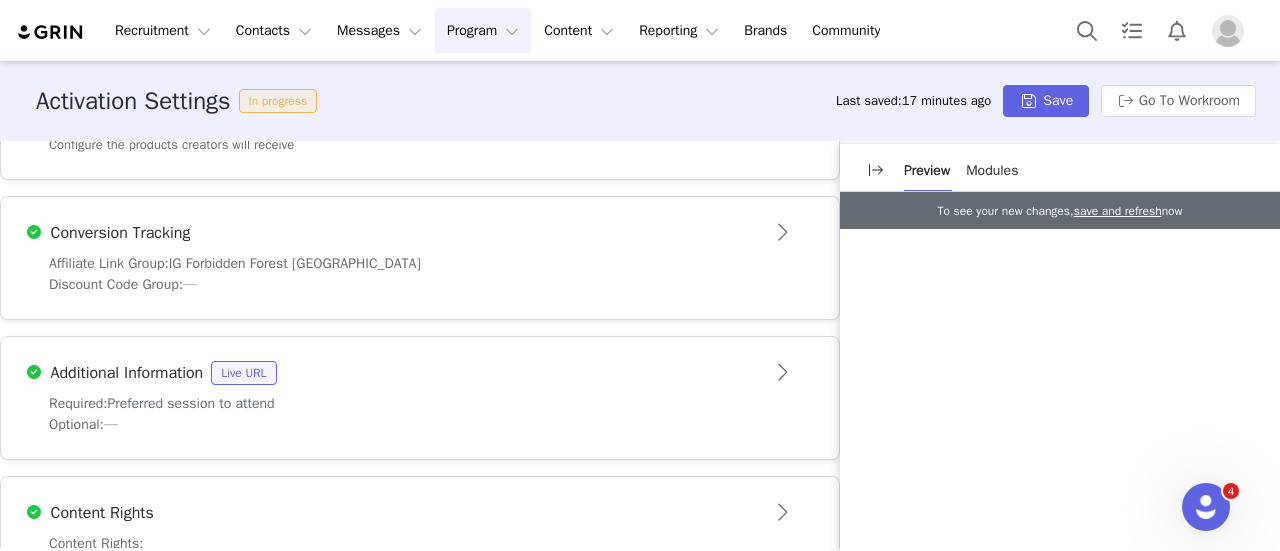 click on "IG Forbidden Forest [GEOGRAPHIC_DATA]" at bounding box center [295, 263] 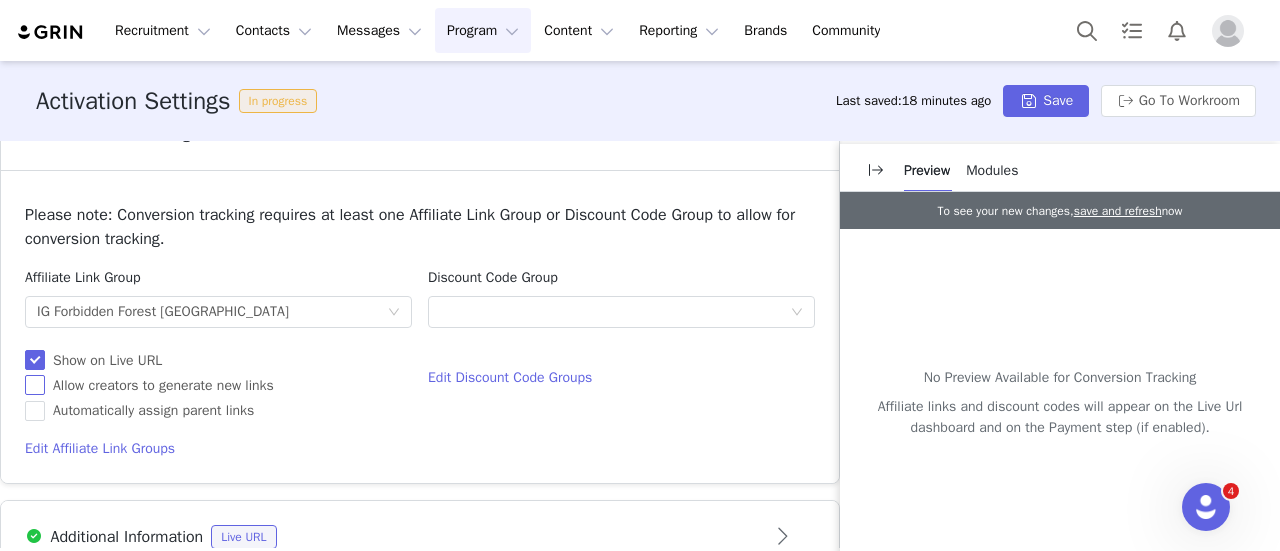 scroll, scrollTop: 1075, scrollLeft: 0, axis: vertical 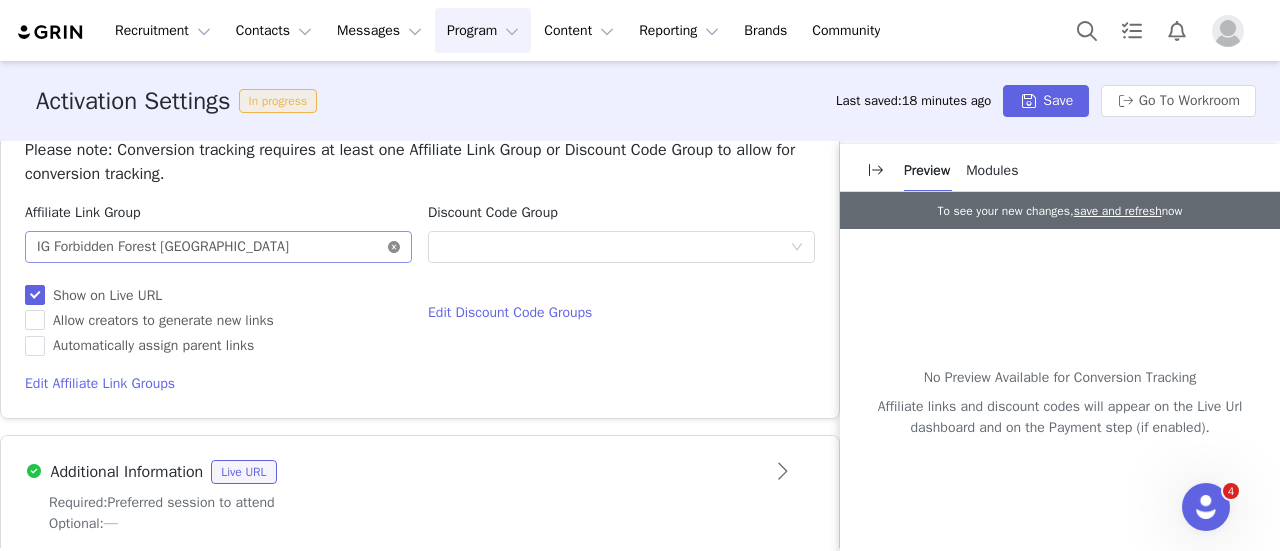 click 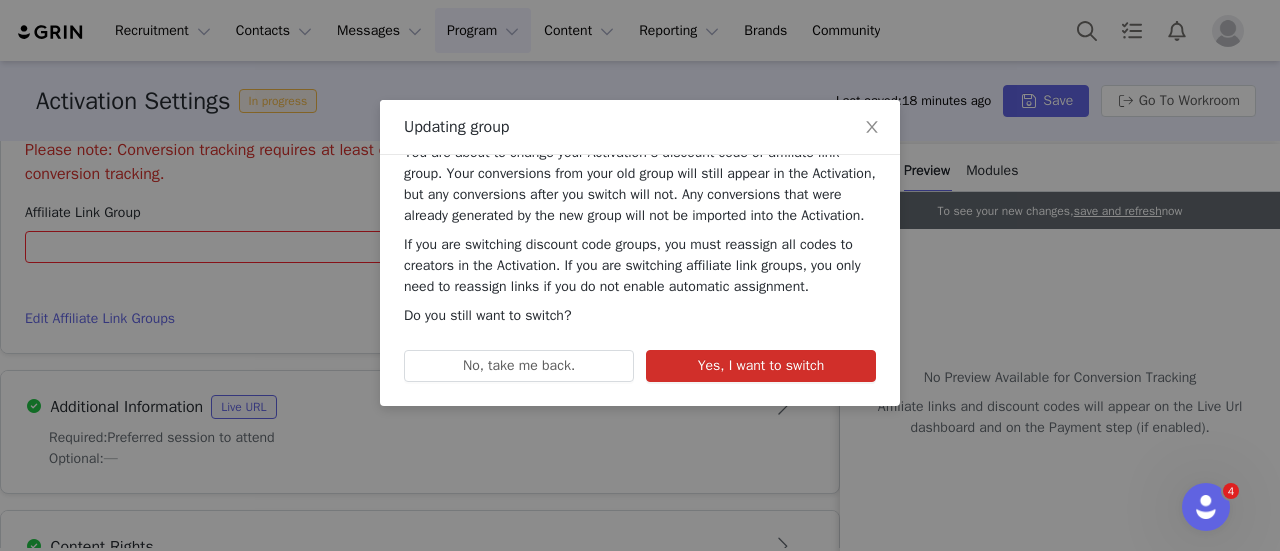 scroll, scrollTop: 58, scrollLeft: 0, axis: vertical 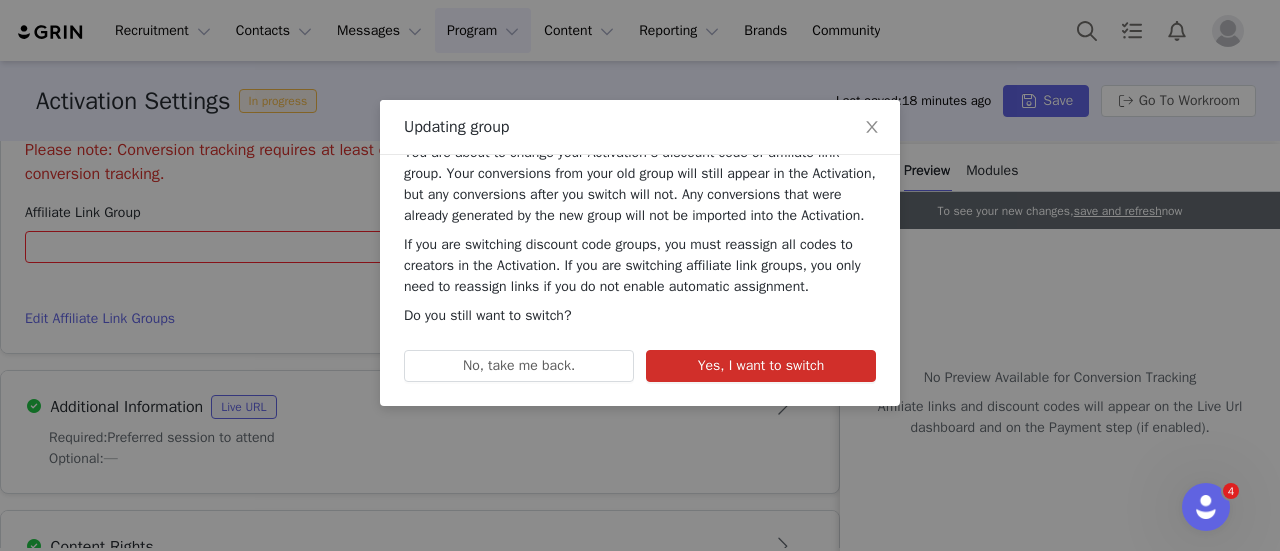 click on "Yes, I want to switch" at bounding box center (761, 366) 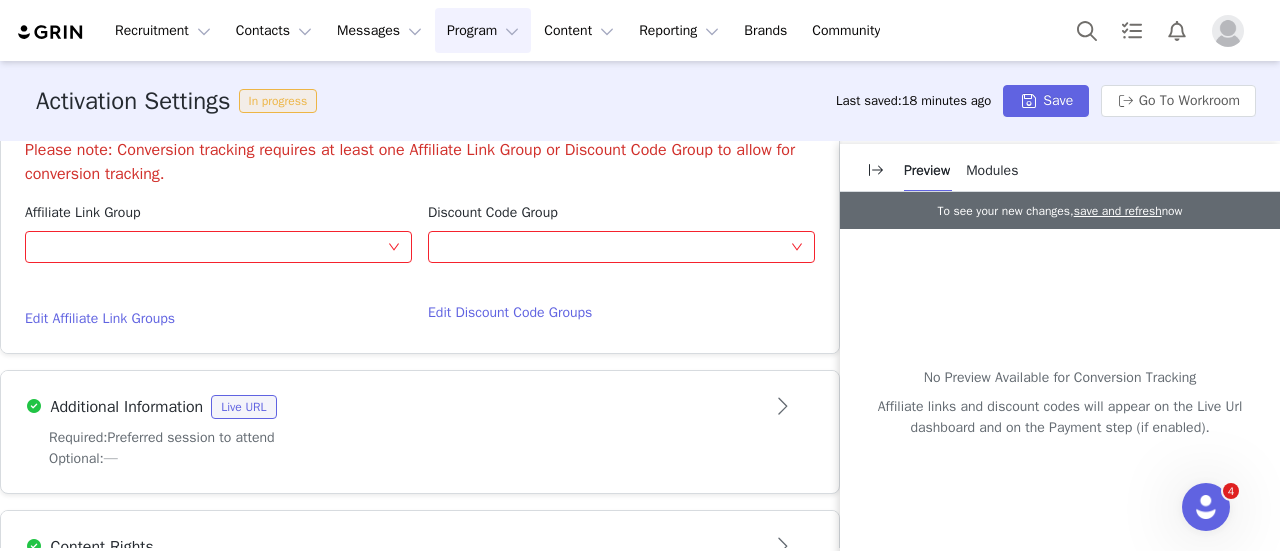 click on "Affiliate Link Group
Optional" at bounding box center [218, 235] 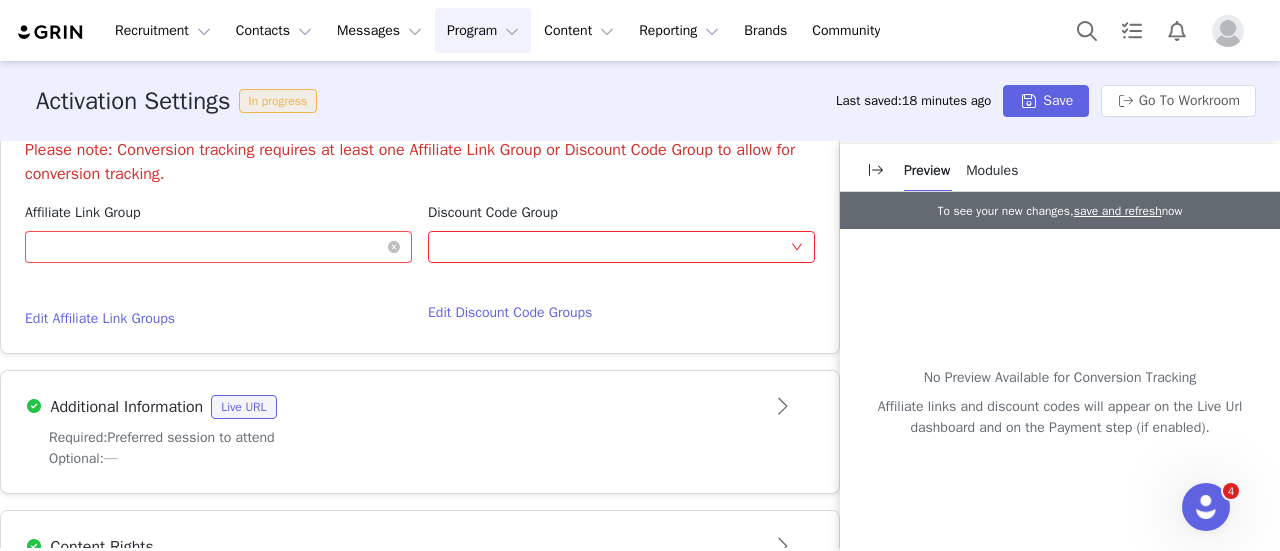 click on "Optional" at bounding box center [212, 247] 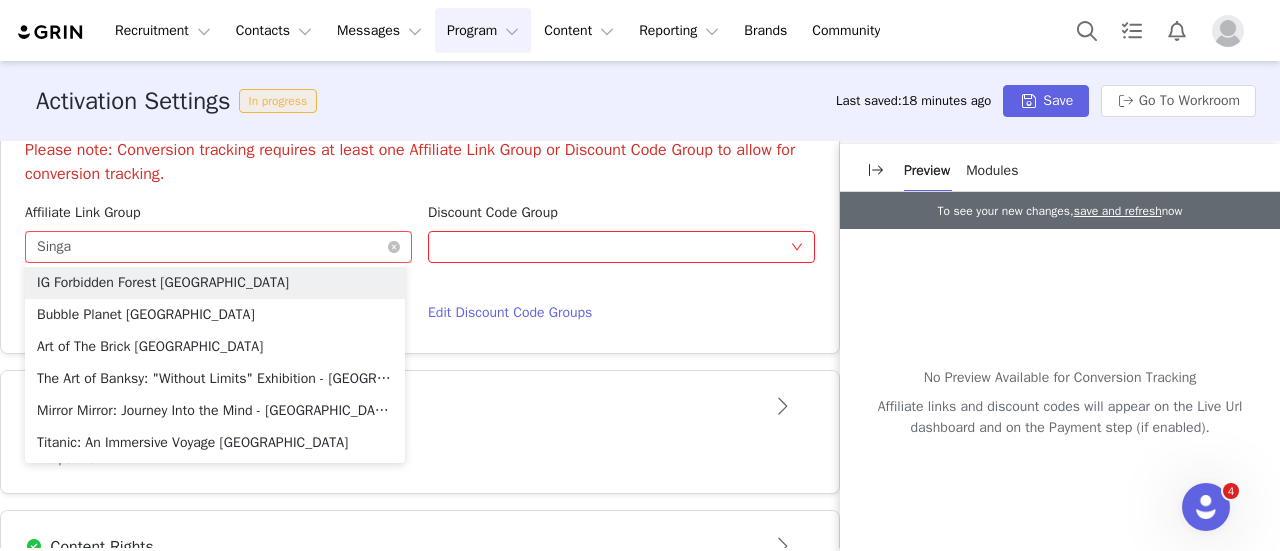 type on "Singap" 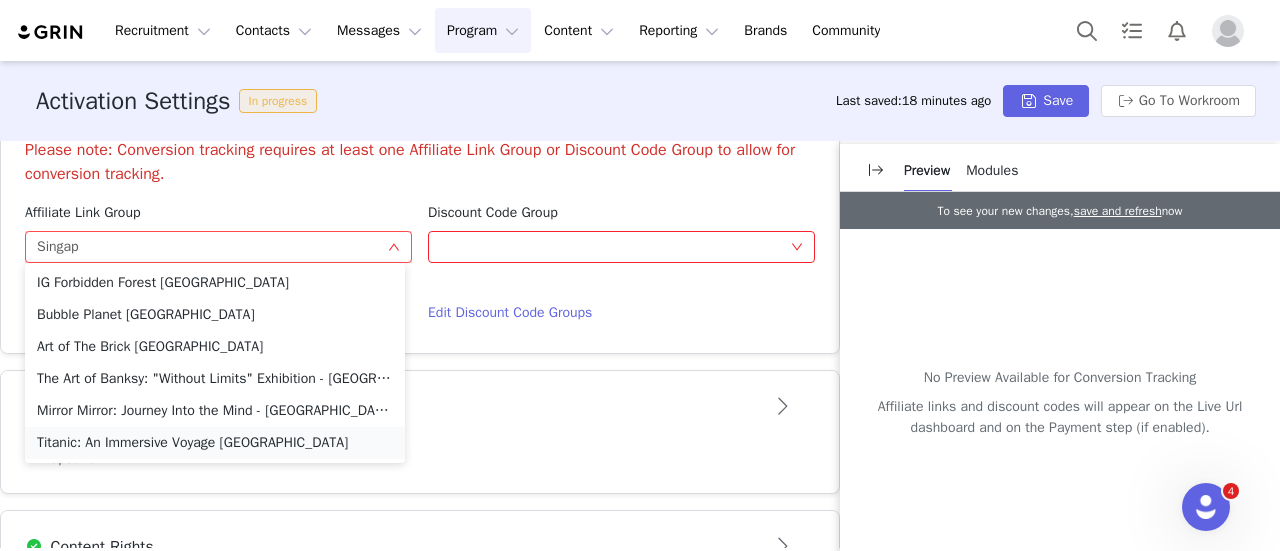 click on "Titanic: An Immersive Voyage [GEOGRAPHIC_DATA]" at bounding box center (215, 443) 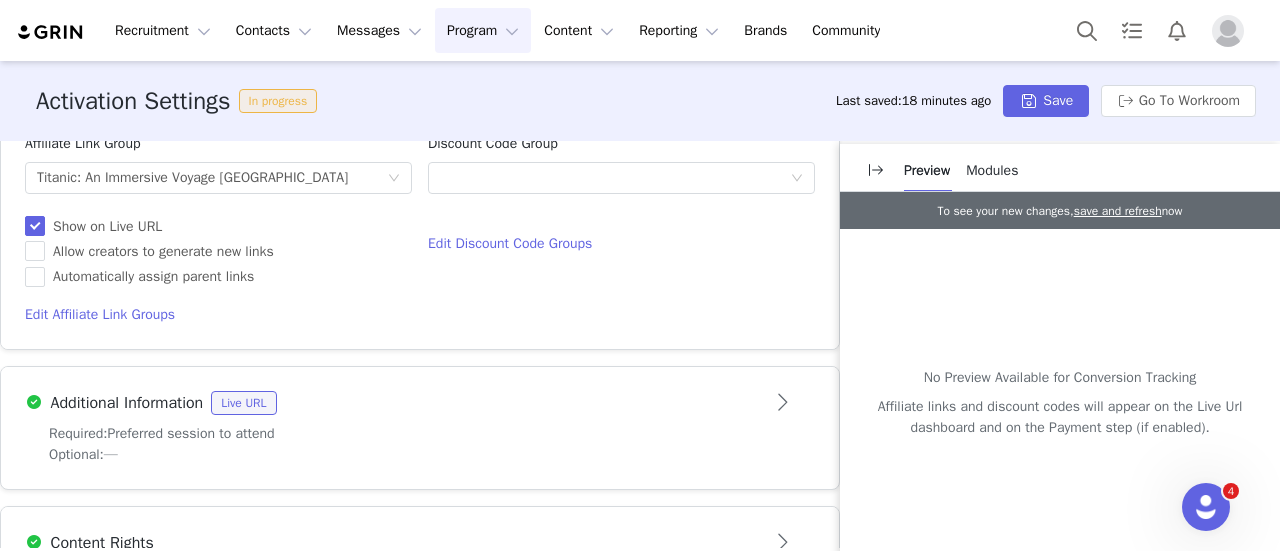 scroll, scrollTop: 1175, scrollLeft: 0, axis: vertical 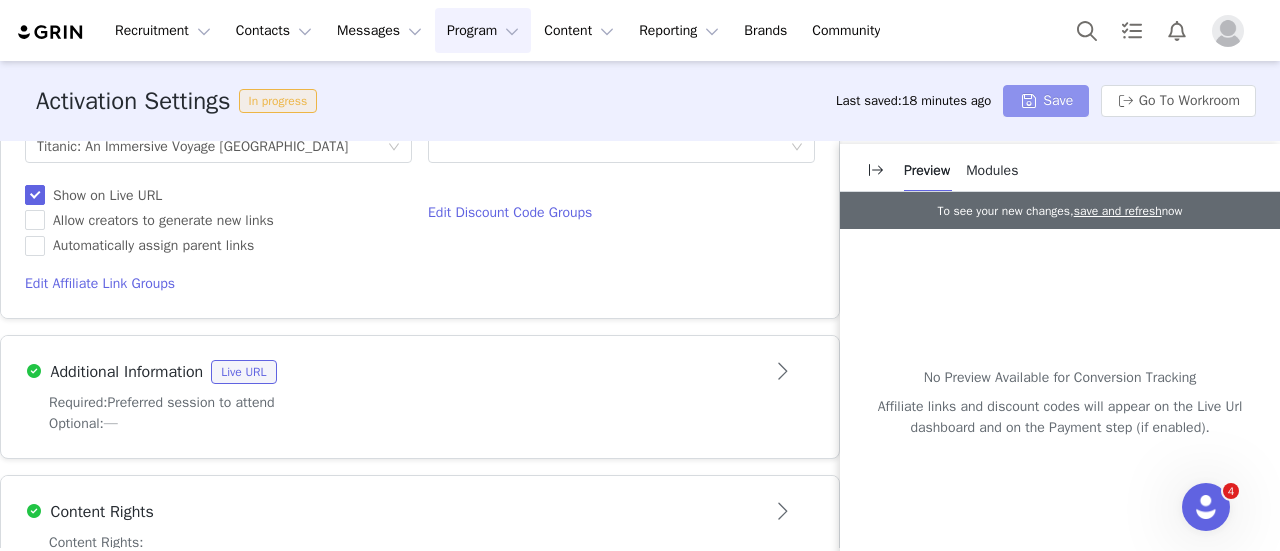 click on "Save" at bounding box center (1046, 101) 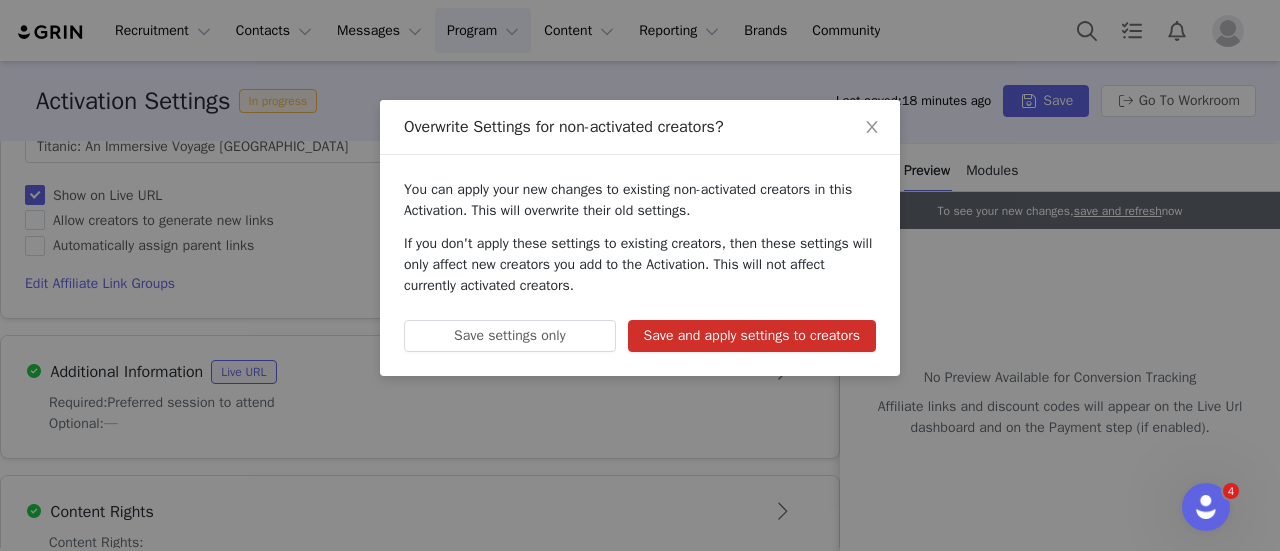 click on "Save and apply settings to creators" at bounding box center (752, 336) 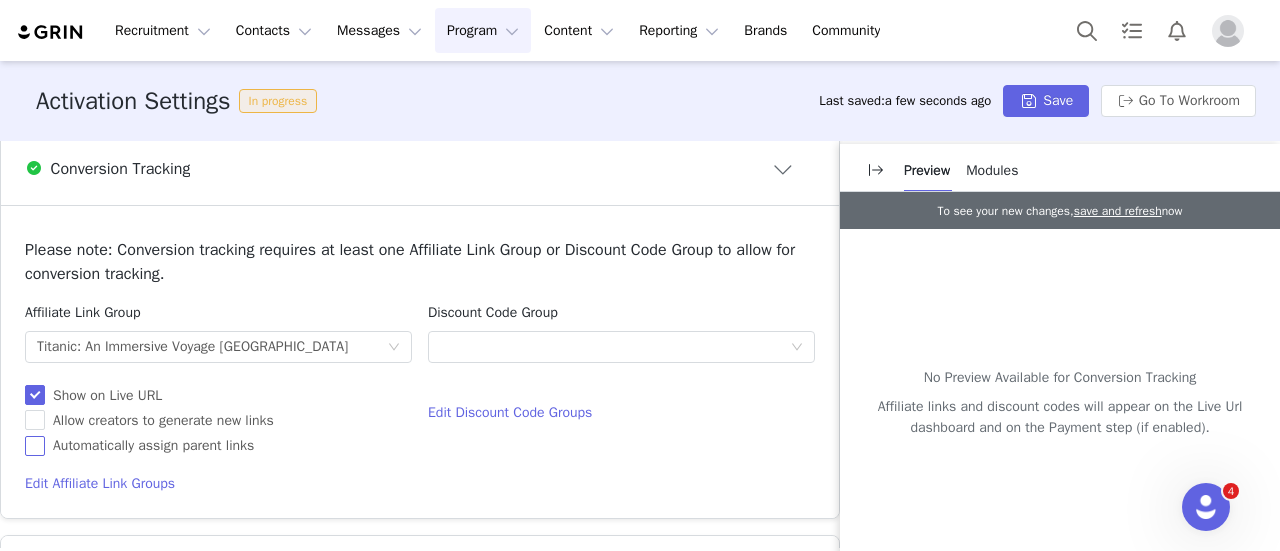 scroll, scrollTop: 1075, scrollLeft: 0, axis: vertical 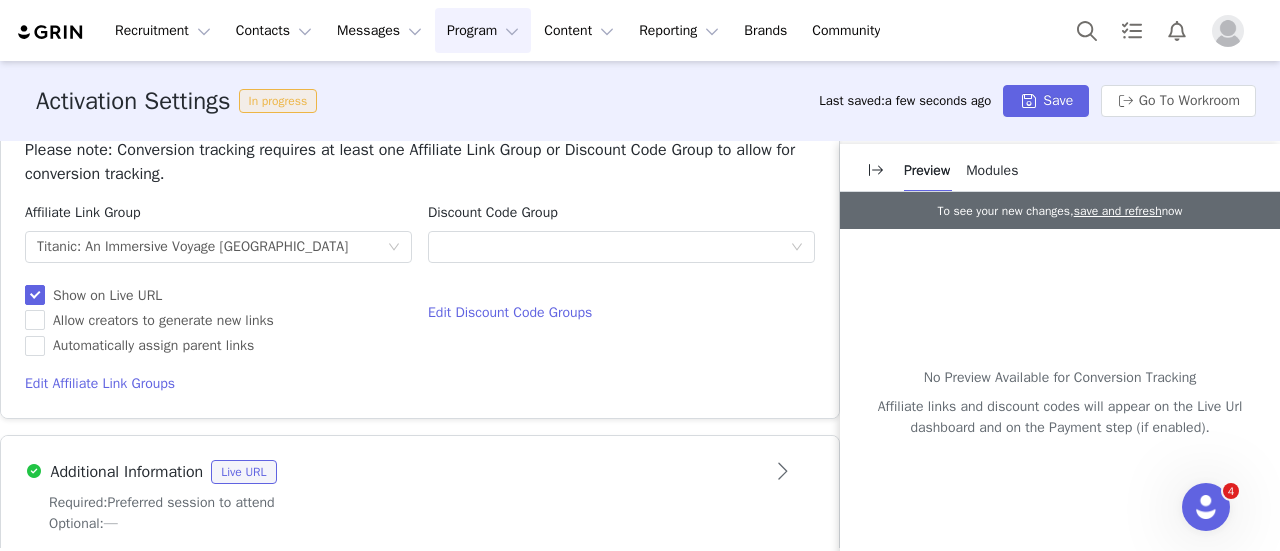 click on "Edit Affiliate Link Groups" at bounding box center (218, 383) 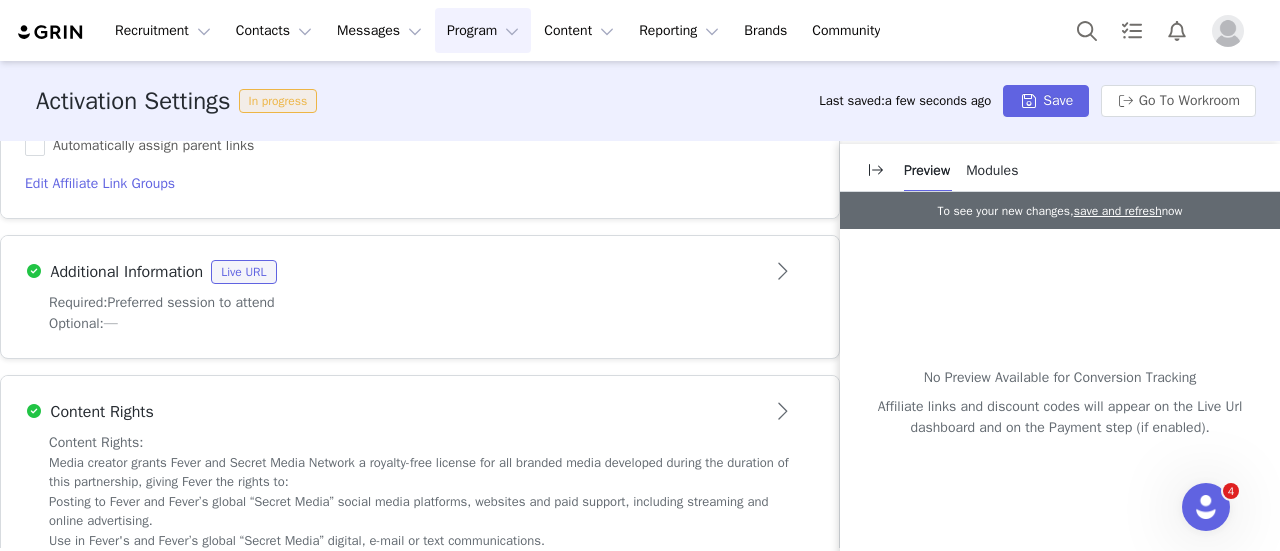 click on "Required: Preferred session to attend Optional: —" at bounding box center [420, 325] 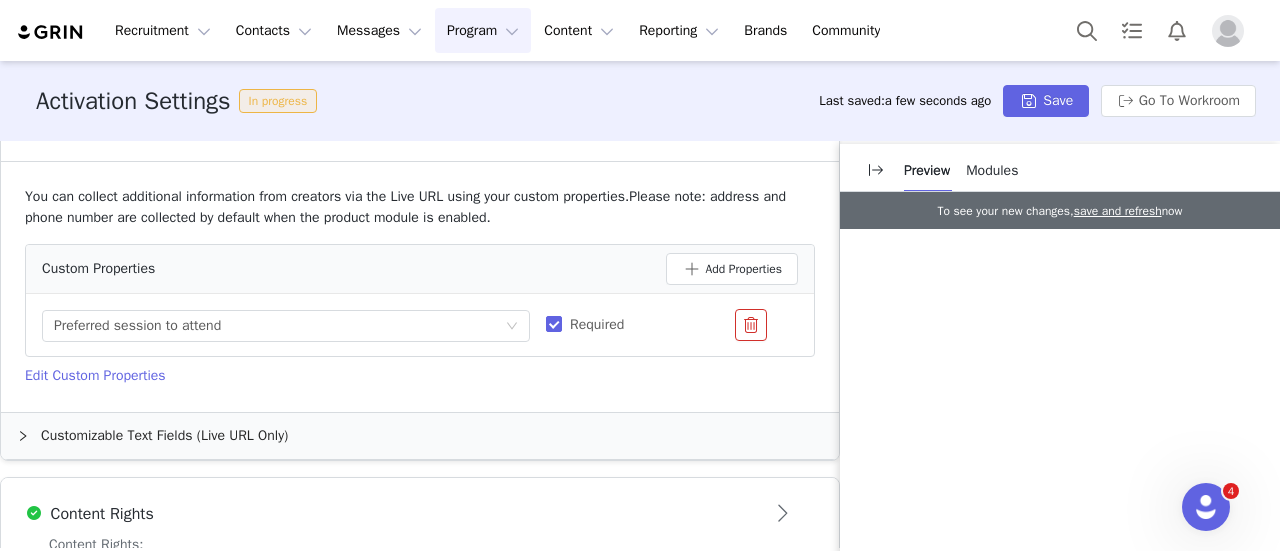 scroll, scrollTop: 1259, scrollLeft: 0, axis: vertical 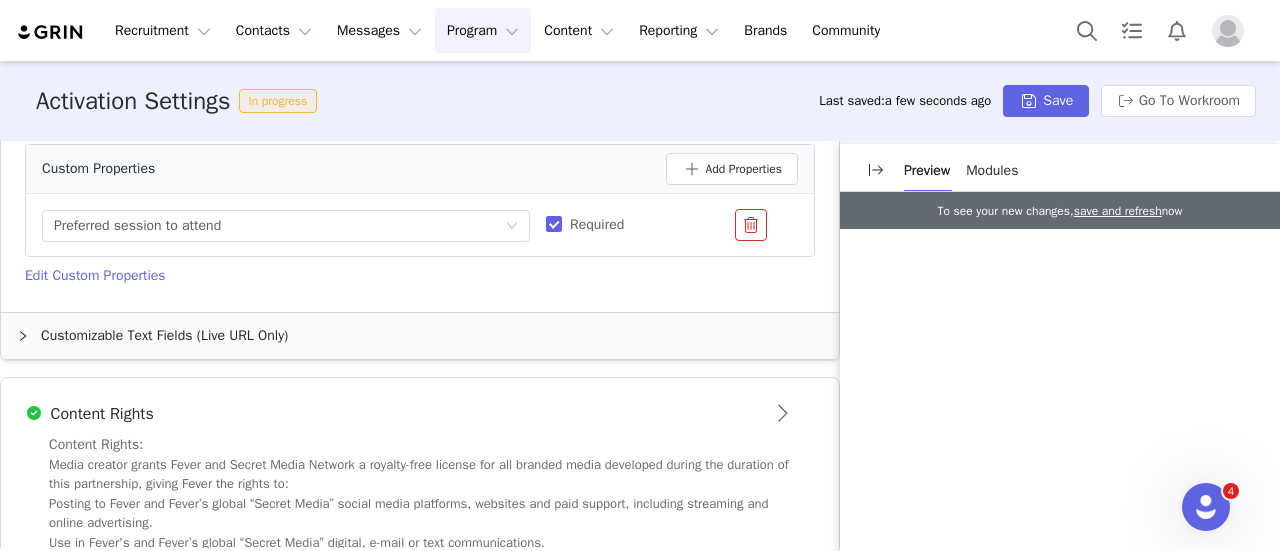 click on "Edit Custom Properties" at bounding box center [420, 275] 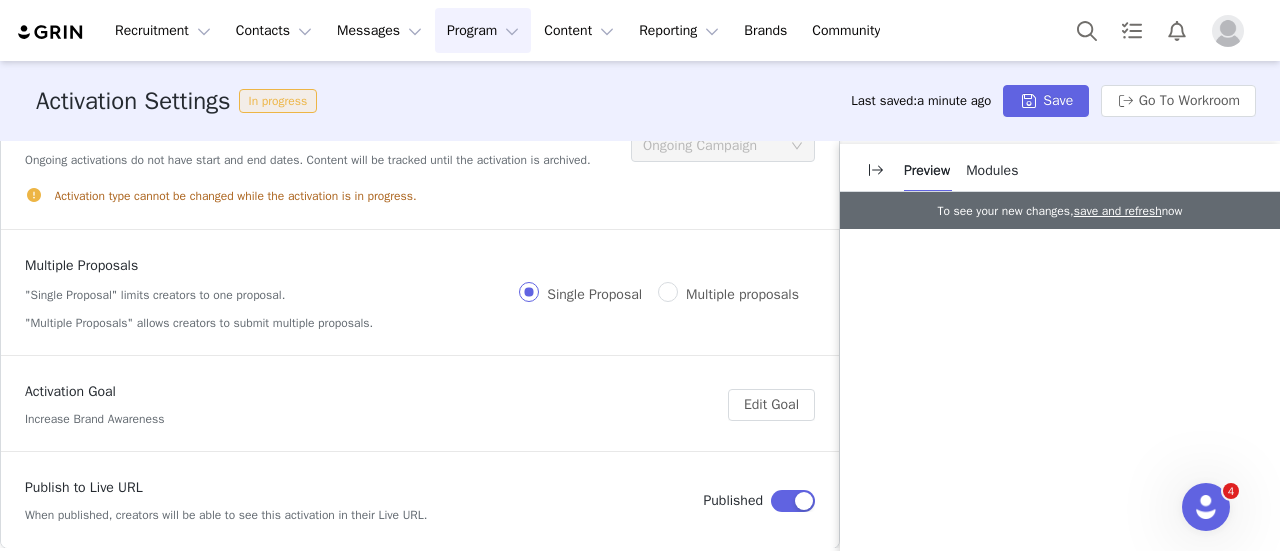 scroll, scrollTop: 0, scrollLeft: 0, axis: both 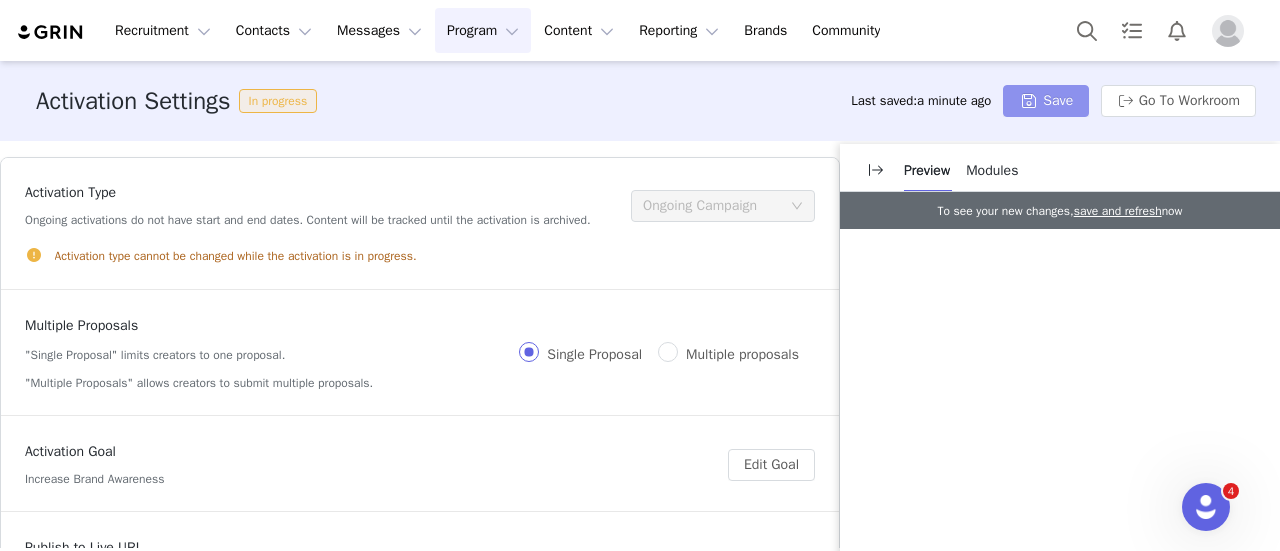 click on "Save" at bounding box center (1046, 101) 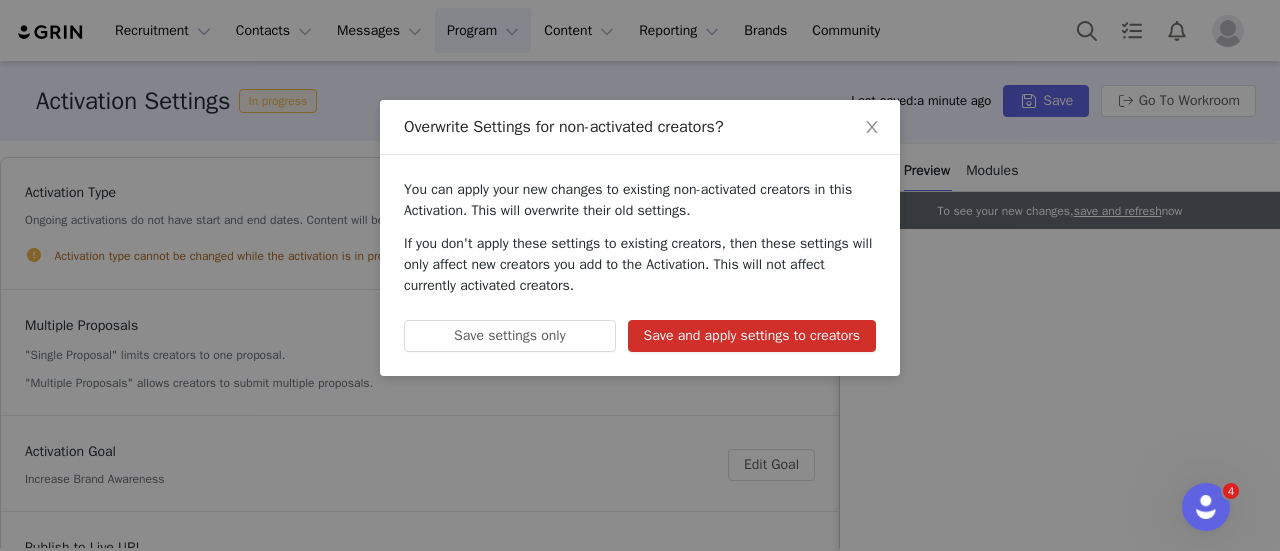 click on "Save and apply settings to creators" at bounding box center [752, 336] 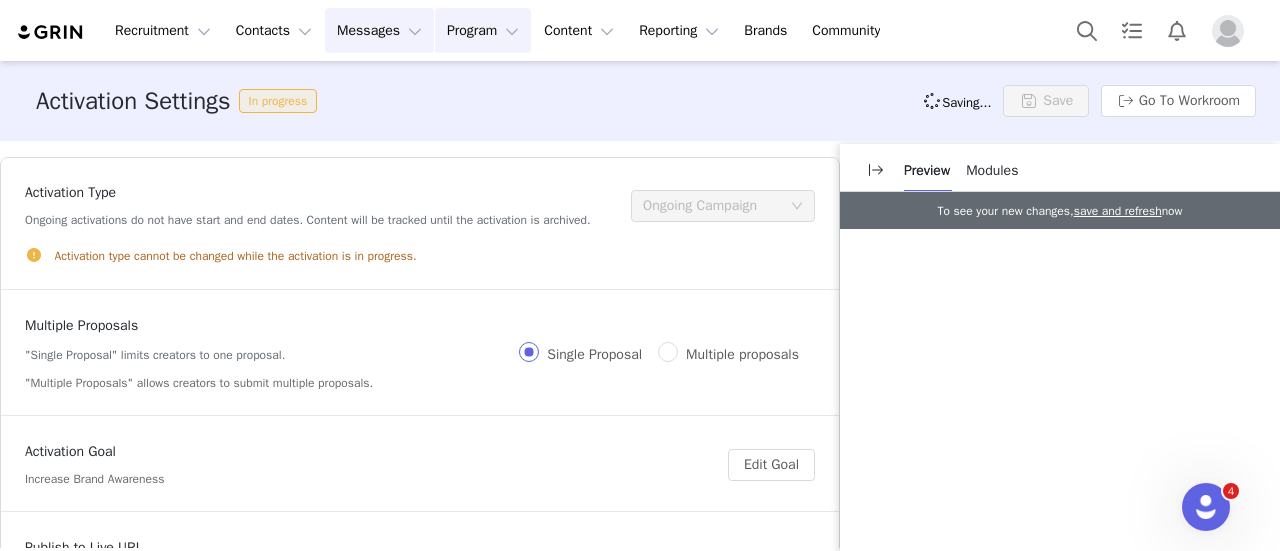 click on "Messages Messages" at bounding box center (379, 30) 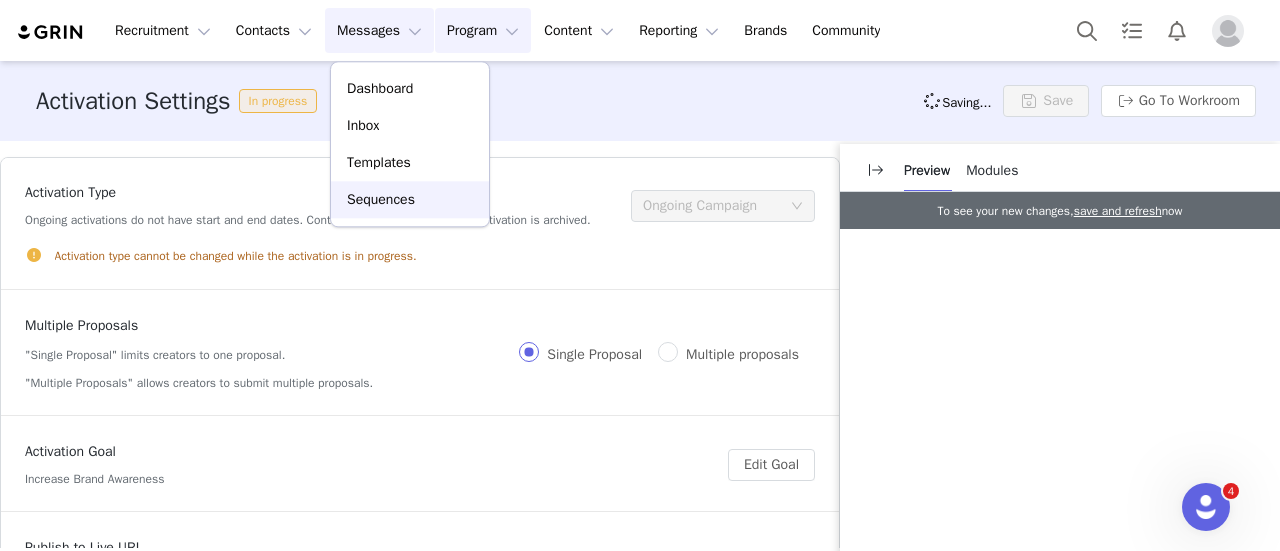 click on "Sequences" at bounding box center (381, 199) 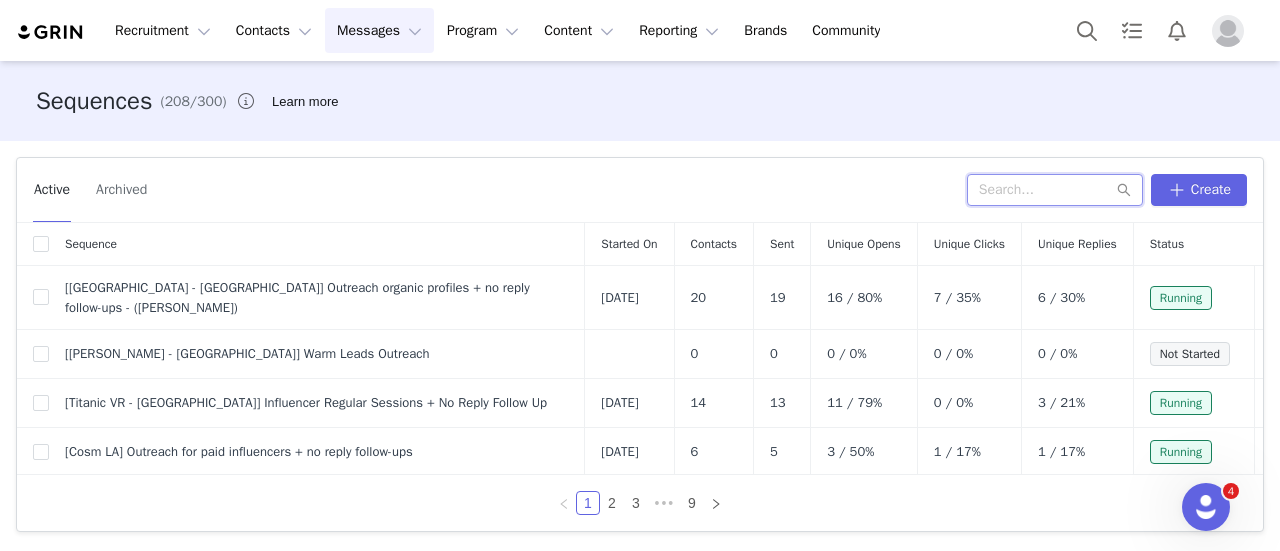 click at bounding box center [1055, 190] 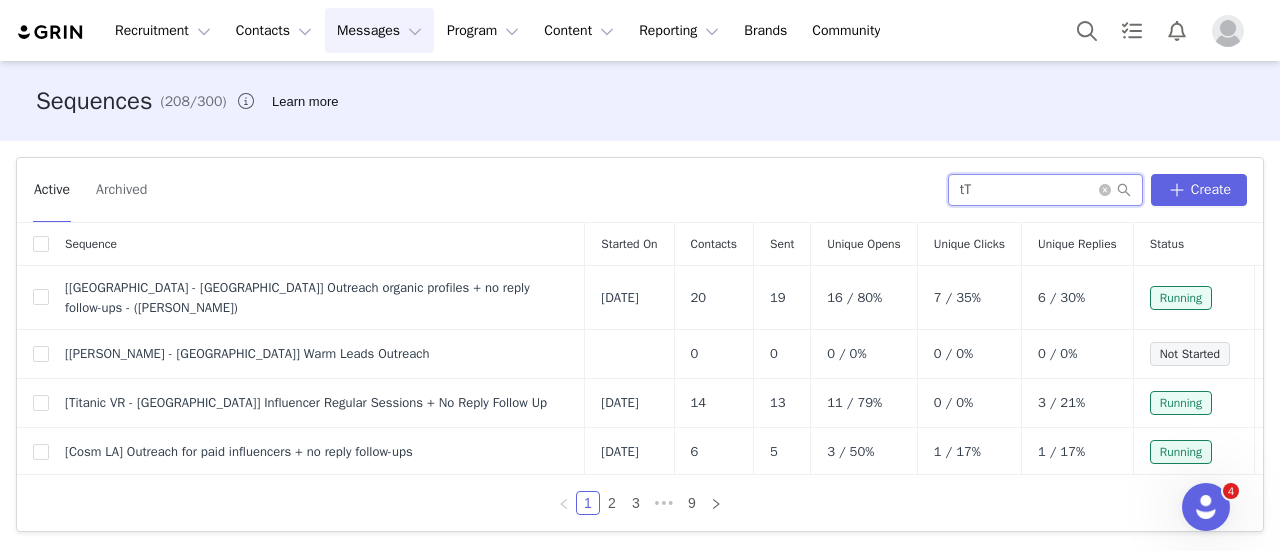 type on "t" 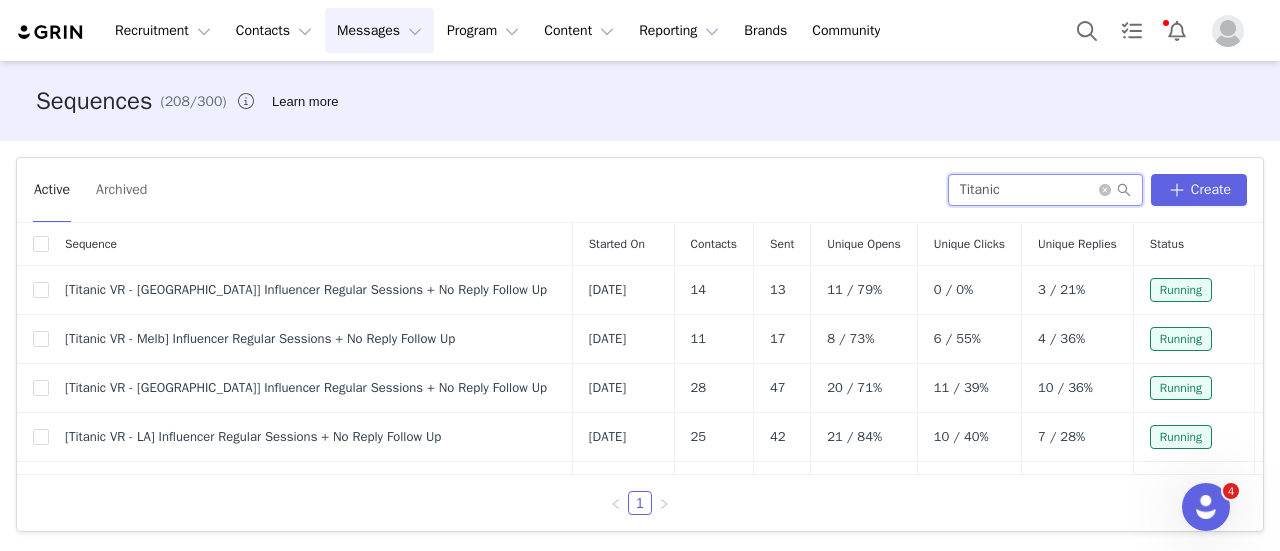 type on "Titanic" 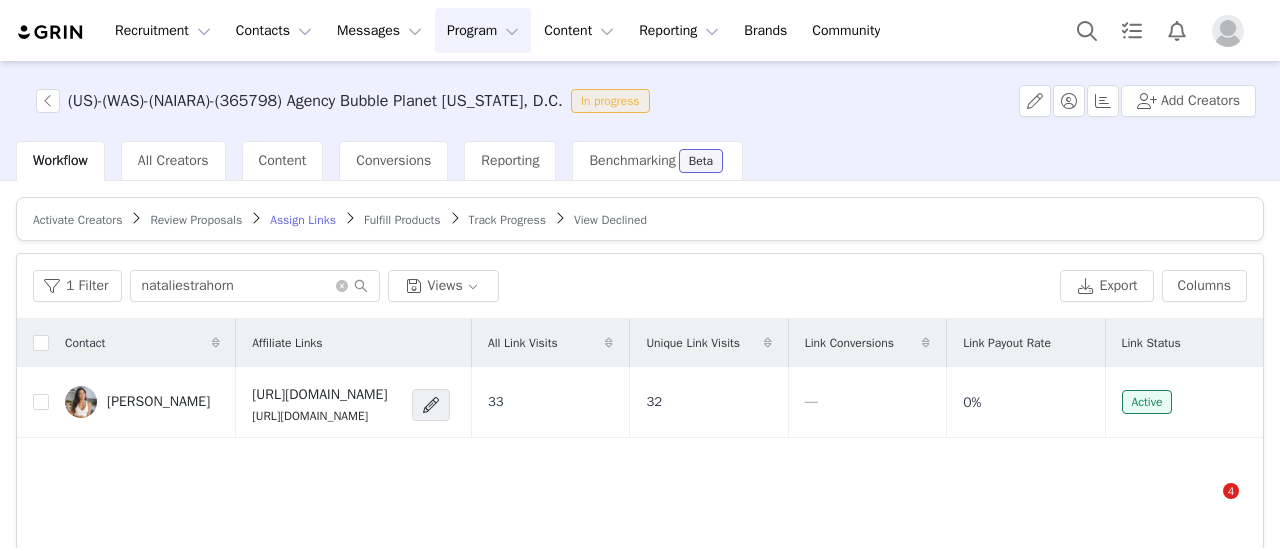 scroll, scrollTop: 0, scrollLeft: 0, axis: both 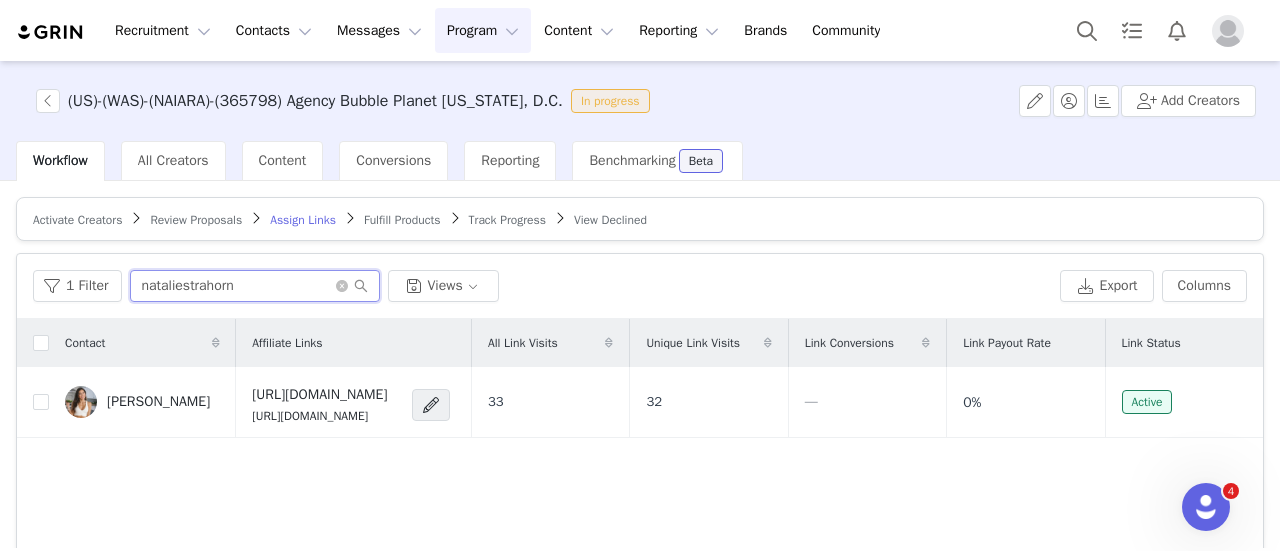 click on "nataliestrahorn" at bounding box center [255, 286] 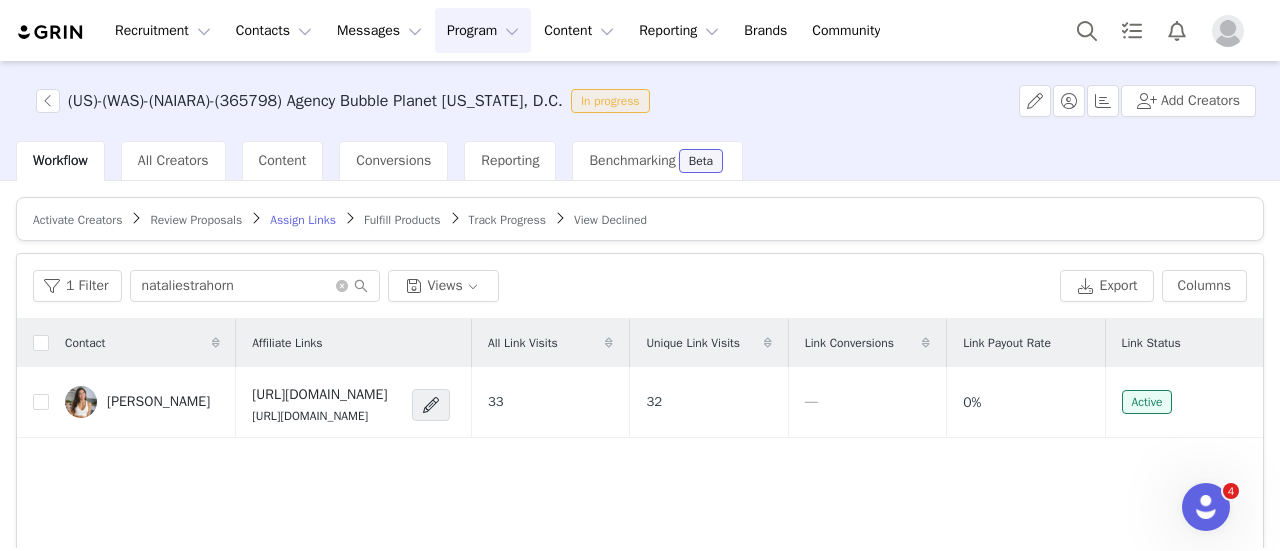 click on "Activate Creators Review Proposals Assign Links Fulfill Products Track Progress View Declined" at bounding box center [640, 219] 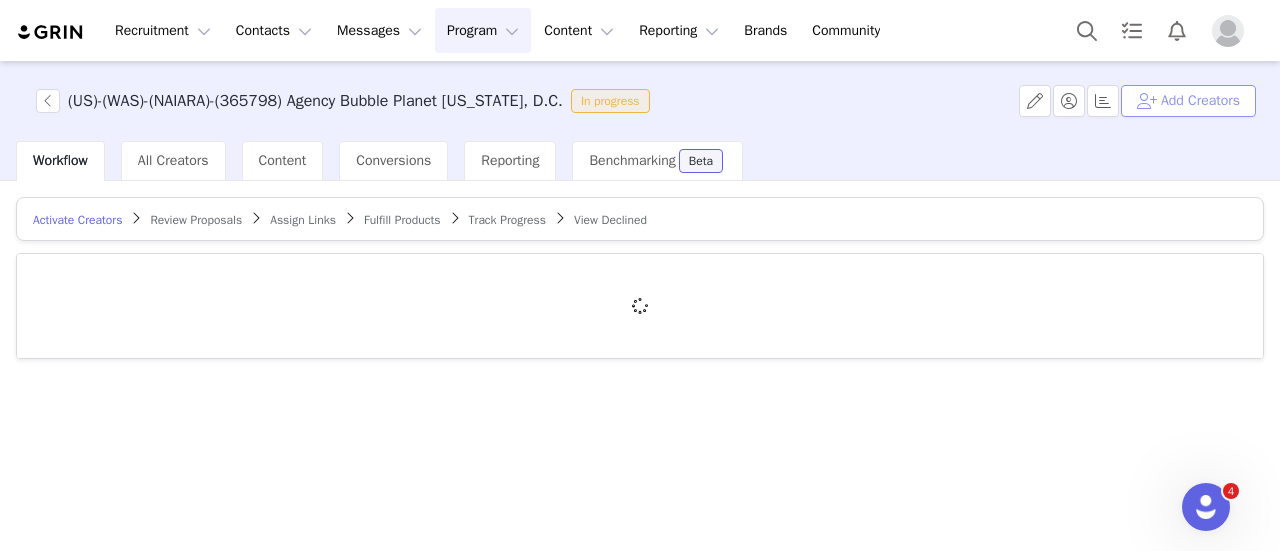 click on "Add Creators" at bounding box center [1188, 101] 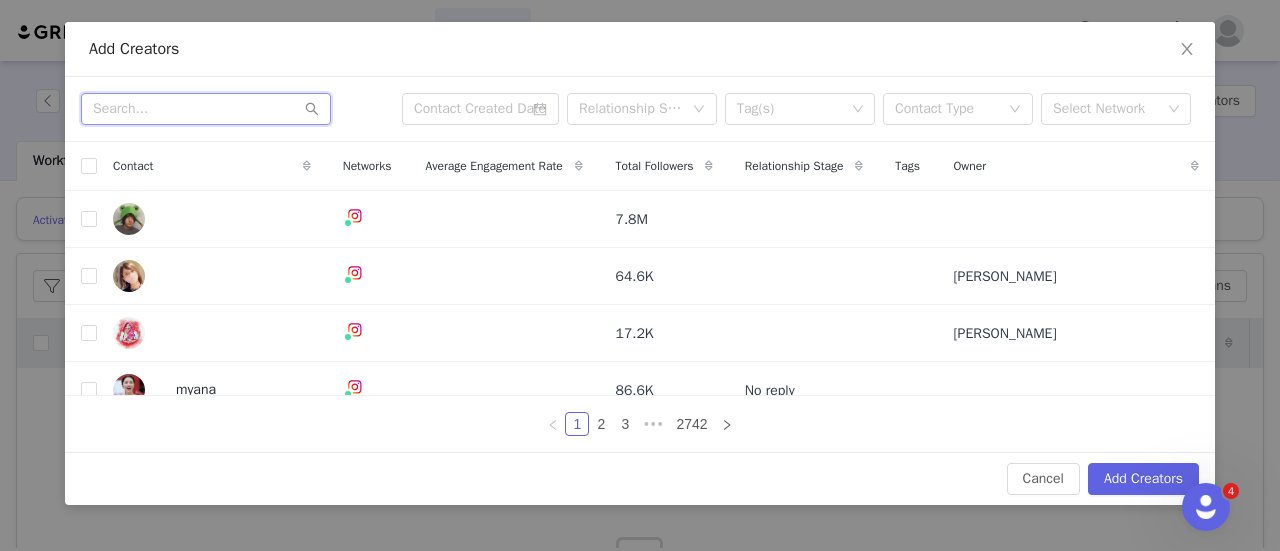 click at bounding box center [206, 109] 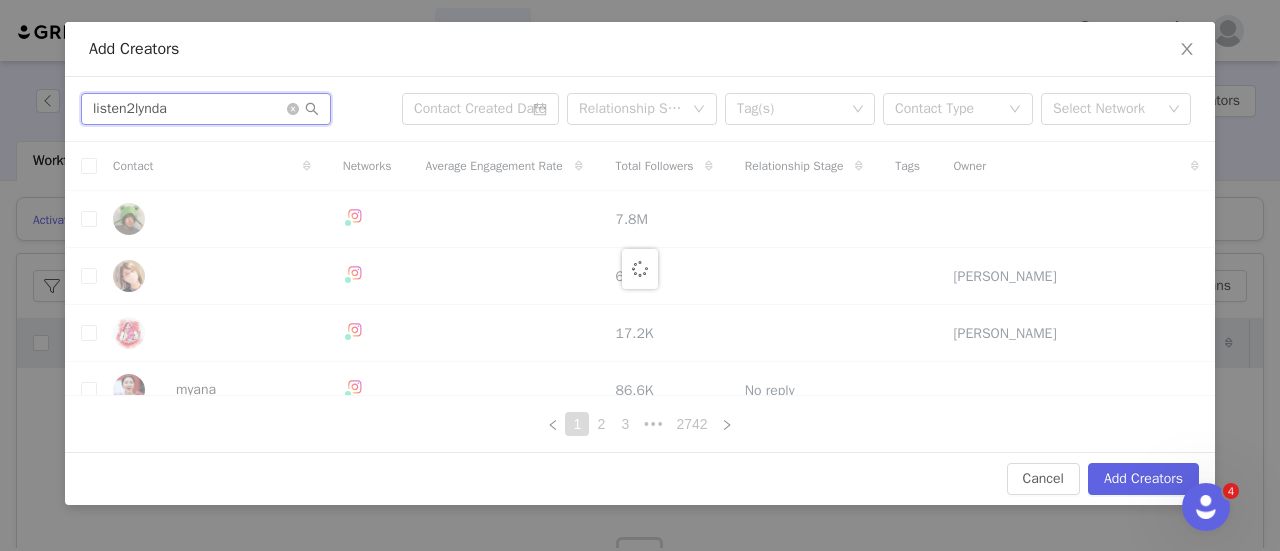 type on "listen2lynda" 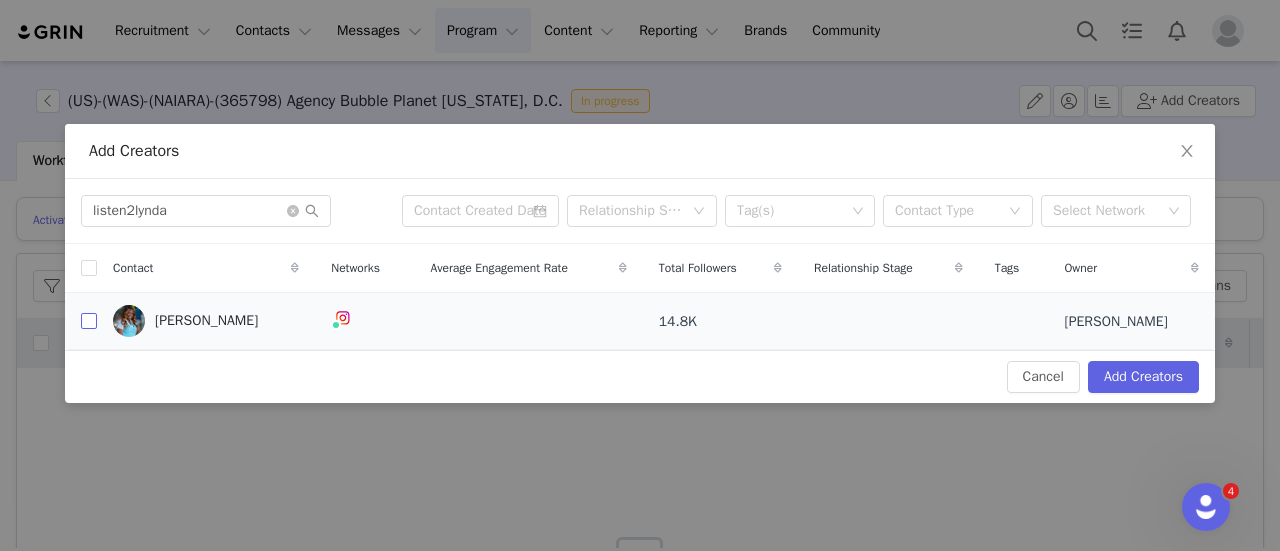 click at bounding box center [89, 321] 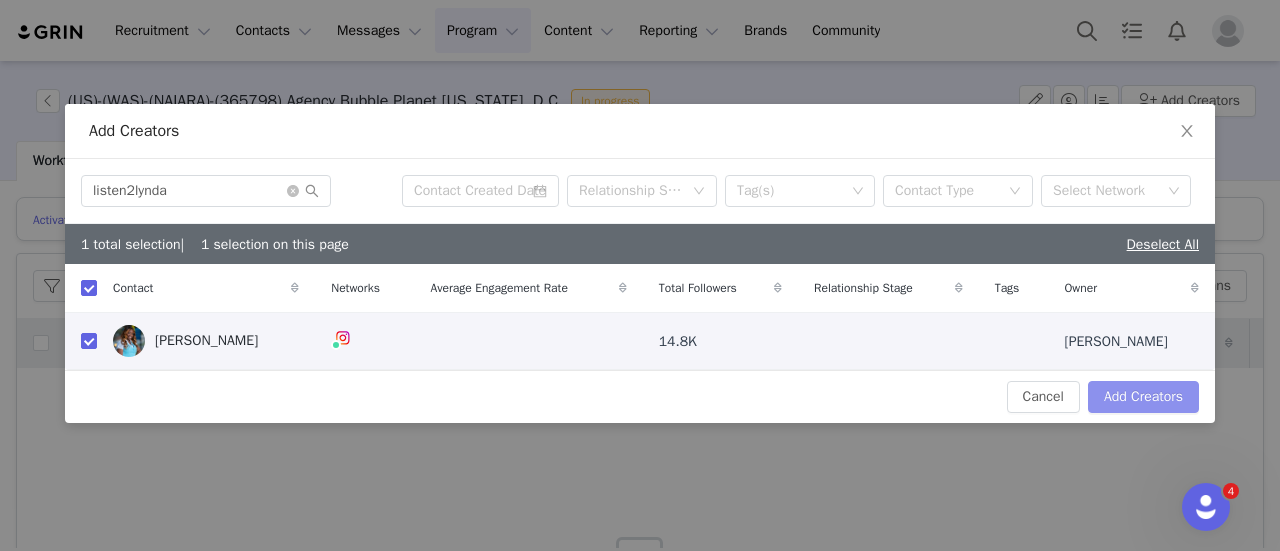 click on "Add Creators" at bounding box center [1143, 397] 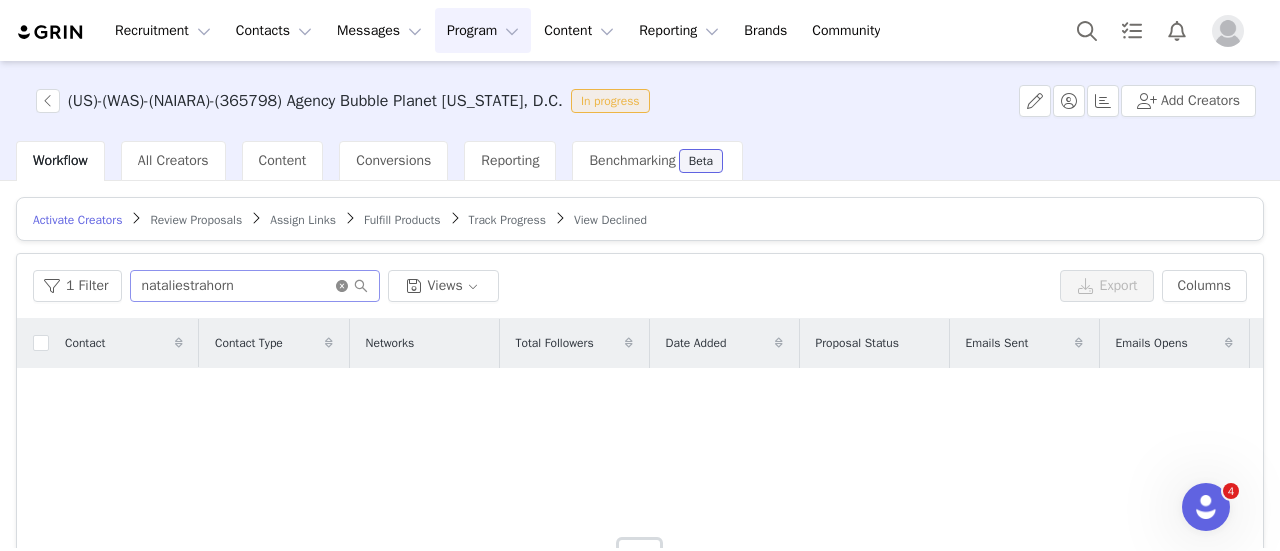 click 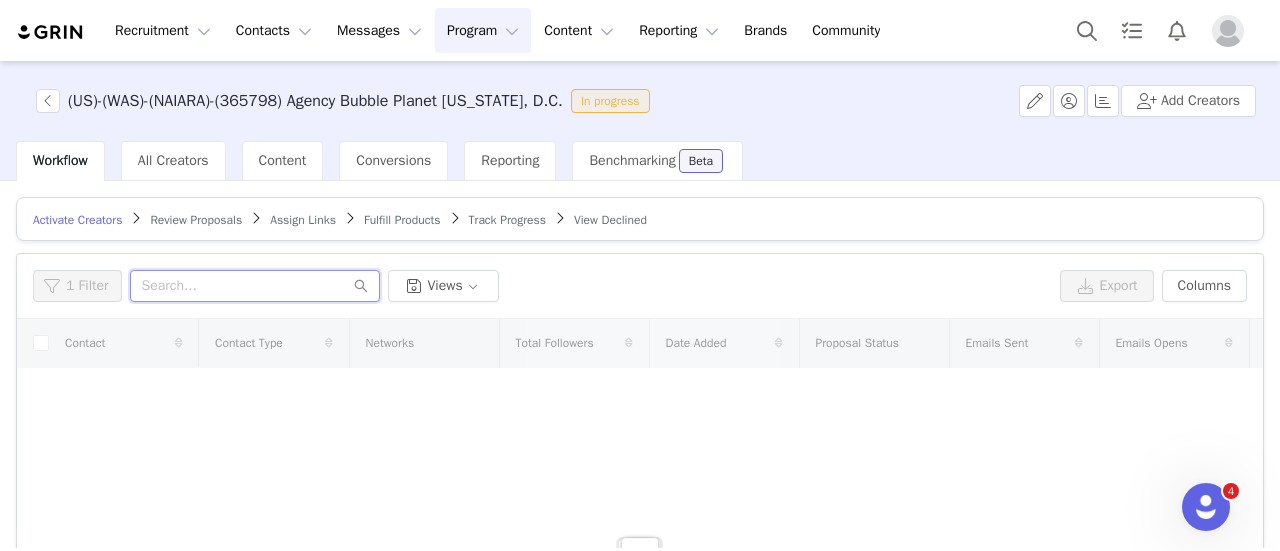 click at bounding box center (255, 286) 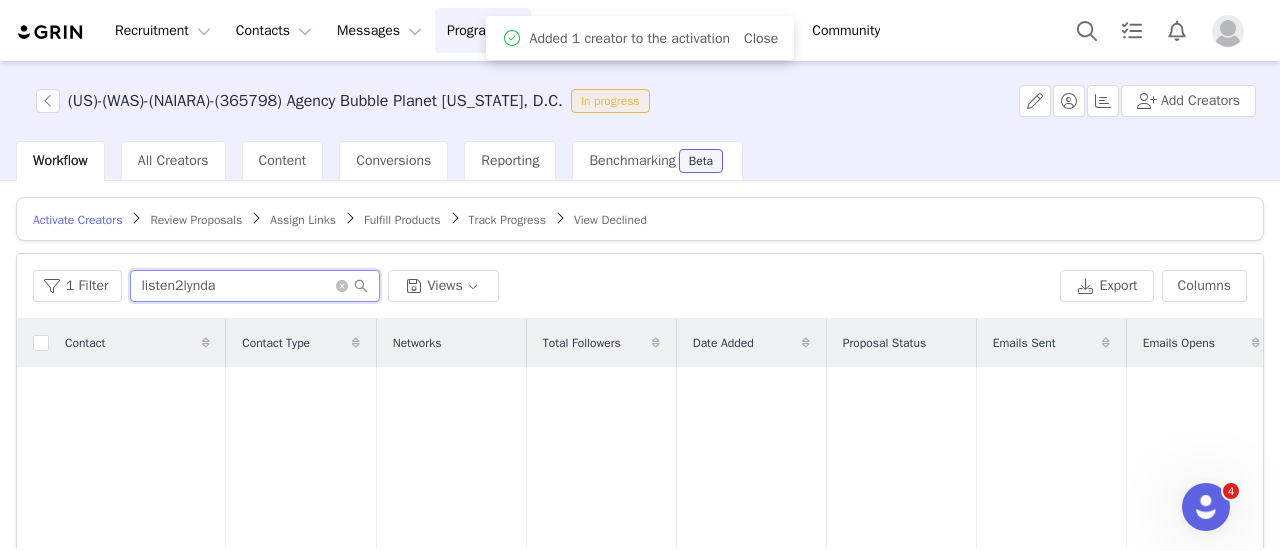 scroll, scrollTop: 200, scrollLeft: 0, axis: vertical 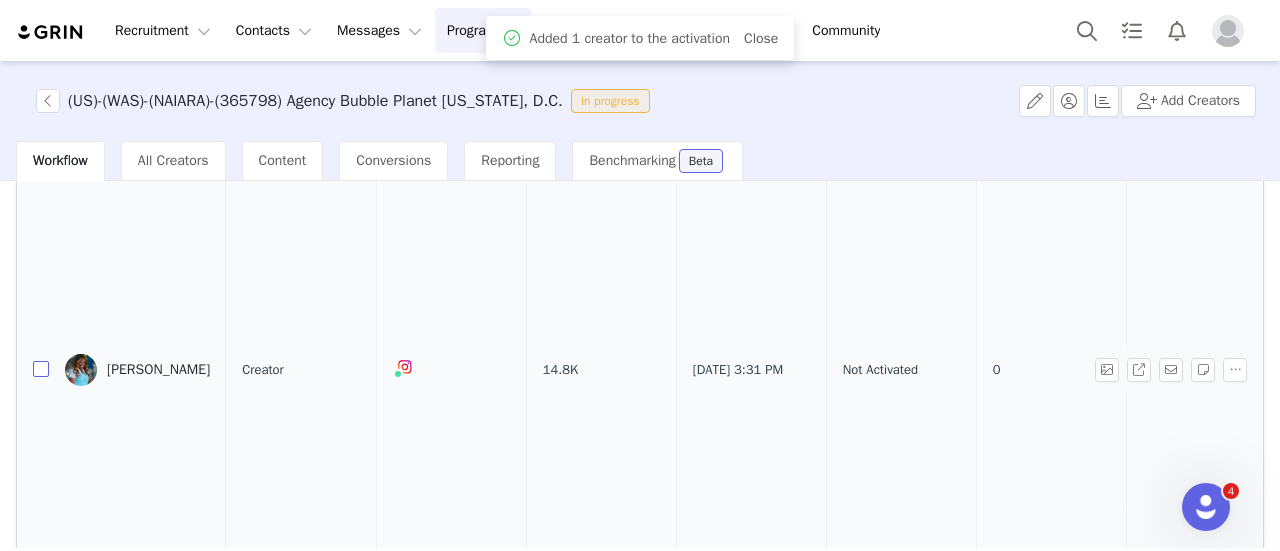 type on "listen2lynda" 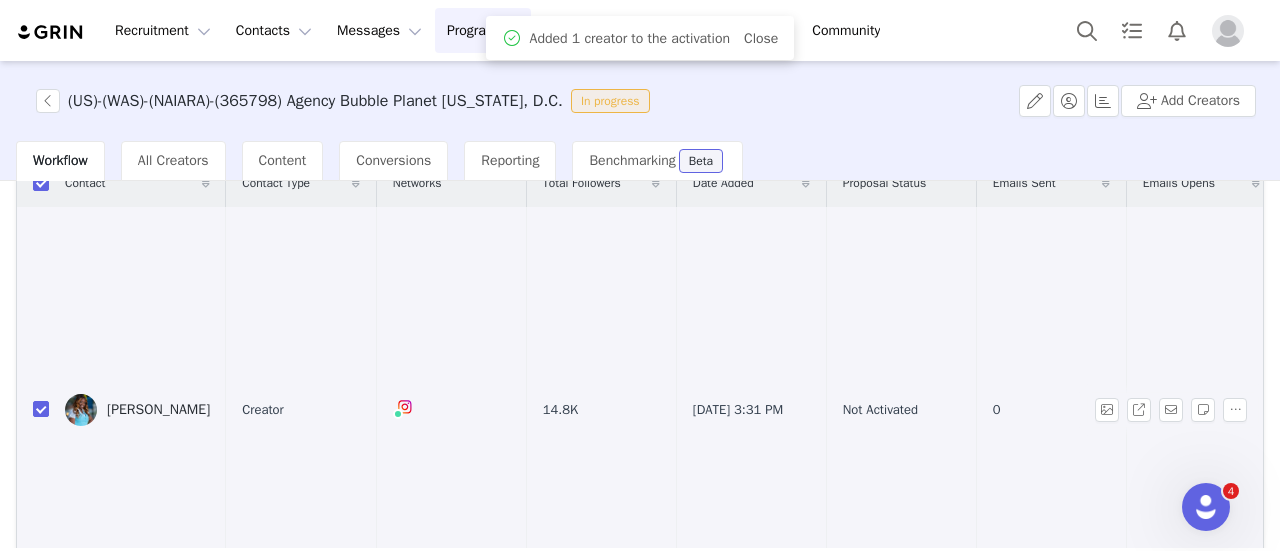 scroll, scrollTop: 240, scrollLeft: 0, axis: vertical 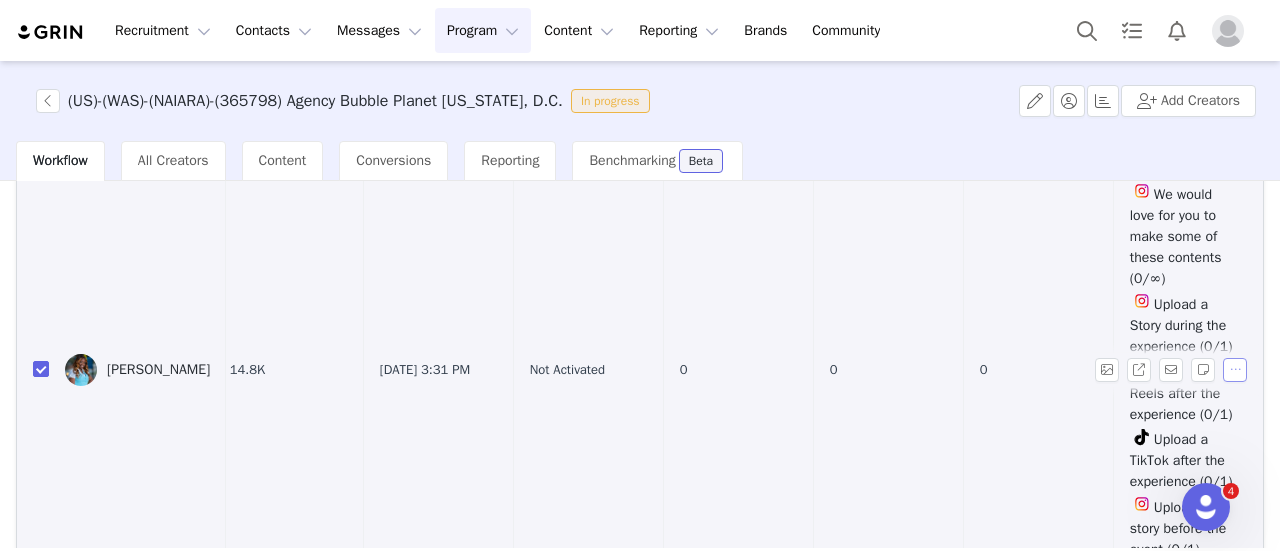 click at bounding box center [1235, 370] 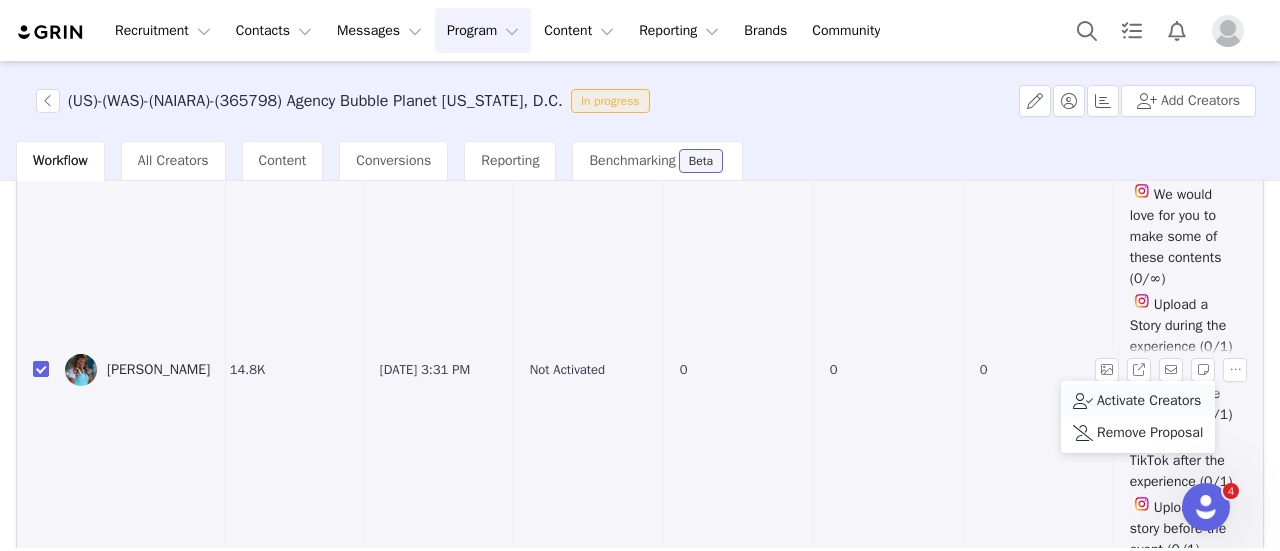 click on "Activate Creators" at bounding box center [1149, 401] 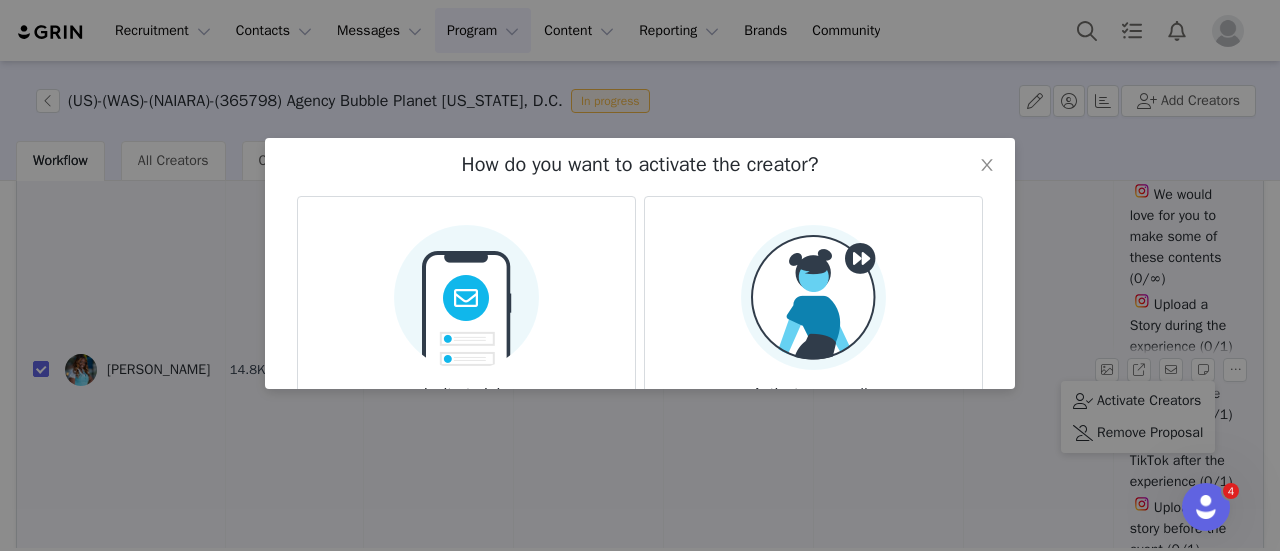 click on "Activate manually Create the creators activation terms & start working with them right away." at bounding box center (813, 342) 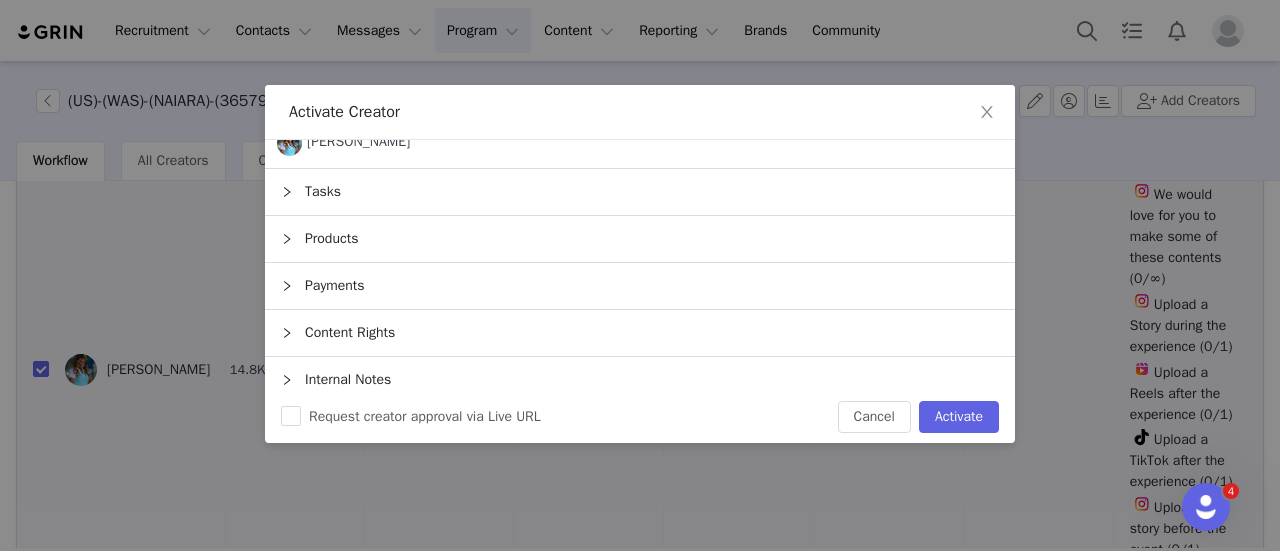 scroll, scrollTop: 32, scrollLeft: 0, axis: vertical 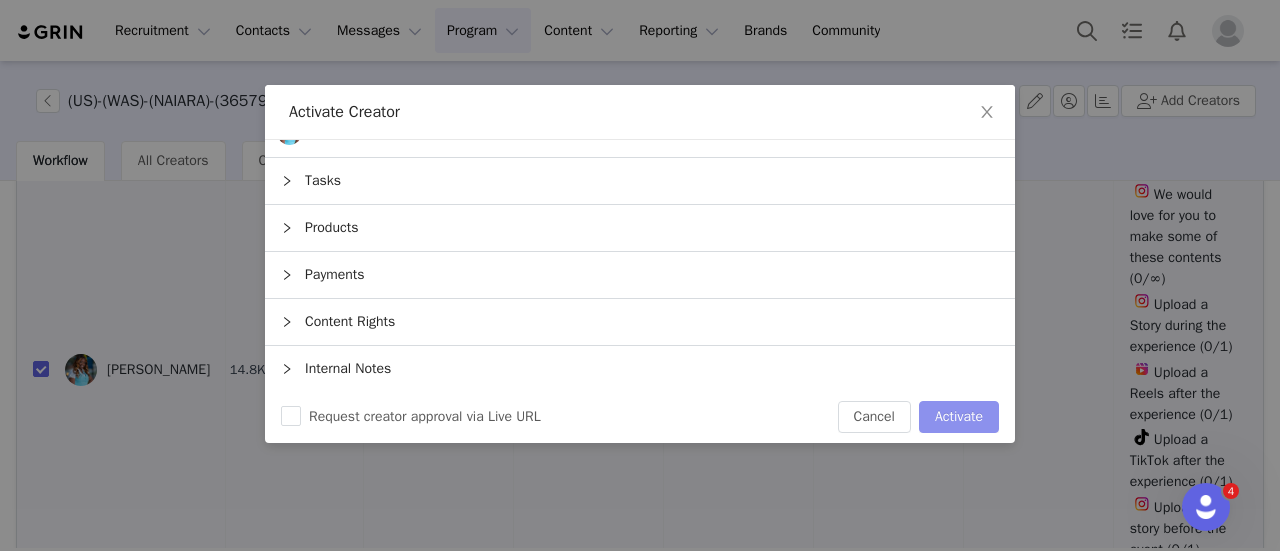 click on "Activate" at bounding box center (959, 417) 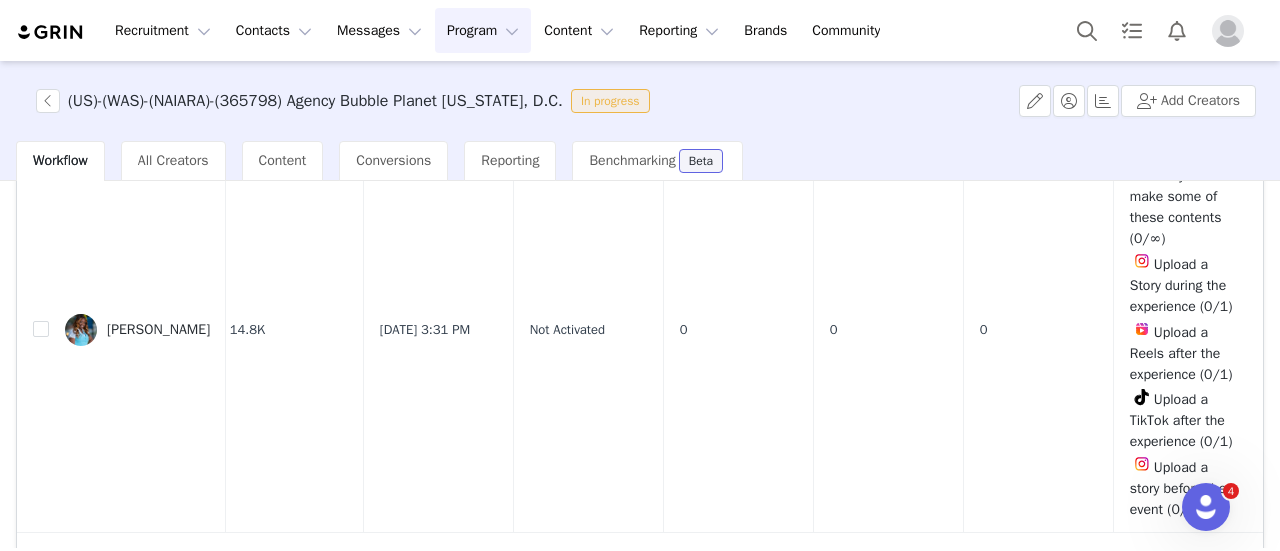 checkbox on "false" 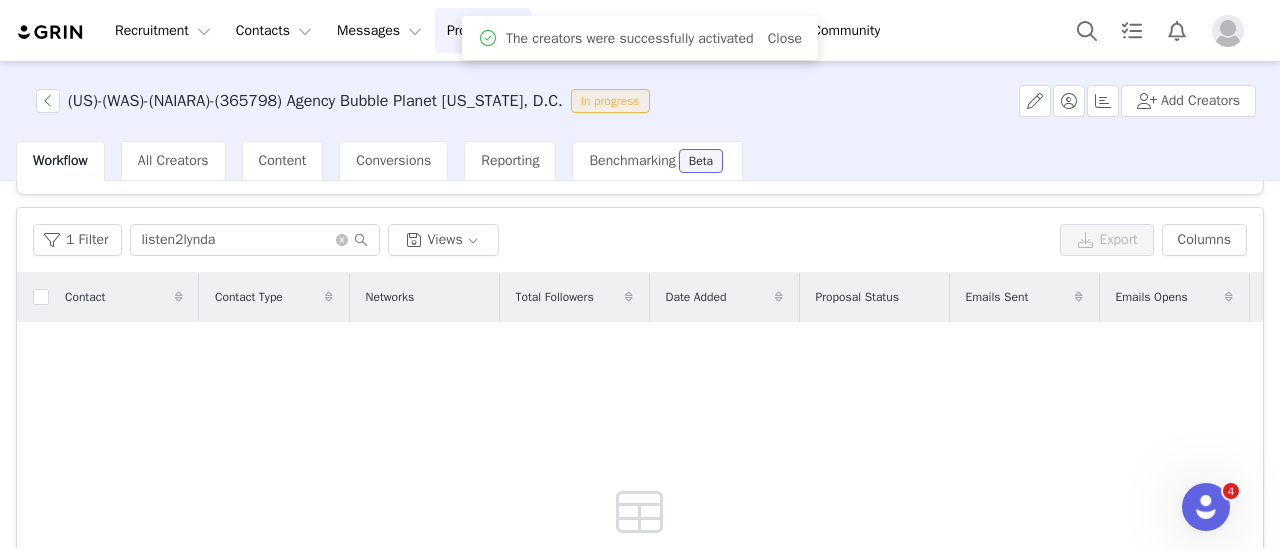 scroll, scrollTop: 0, scrollLeft: 0, axis: both 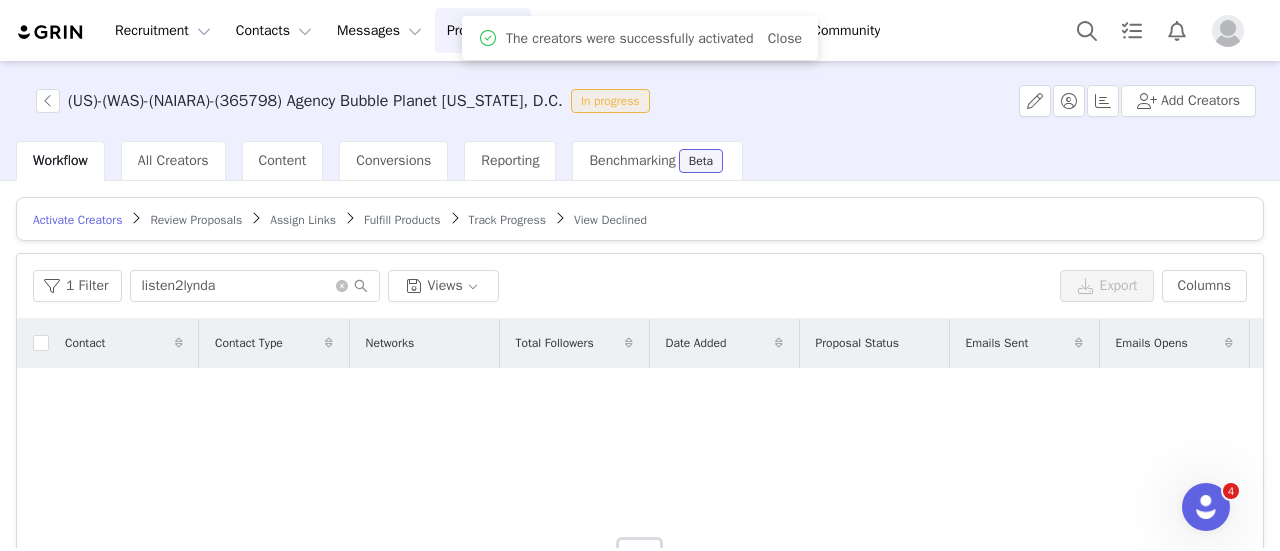 click on "Assign Links" at bounding box center (303, 220) 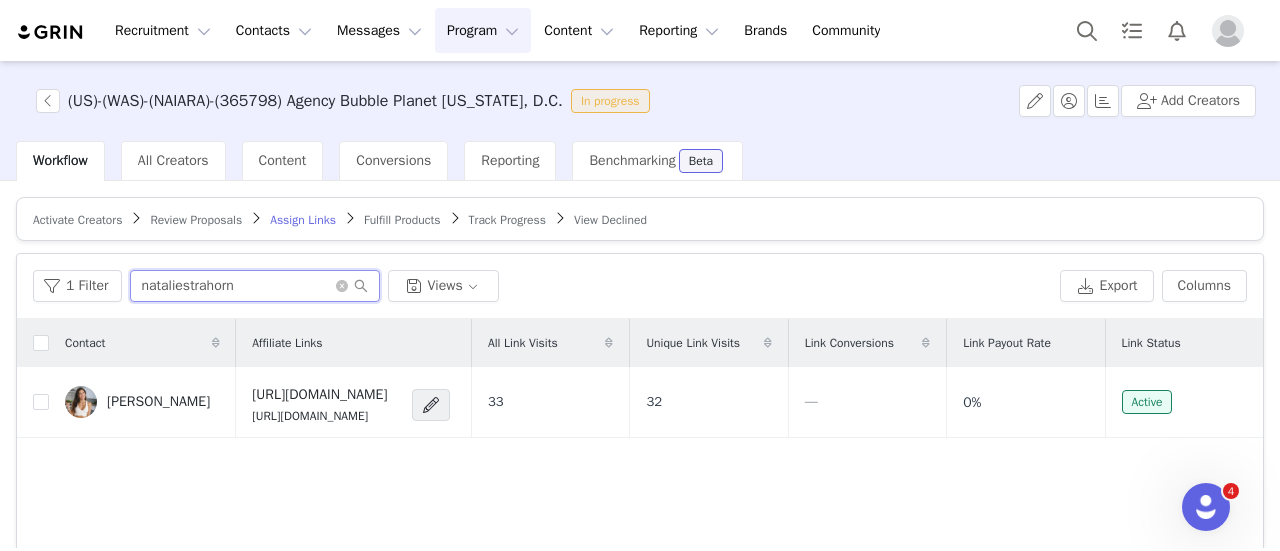 click on "nataliestrahorn" at bounding box center (255, 286) 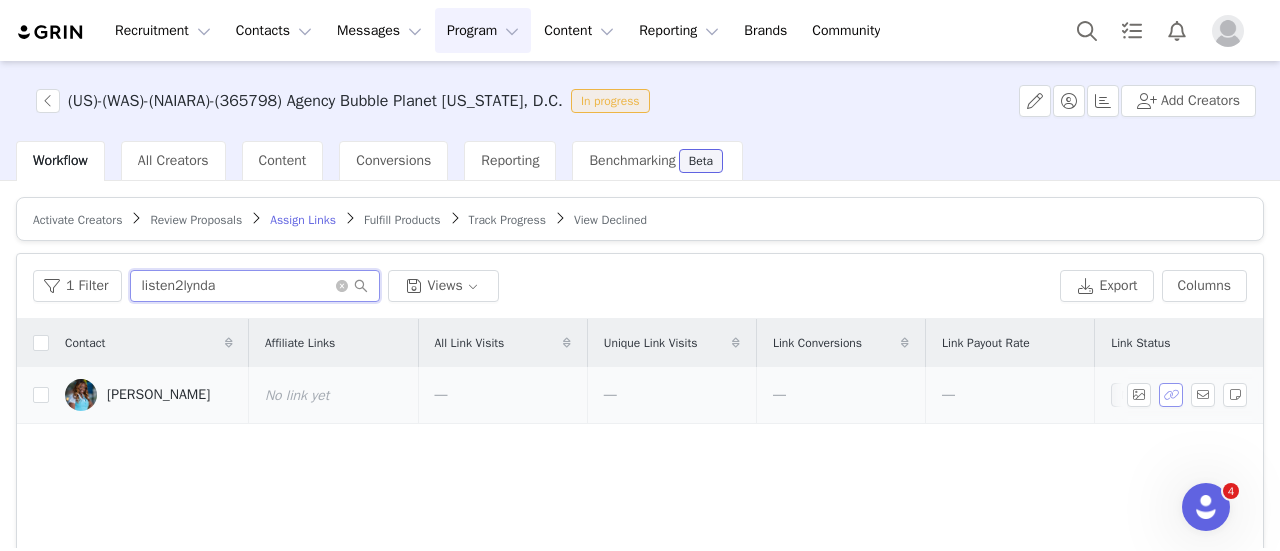 type on "listen2lynda" 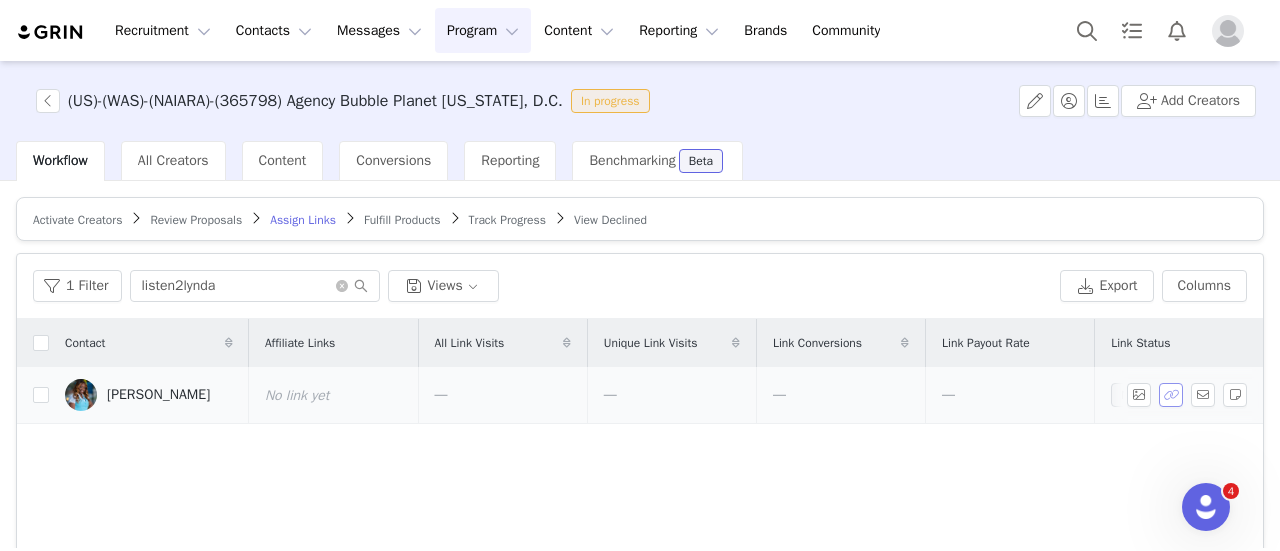 click at bounding box center (1171, 395) 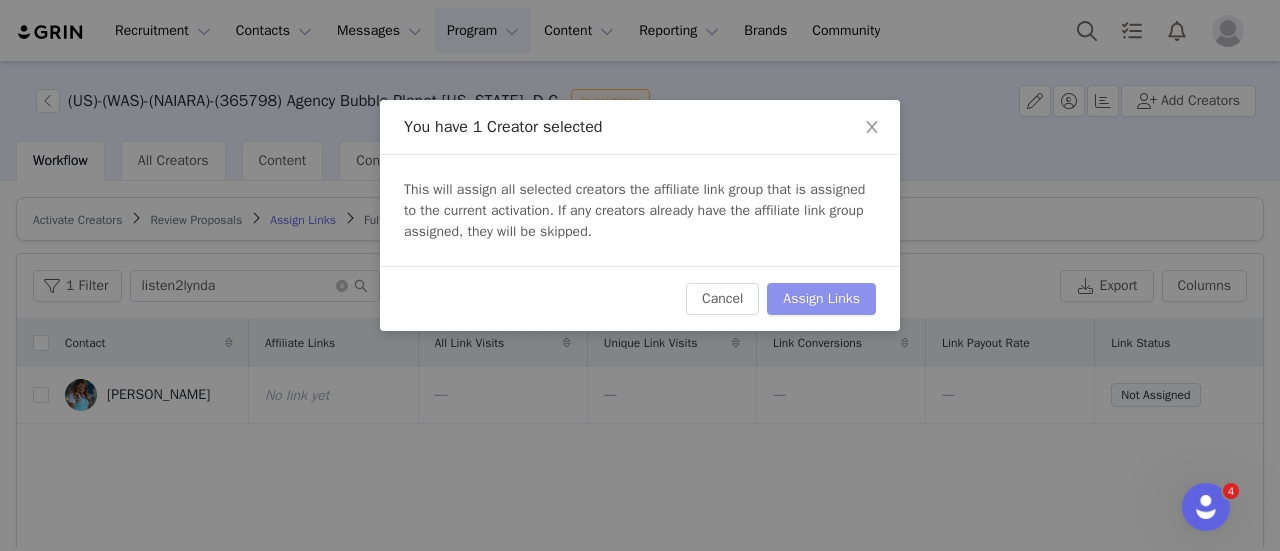 click on "Assign Links" at bounding box center (821, 299) 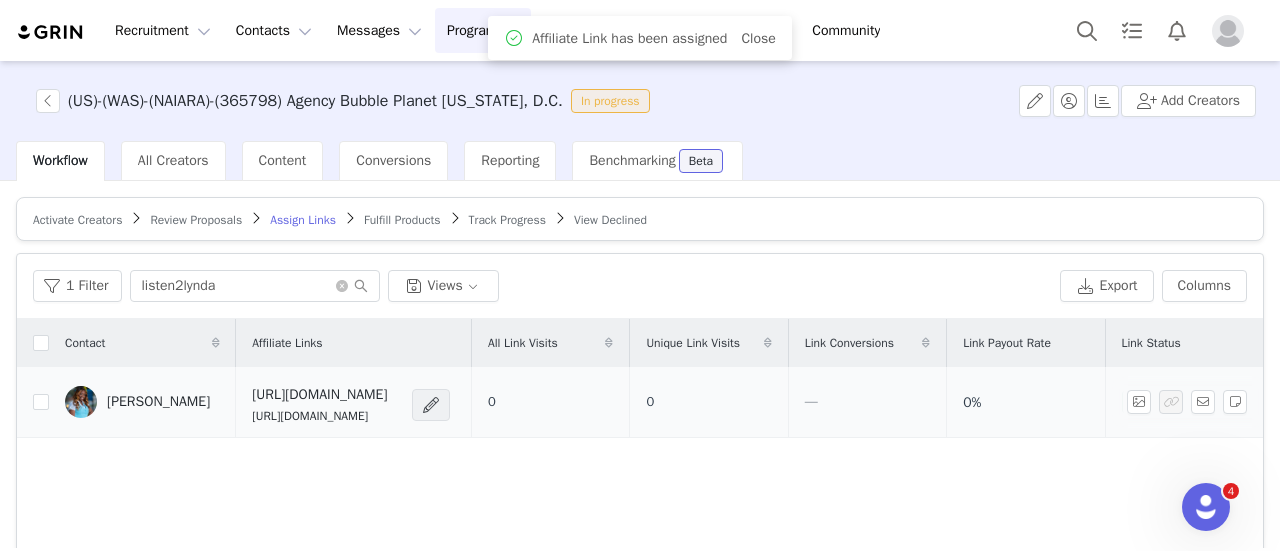 click at bounding box center (431, 405) 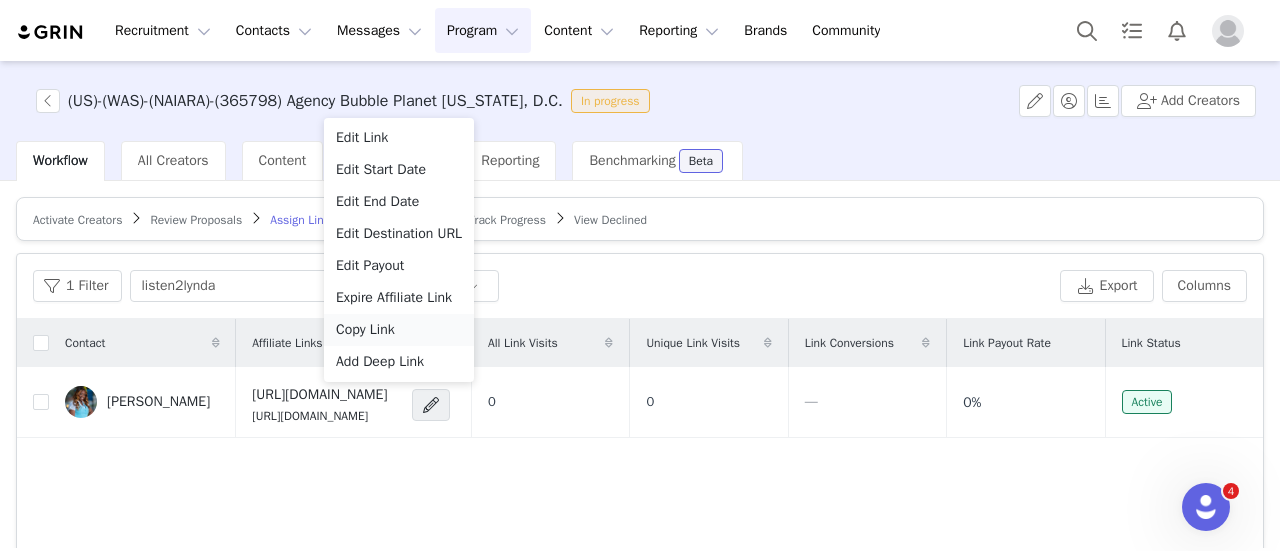 click on "Copy Link" at bounding box center (365, 330) 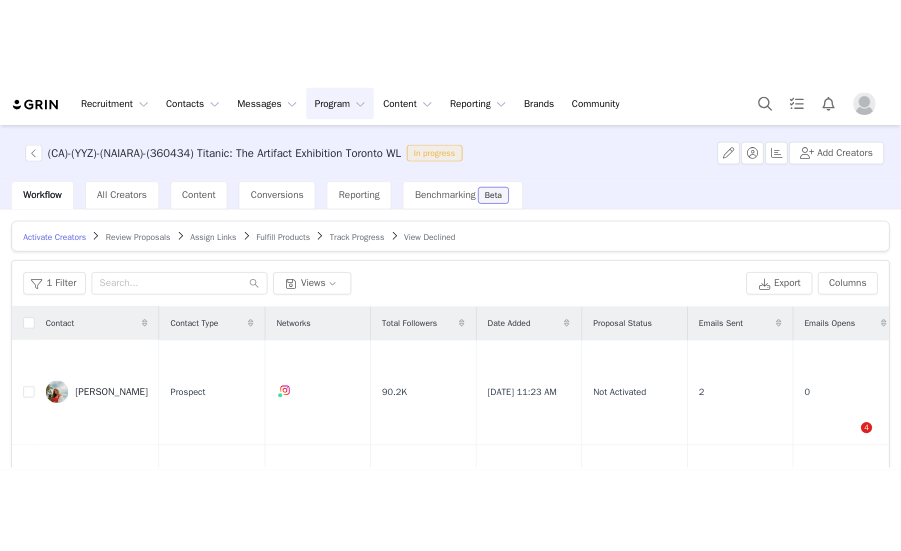 scroll, scrollTop: 0, scrollLeft: 0, axis: both 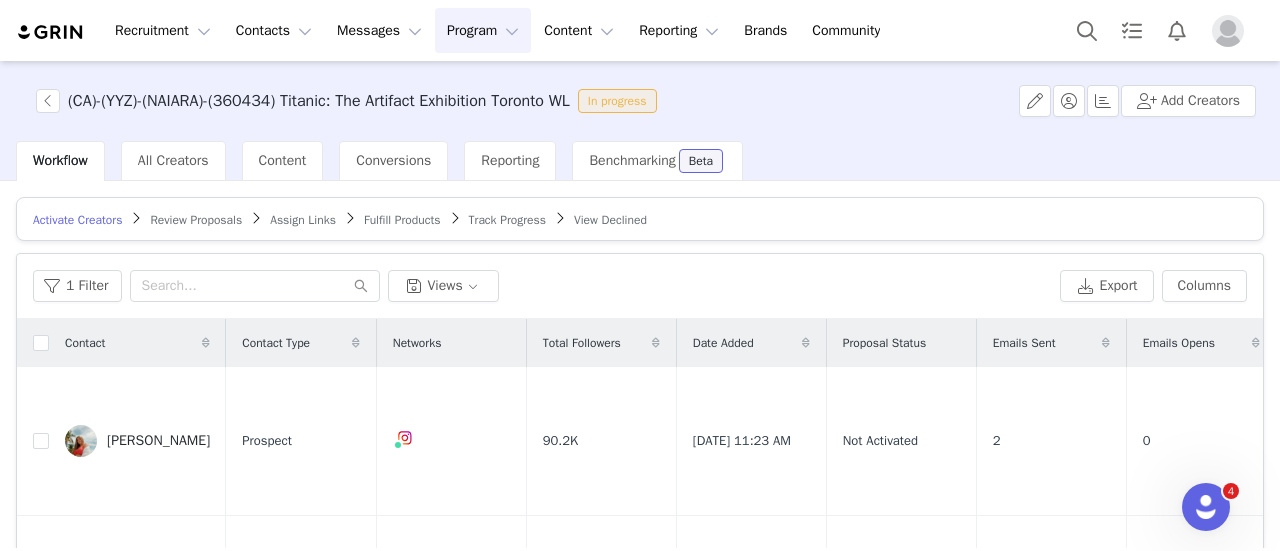 click on "(CA)-(YYZ)-(NAIARA)-(360434) Titanic: The Artifact Exhibition Toronto WL In progress     Add Creators" at bounding box center [640, 101] 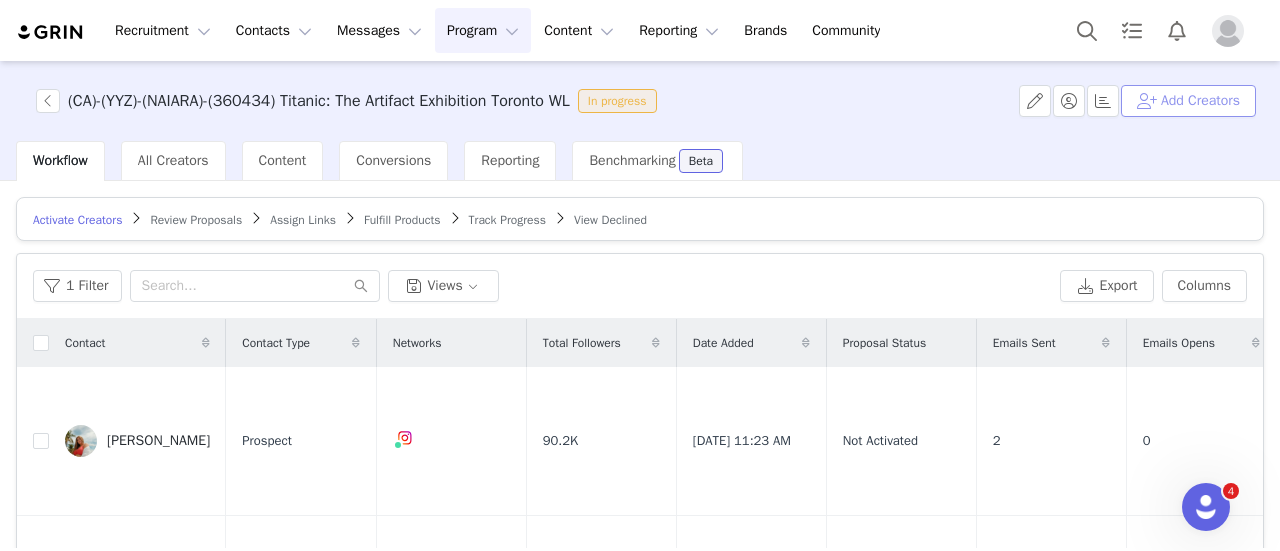 click on "Add Creators" at bounding box center (1188, 101) 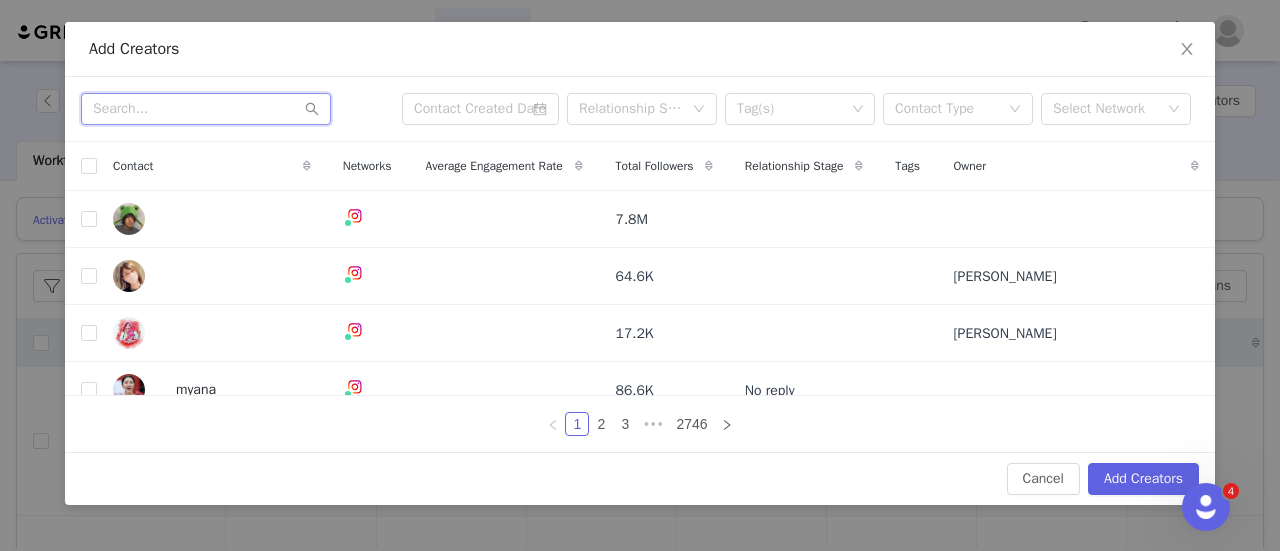 click at bounding box center (206, 109) 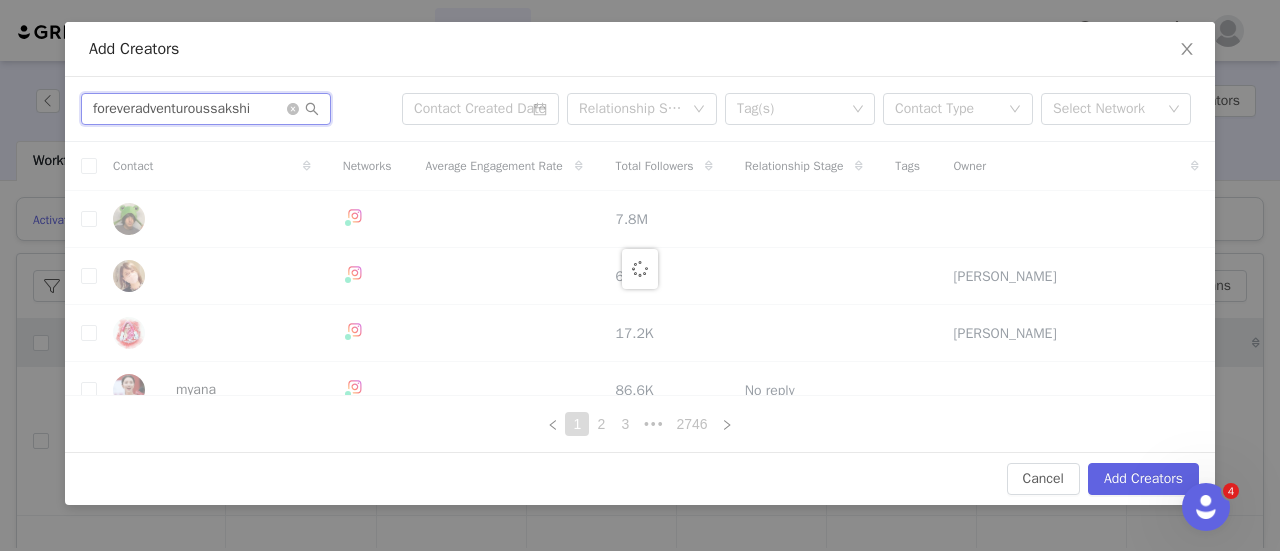 type on "foreveradventuroussakshi" 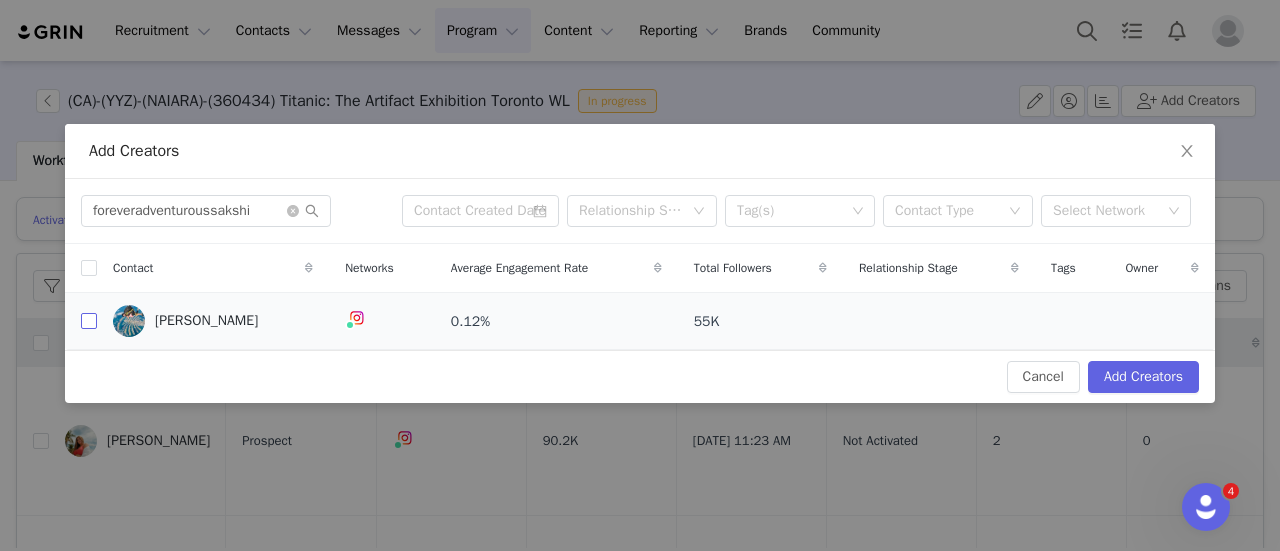 click at bounding box center [89, 321] 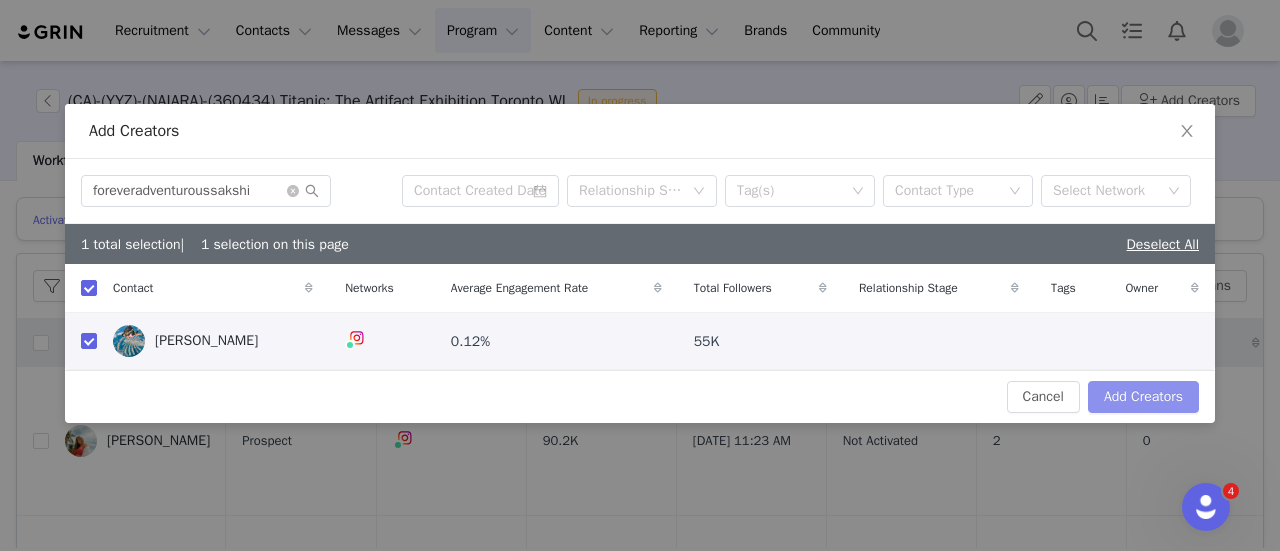 click on "Add Creators" at bounding box center (1143, 397) 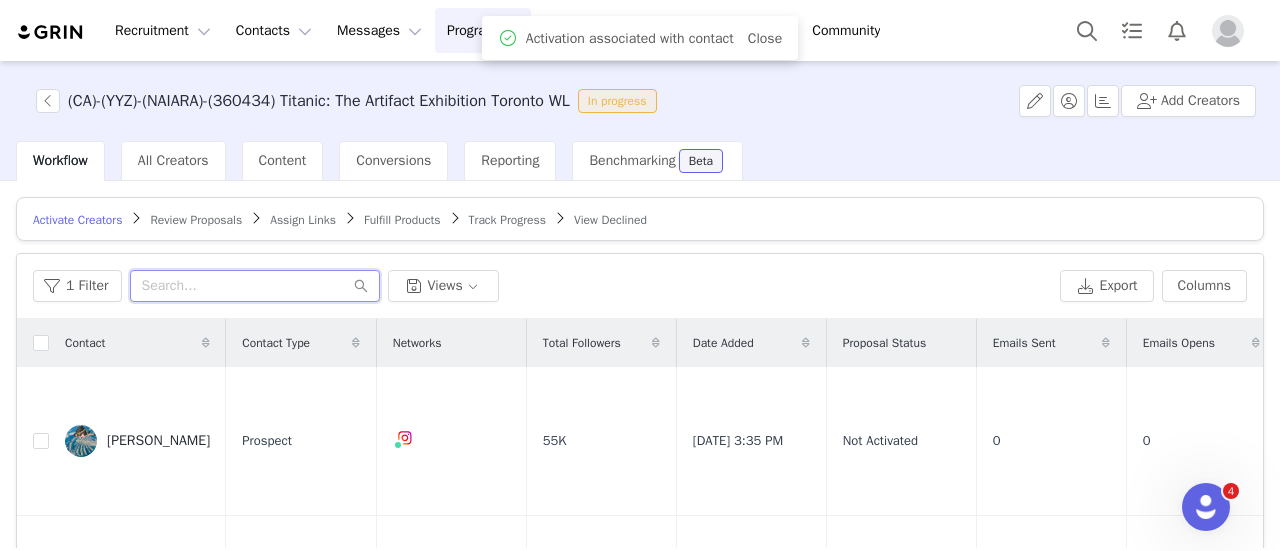 click at bounding box center [255, 286] 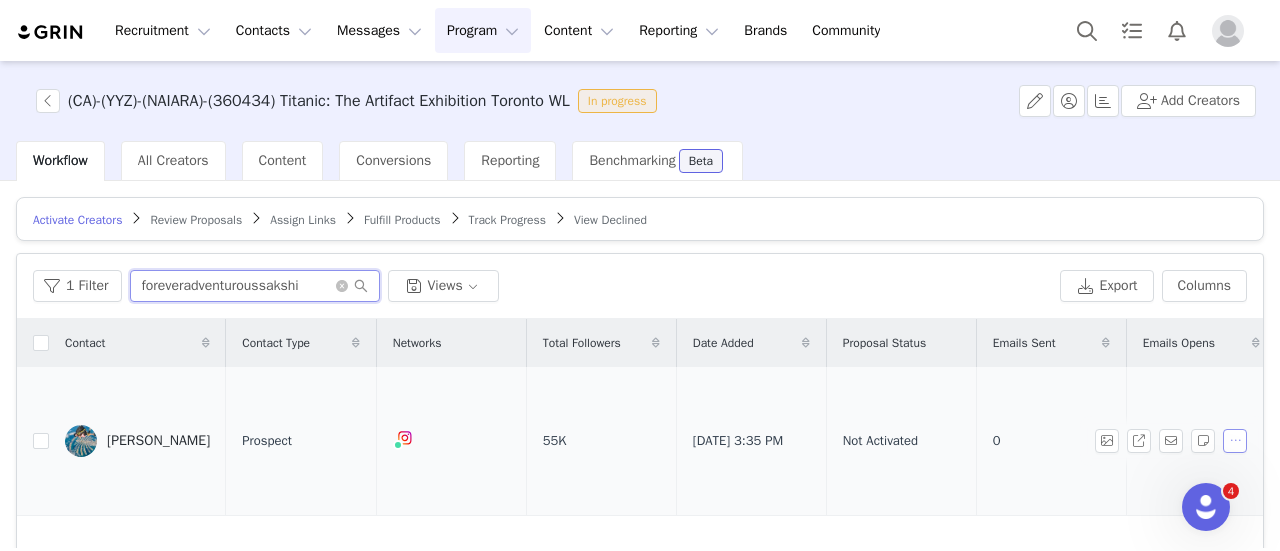 type on "foreveradventuroussakshi" 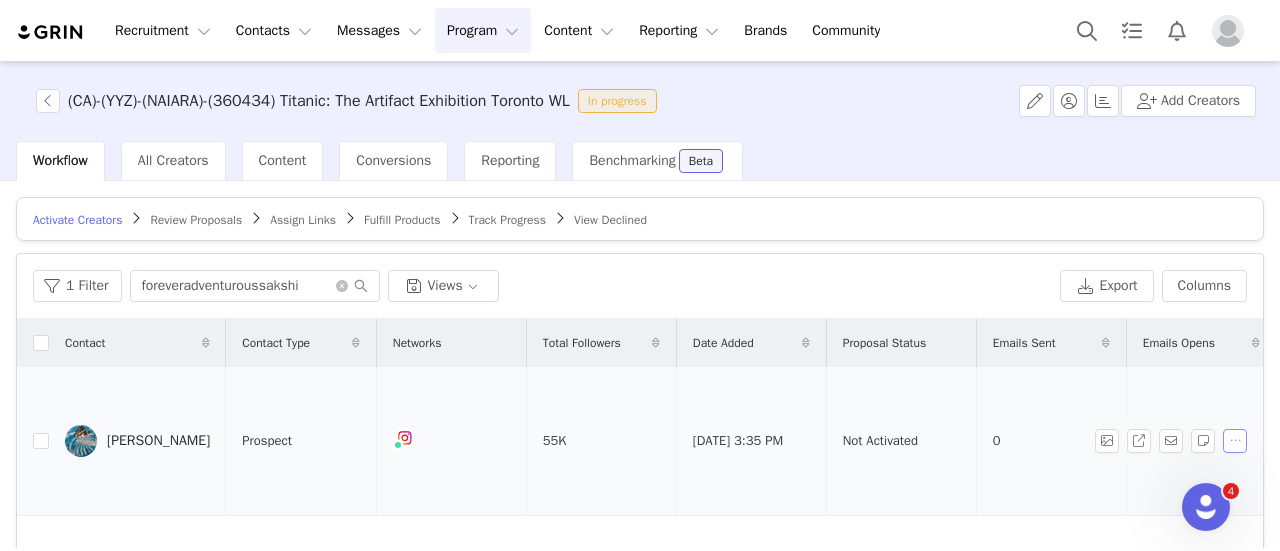 click at bounding box center [1235, 441] 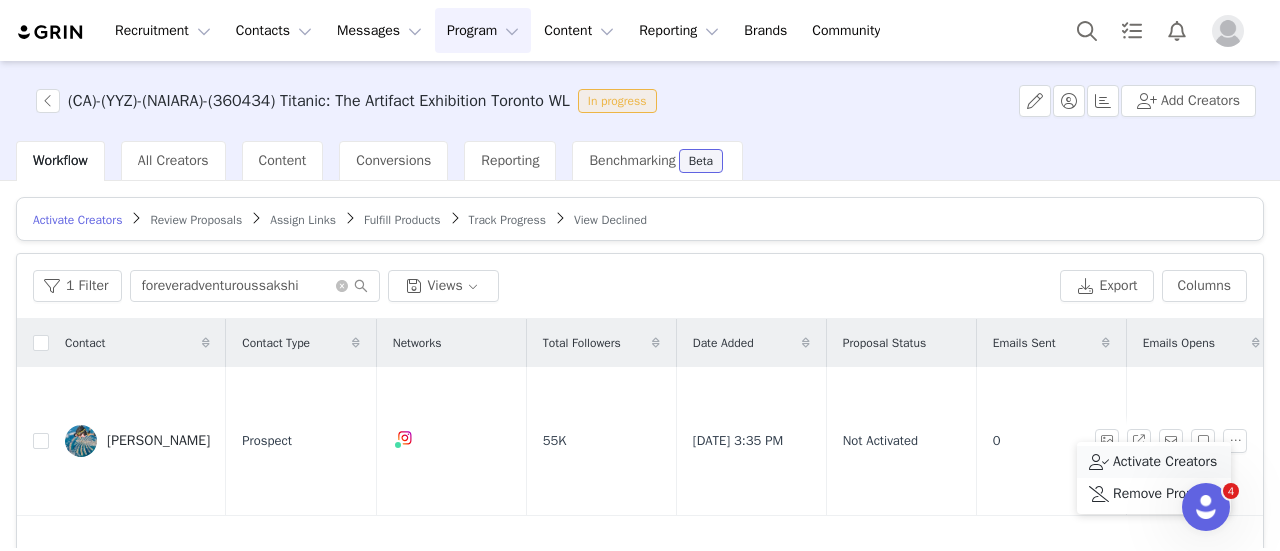 click on "Activate Creators" at bounding box center [1165, 462] 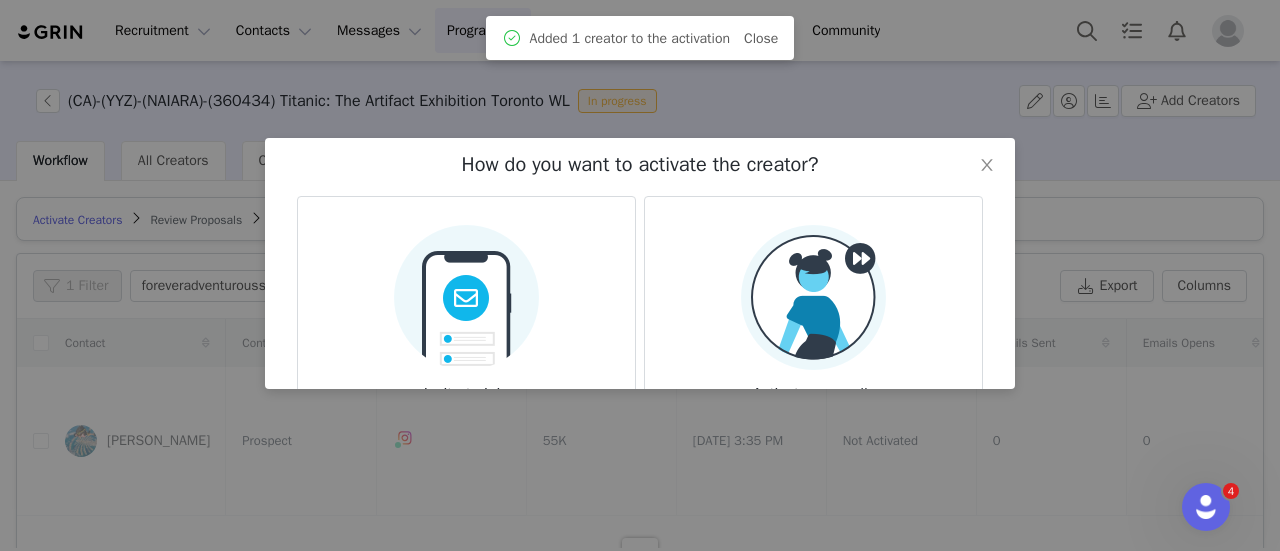 click on "Activate manually Create the creators activation terms & start working with them right away." at bounding box center [813, 342] 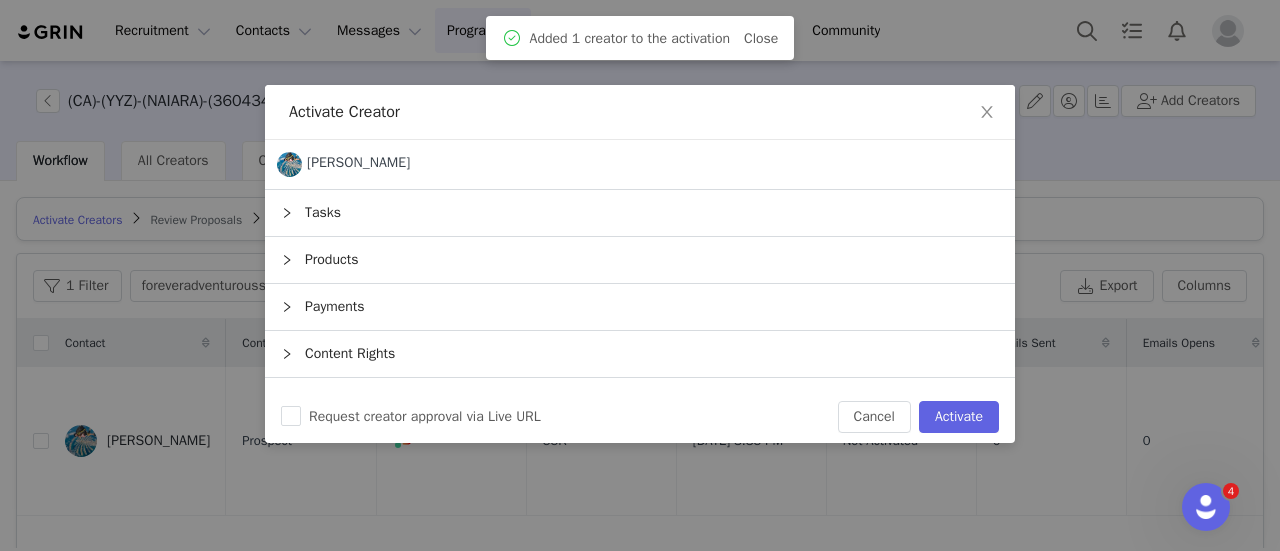 scroll, scrollTop: 32, scrollLeft: 0, axis: vertical 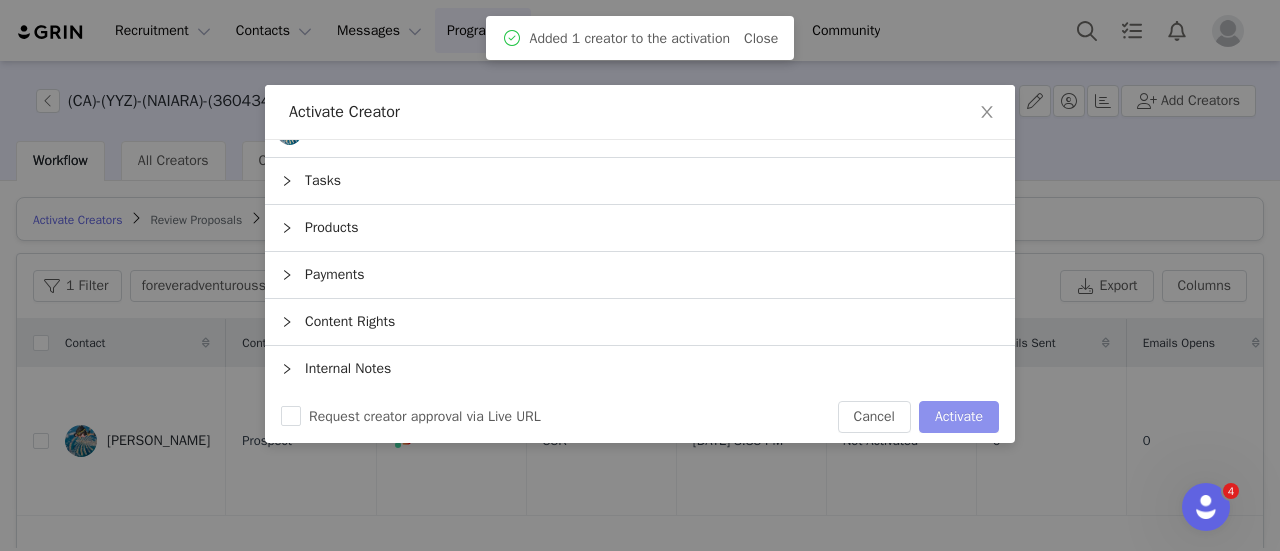 click on "Activate" at bounding box center (959, 417) 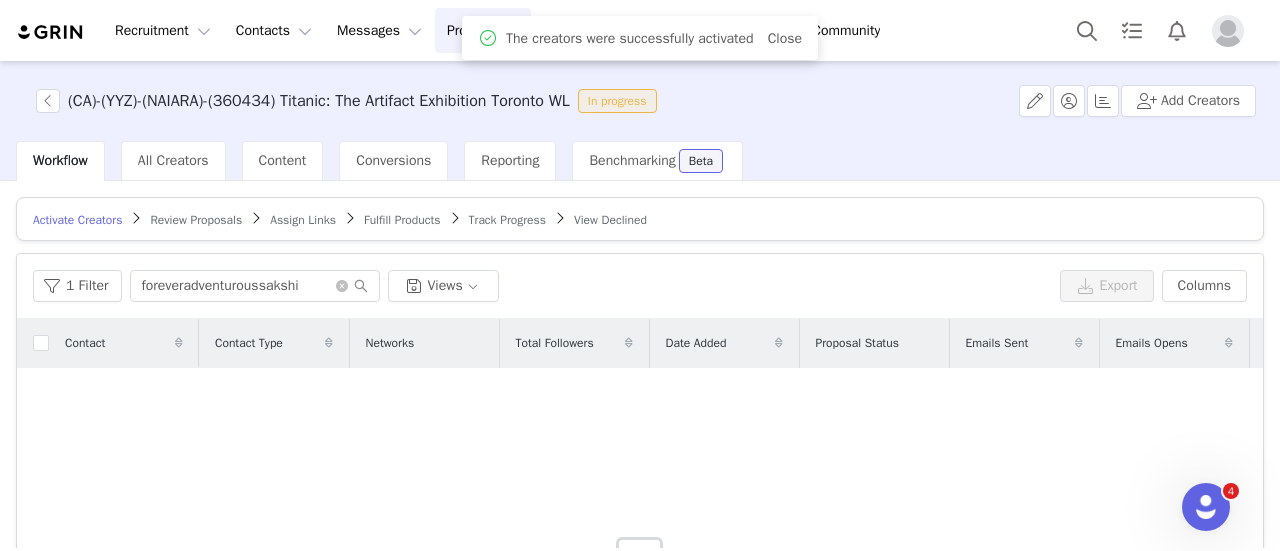 click on "Assign Links" at bounding box center (303, 220) 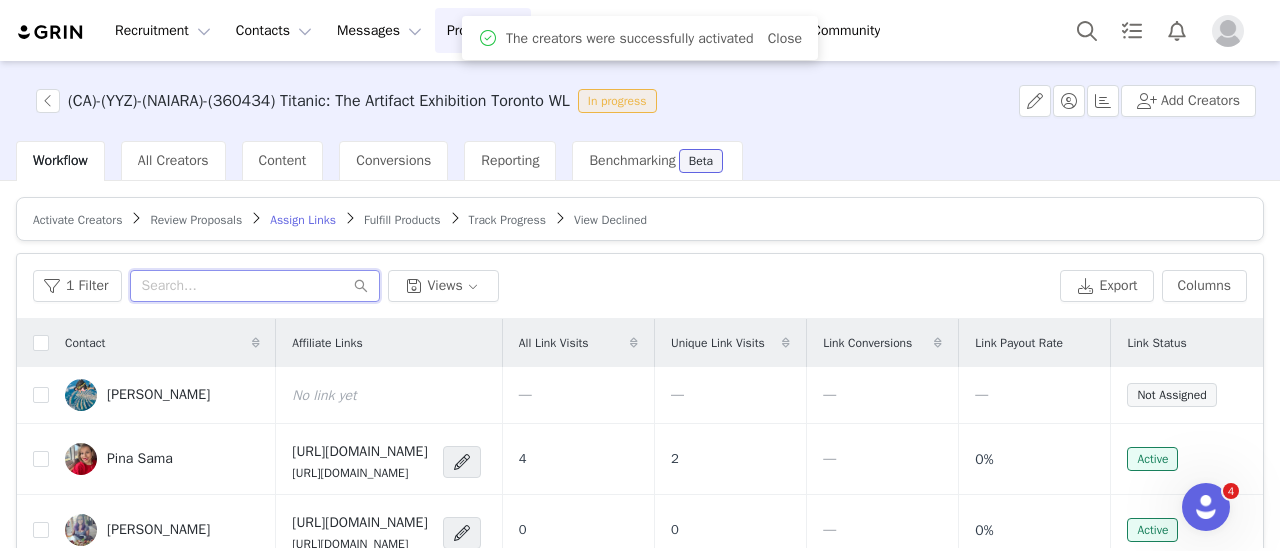 click at bounding box center [255, 286] 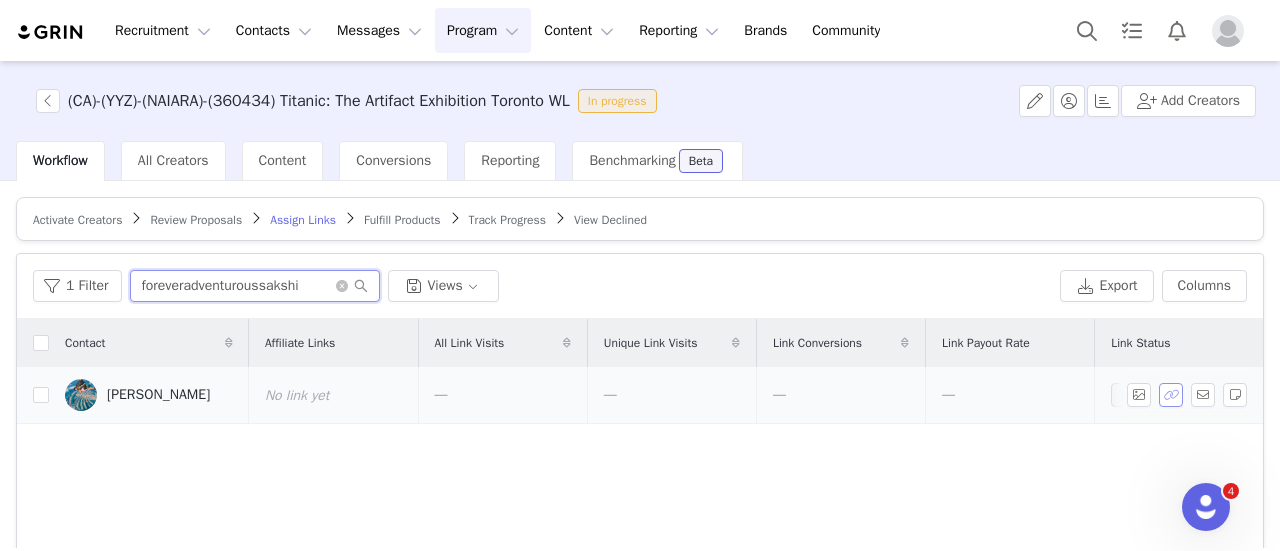type on "foreveradventuroussakshi" 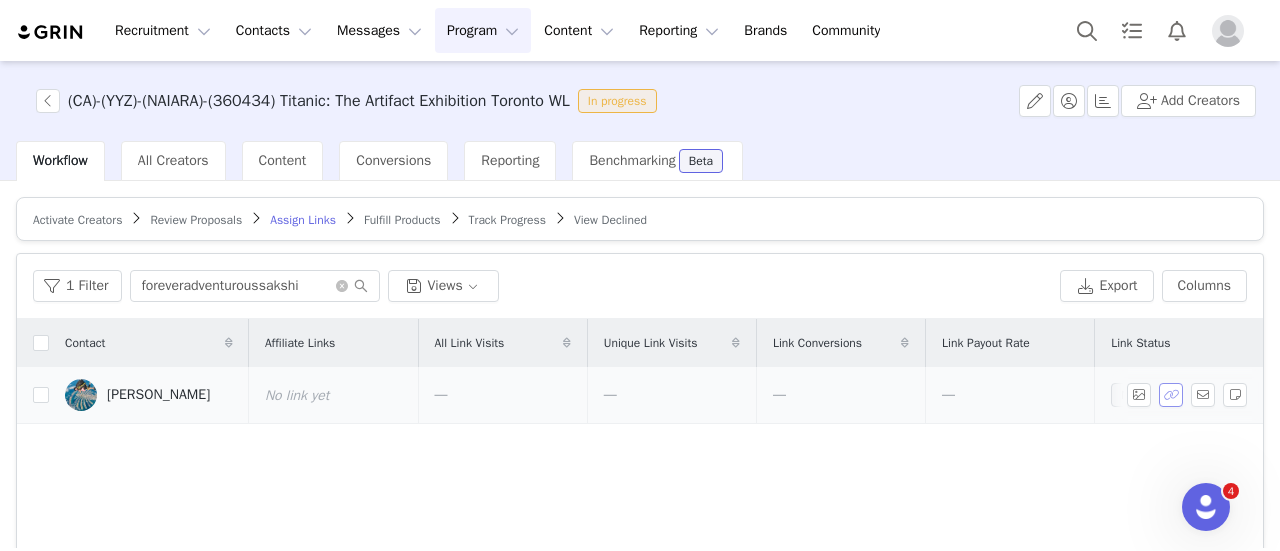 click at bounding box center (1171, 395) 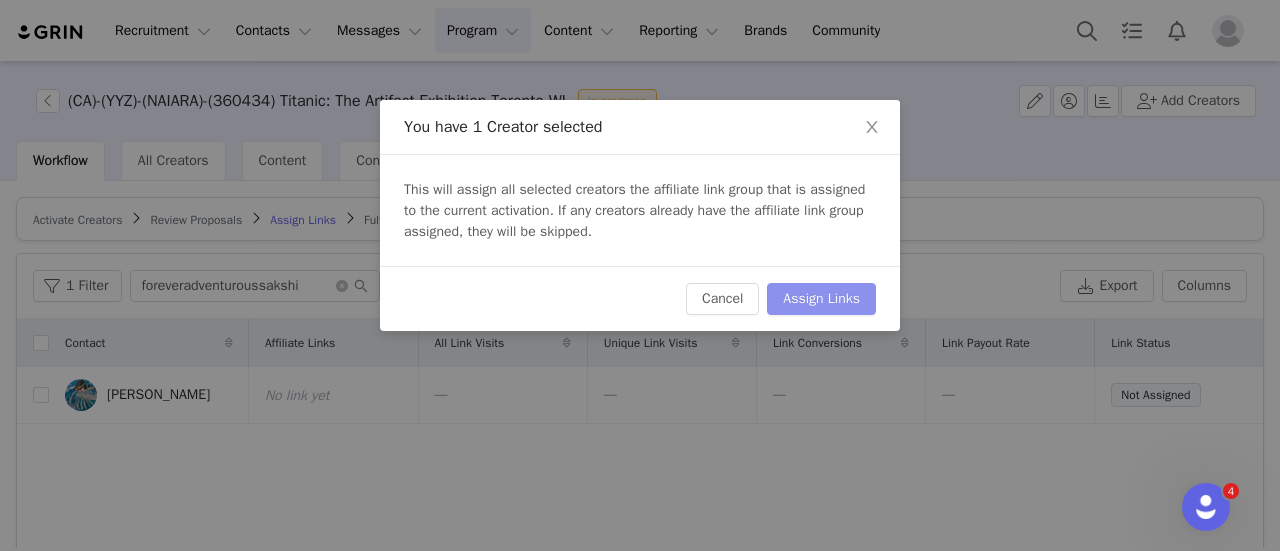 click on "Assign Links" at bounding box center (821, 299) 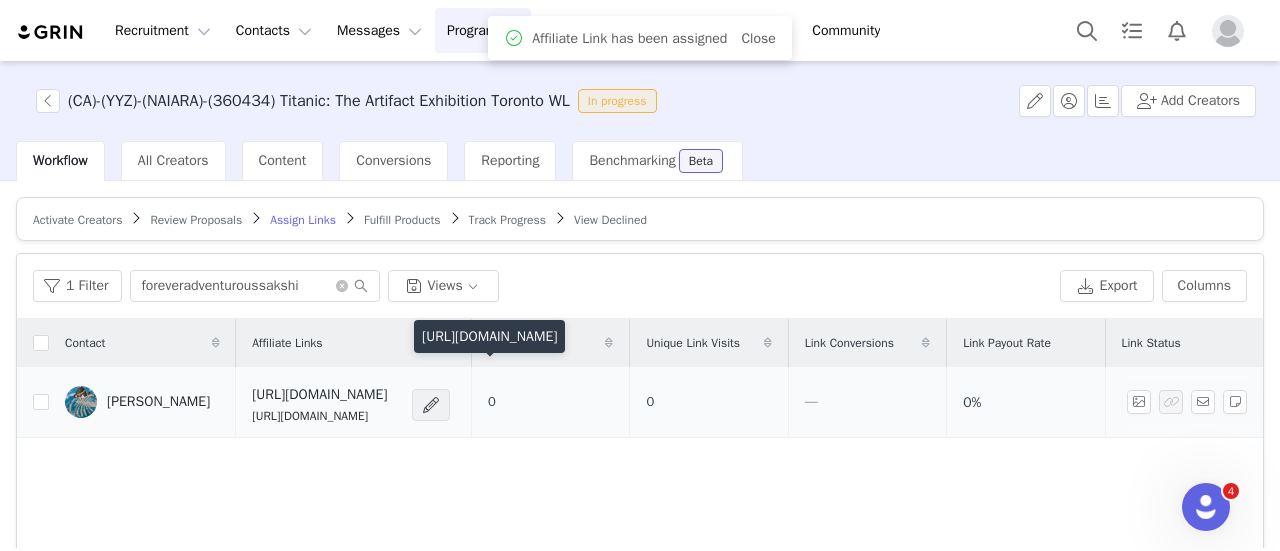click at bounding box center [431, 405] 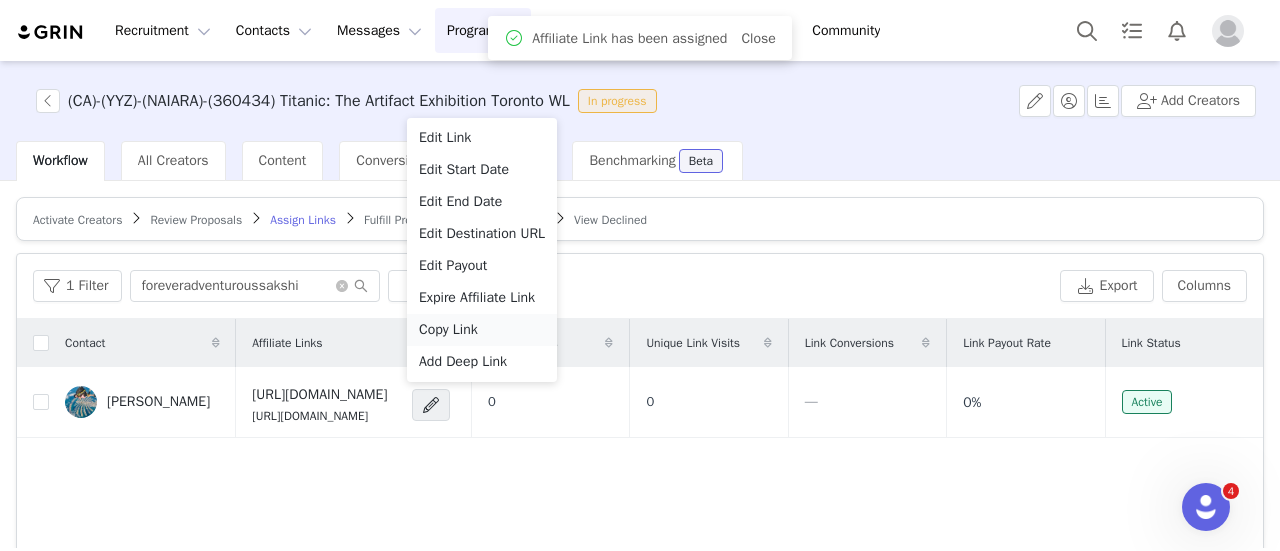 click on "Copy Link" at bounding box center (448, 330) 